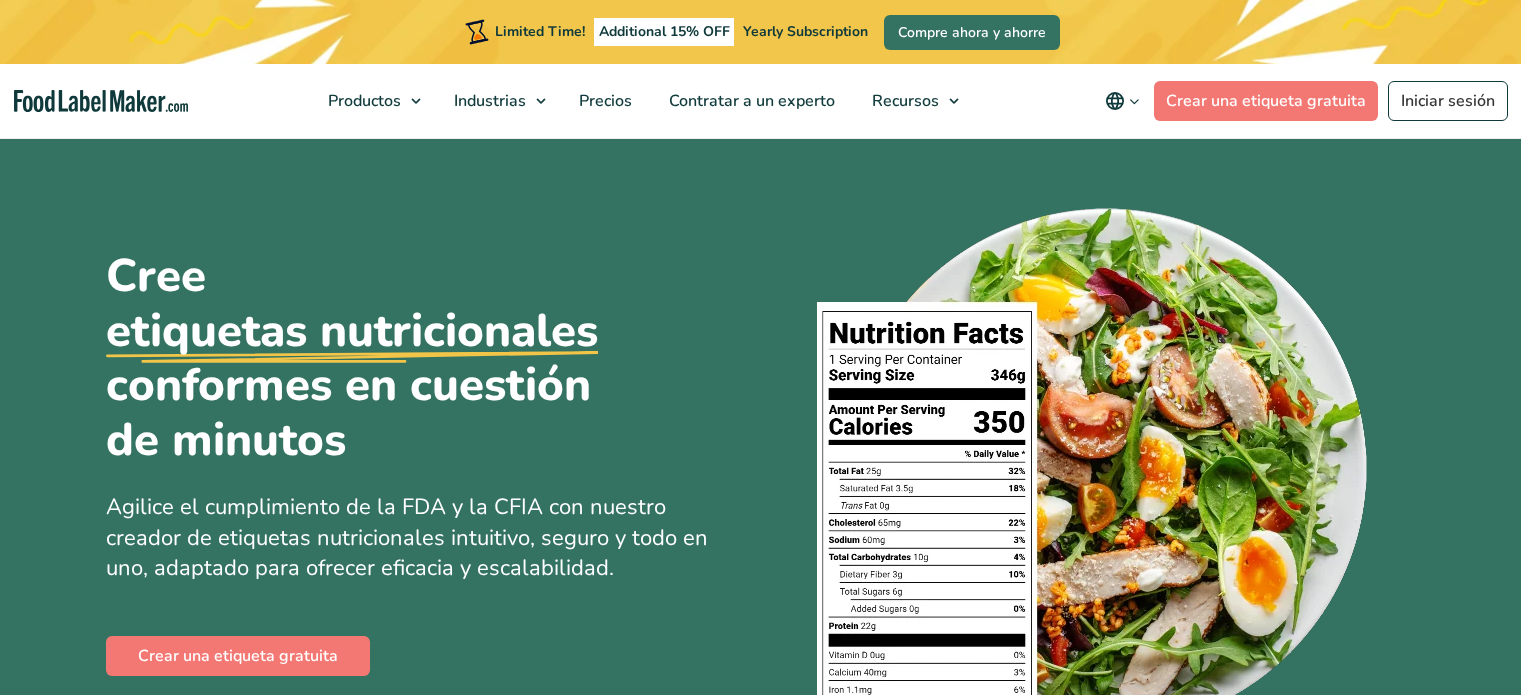 scroll, scrollTop: 220, scrollLeft: 0, axis: vertical 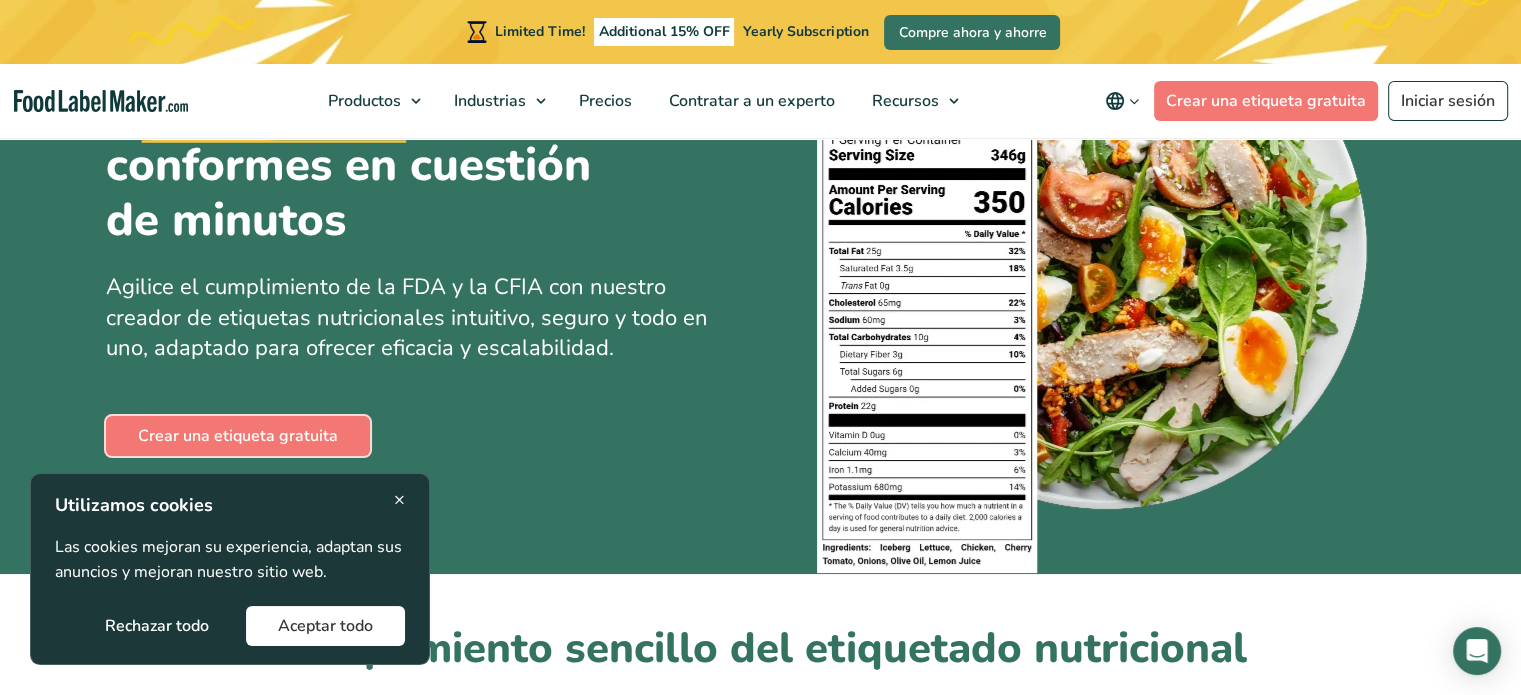 click on "Crear una etiqueta gratuita" at bounding box center (238, 436) 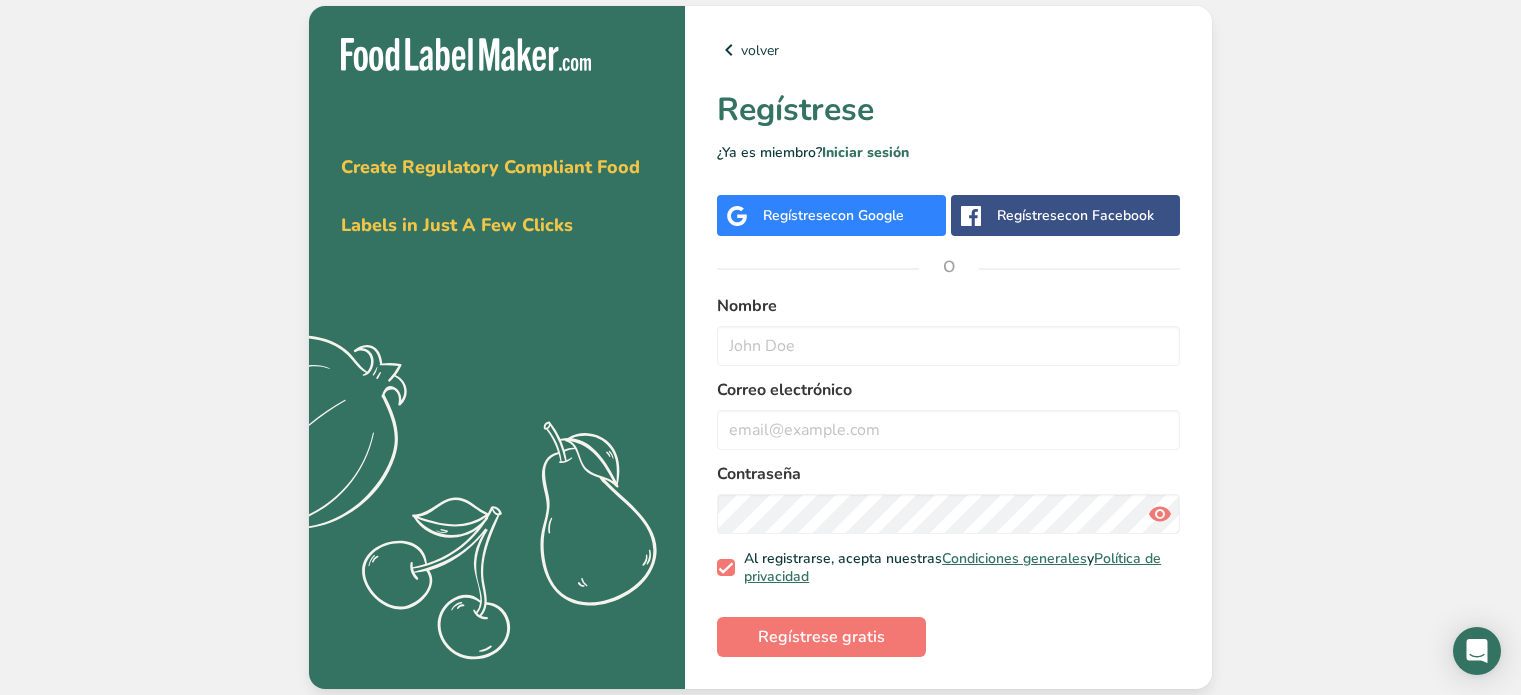 scroll, scrollTop: 0, scrollLeft: 0, axis: both 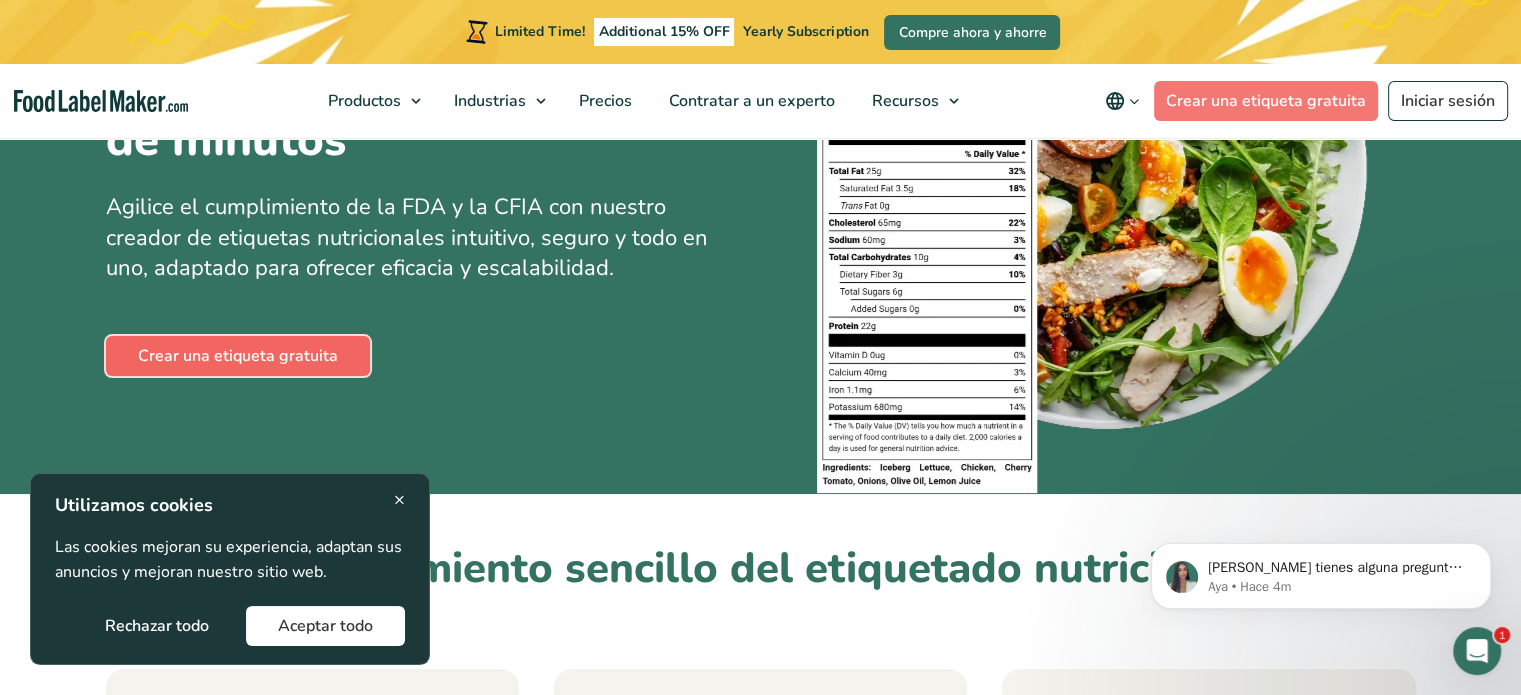 click on "Crear una etiqueta gratuita" at bounding box center [238, 356] 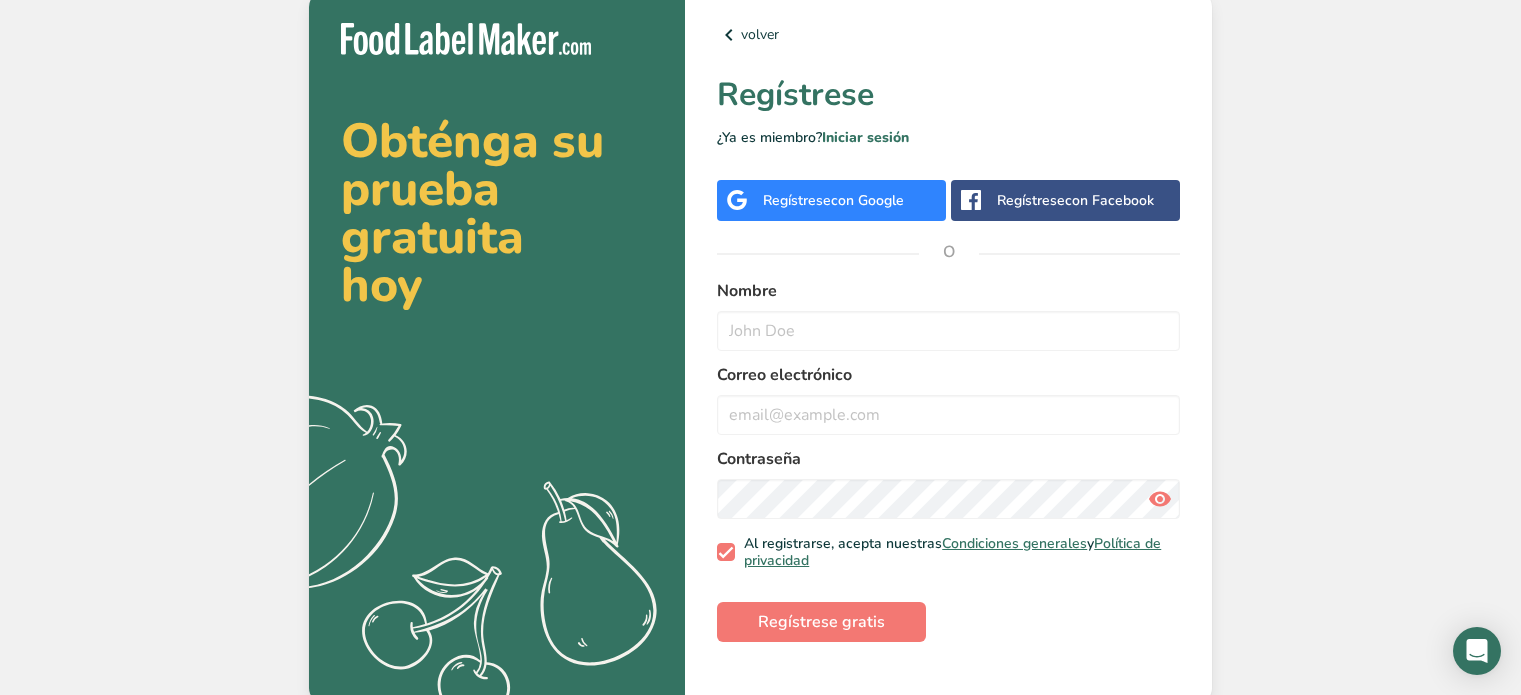 scroll, scrollTop: 0, scrollLeft: 0, axis: both 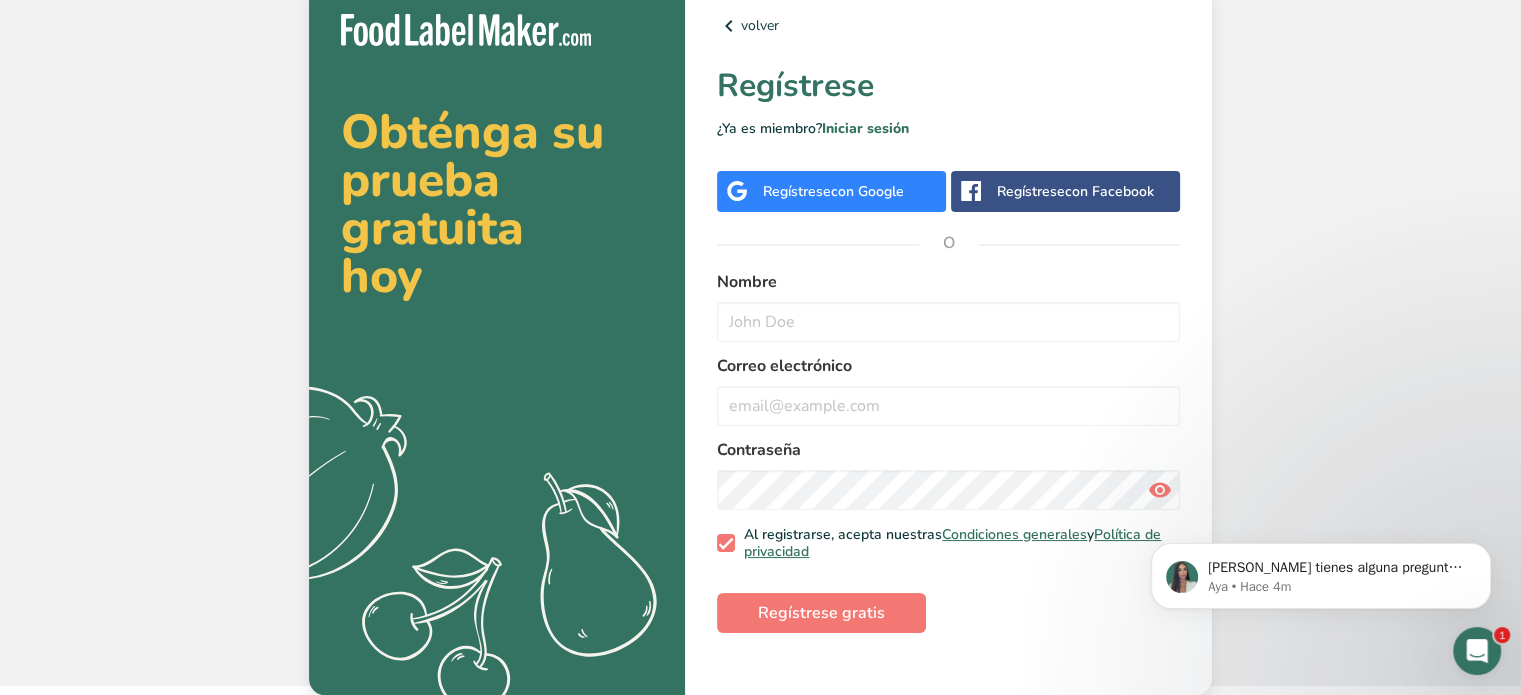 click on ".a{fill:#f5f3ed;}" 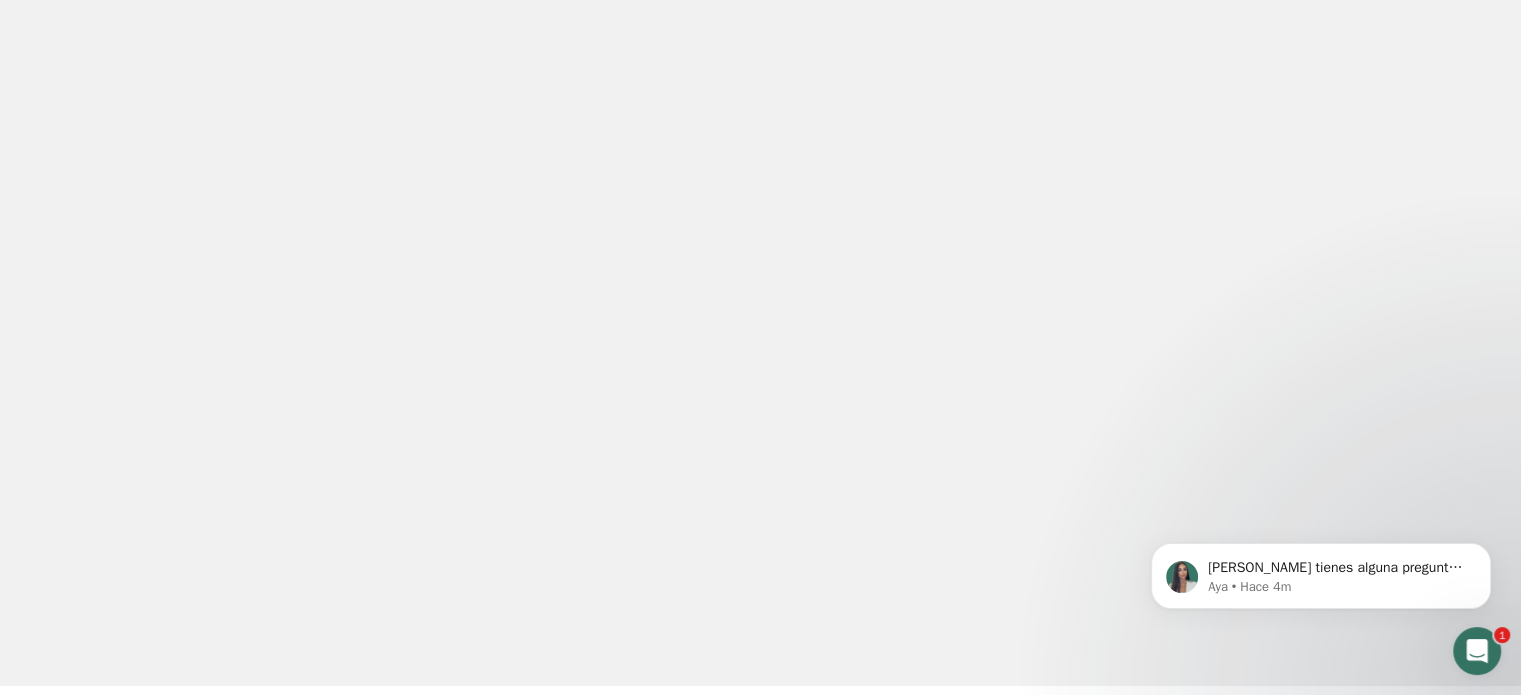 scroll, scrollTop: 0, scrollLeft: 0, axis: both 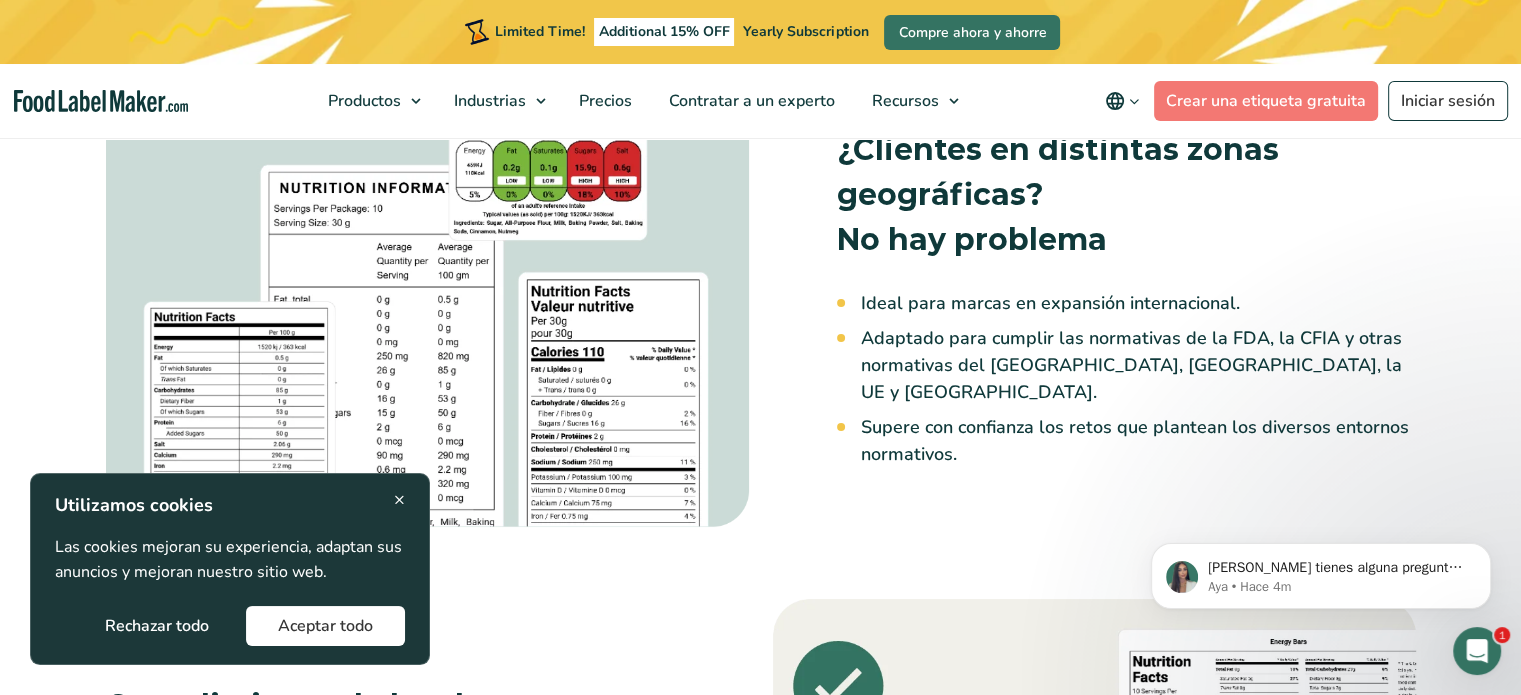 click at bounding box center (427, 311) 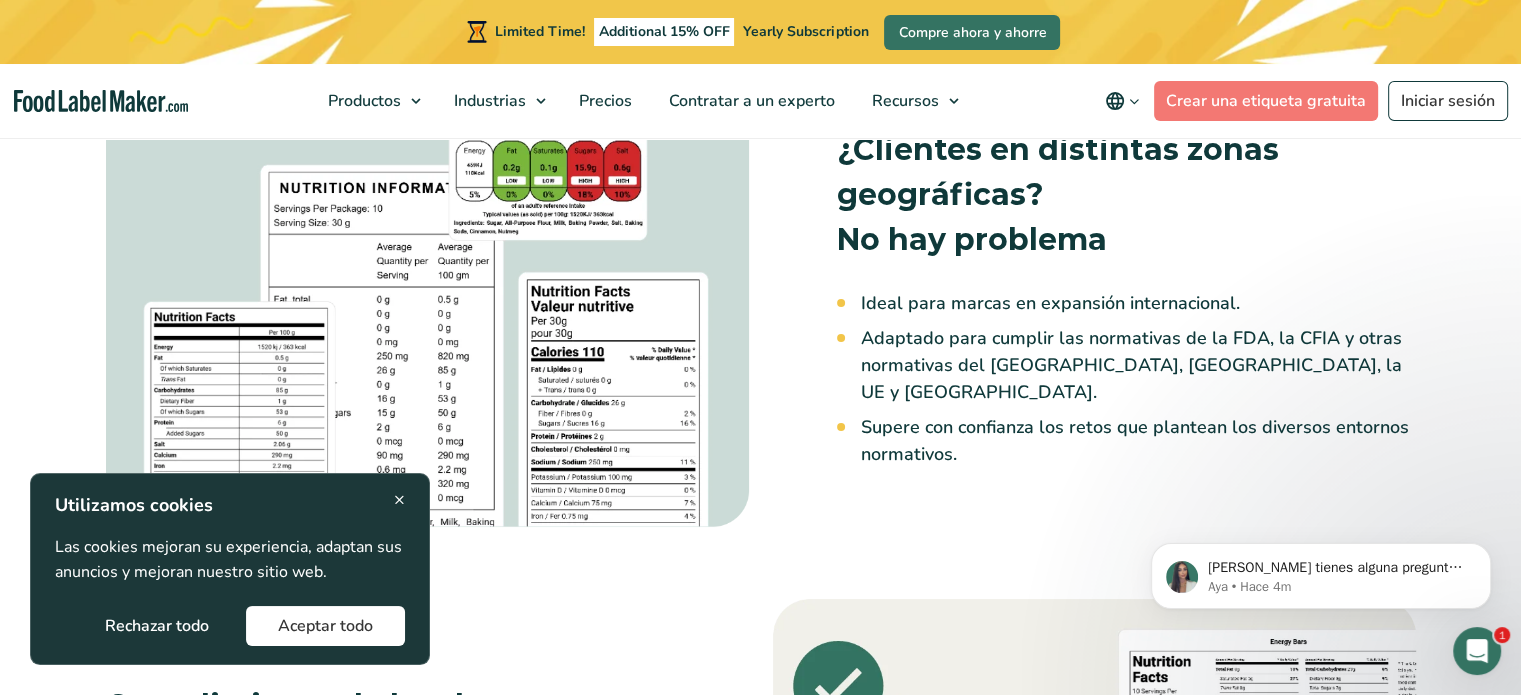 click at bounding box center [427, 311] 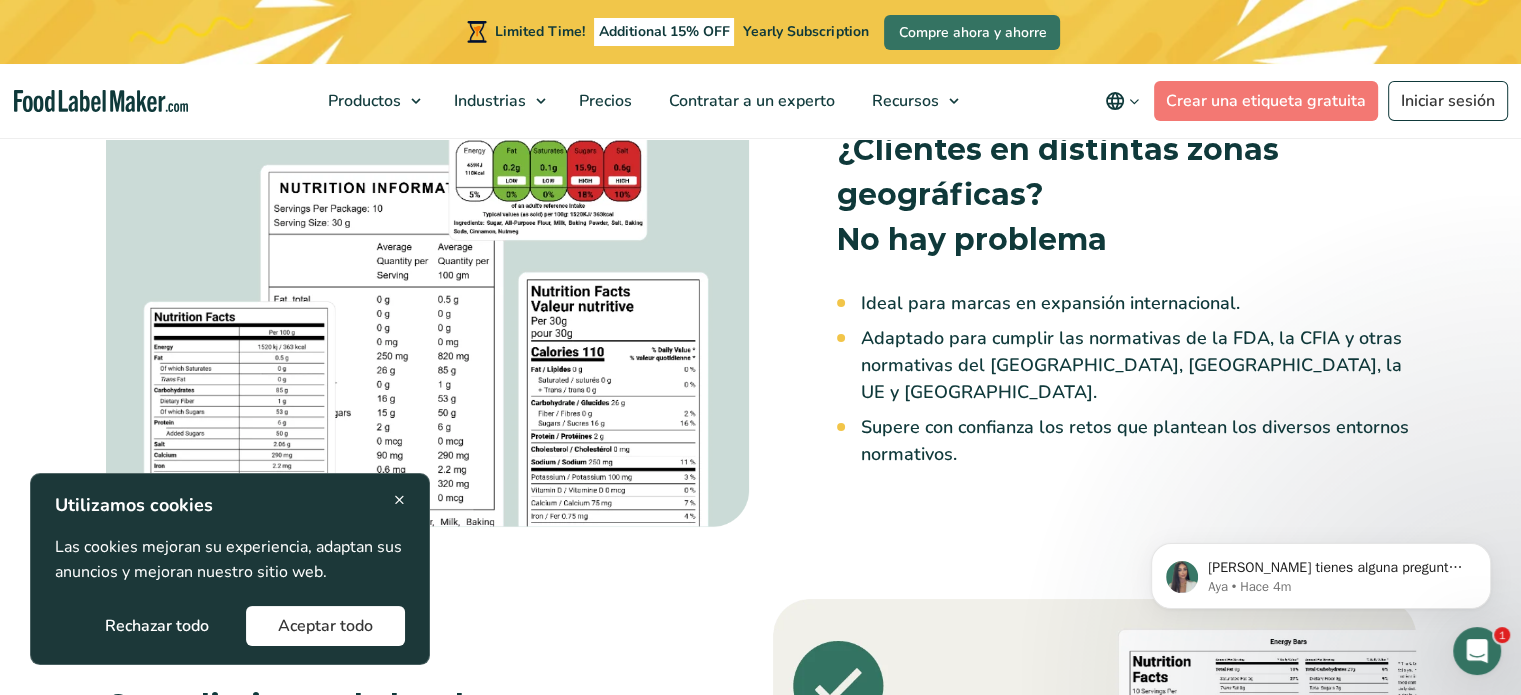 click at bounding box center (427, 311) 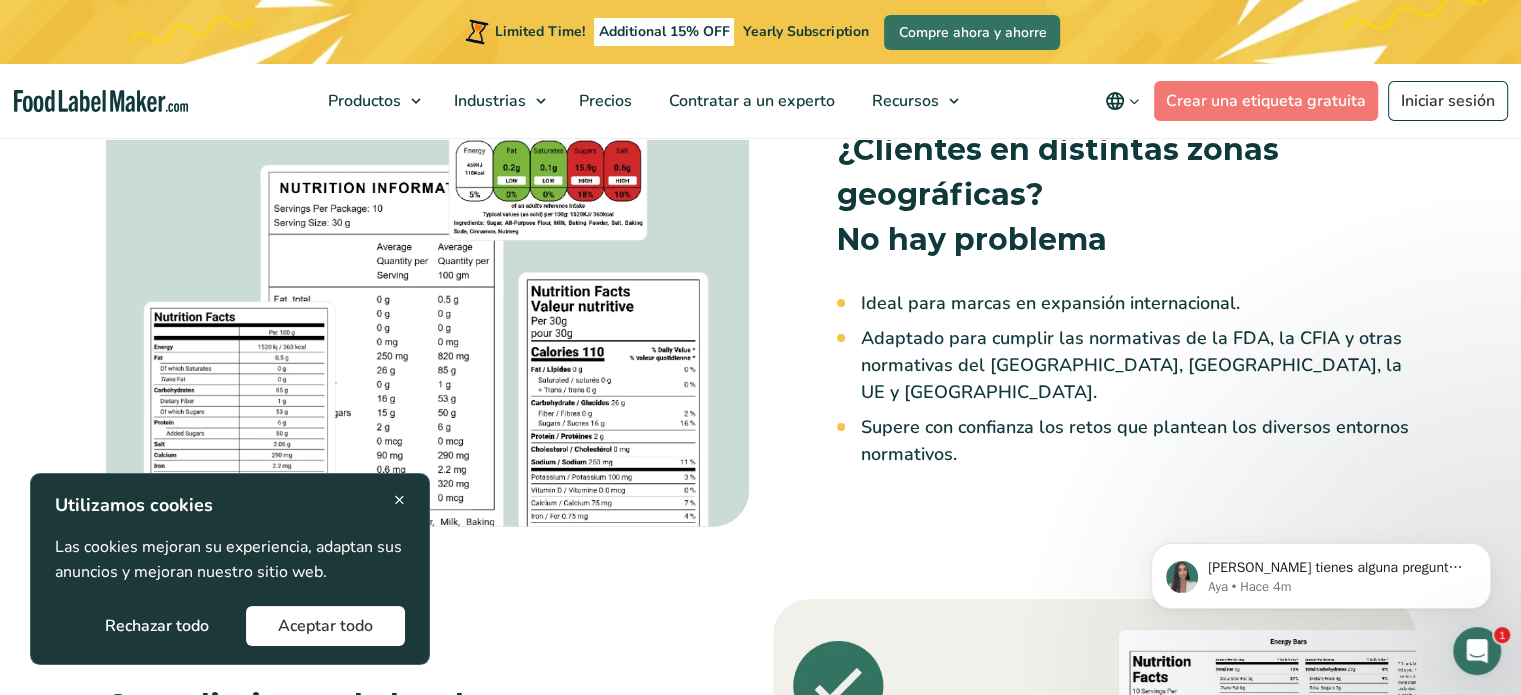 click at bounding box center [427, 311] 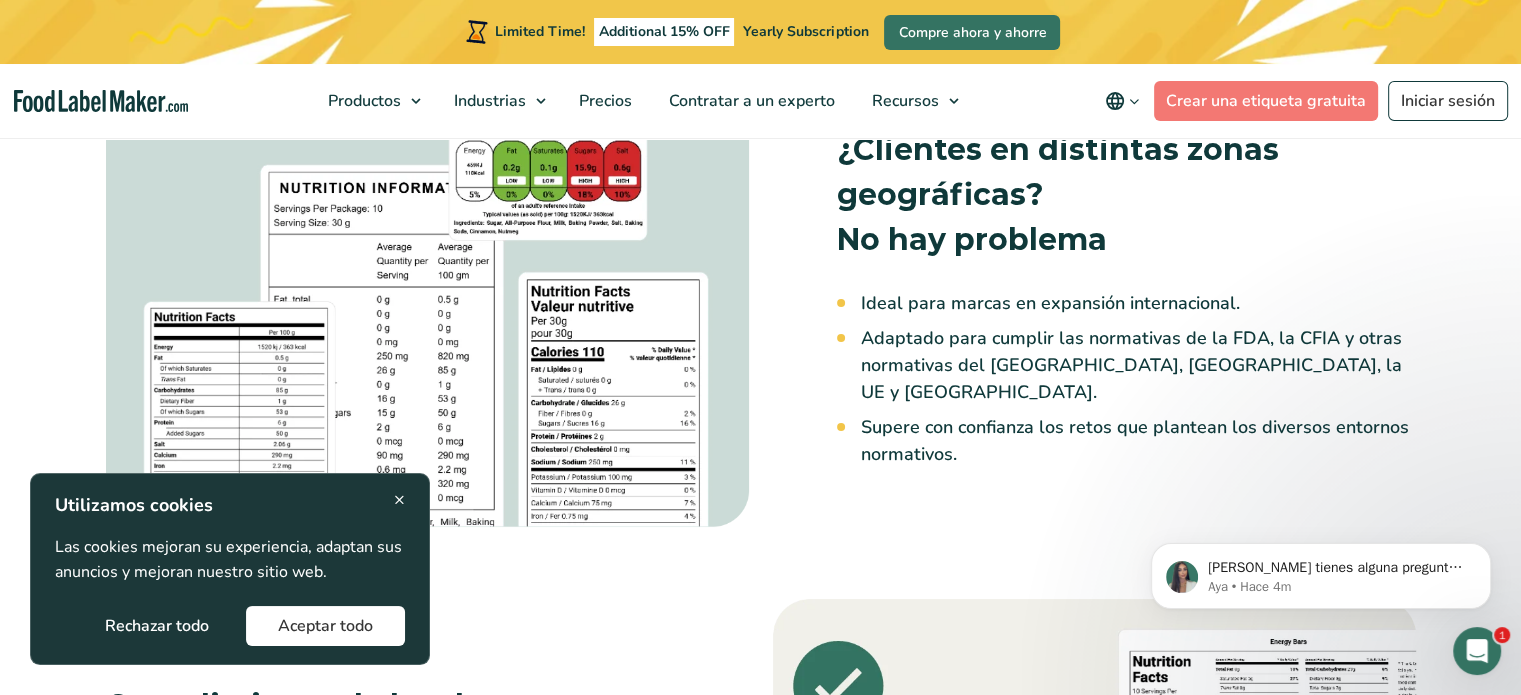 click on "×" at bounding box center [399, 499] 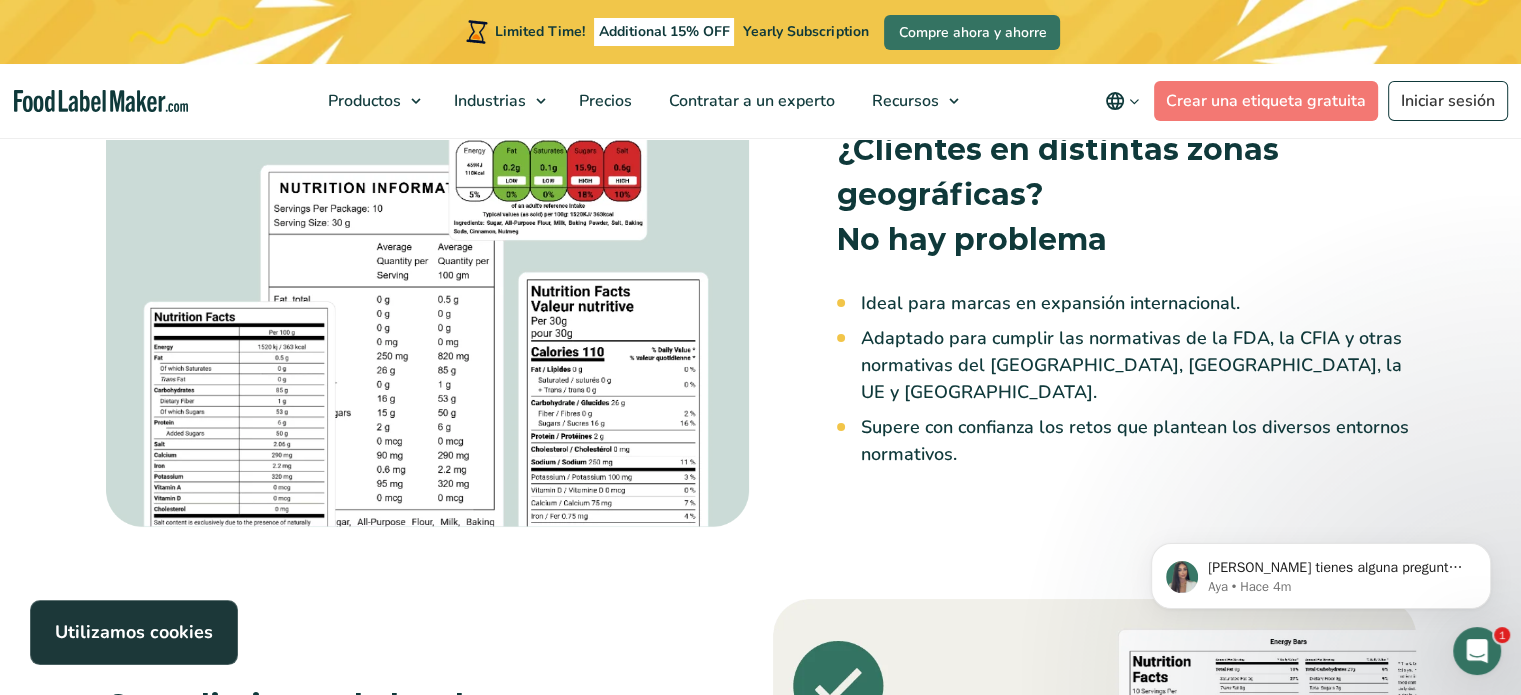 click 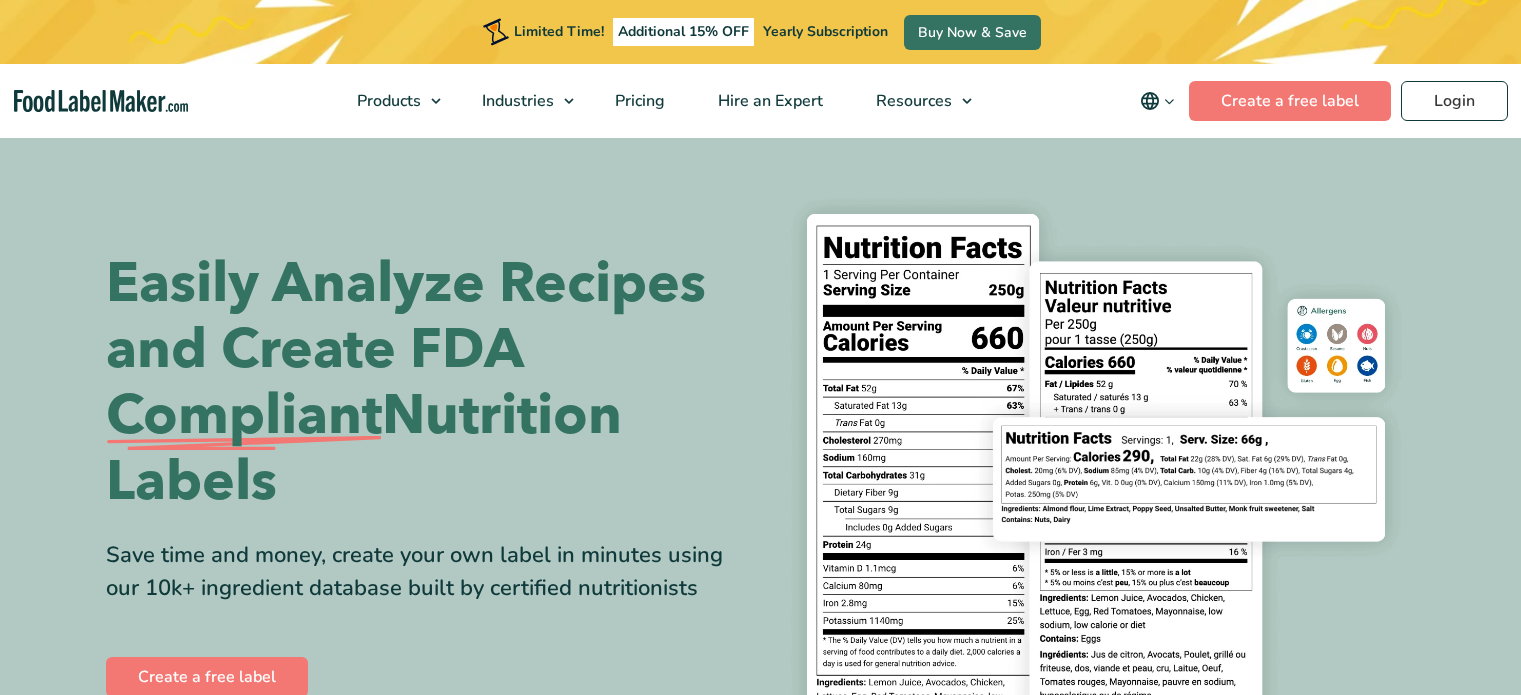 scroll, scrollTop: 0, scrollLeft: 0, axis: both 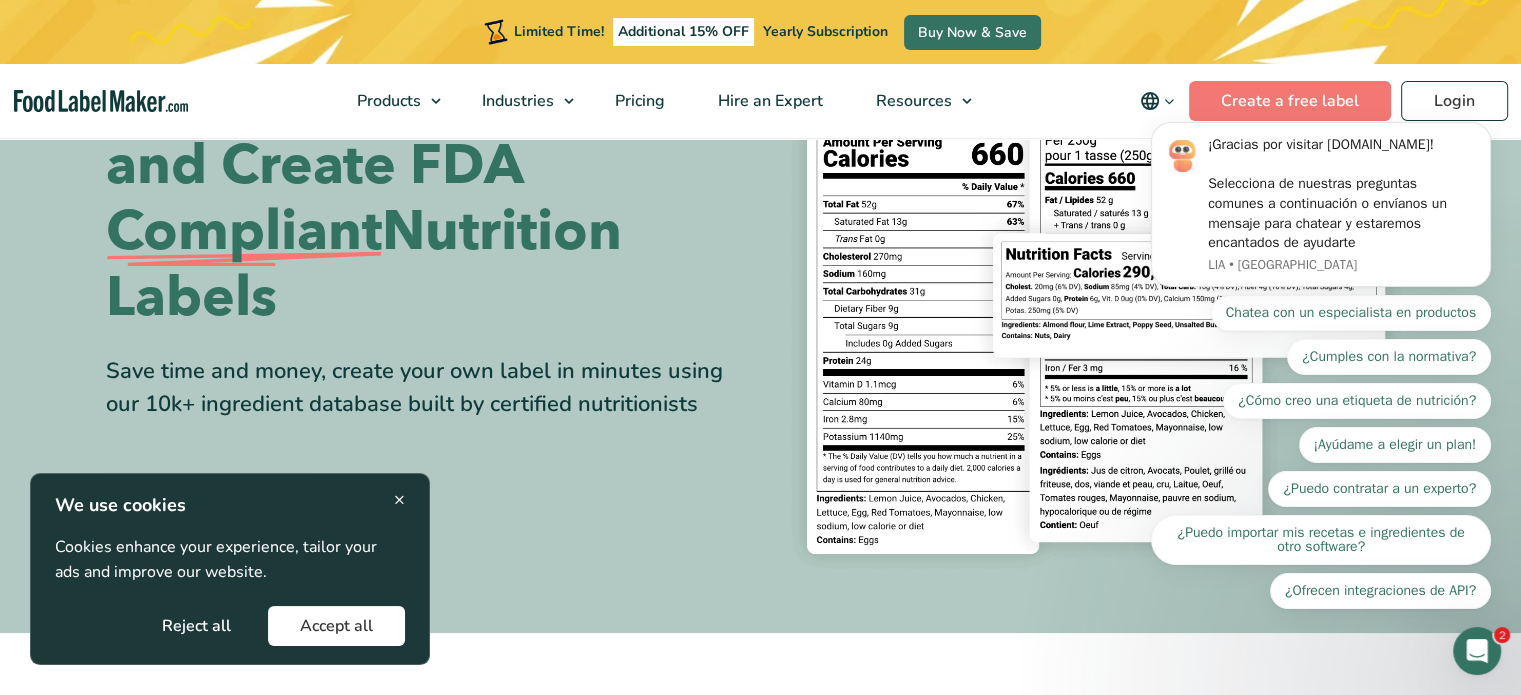 click on "Reject all" at bounding box center [196, 626] 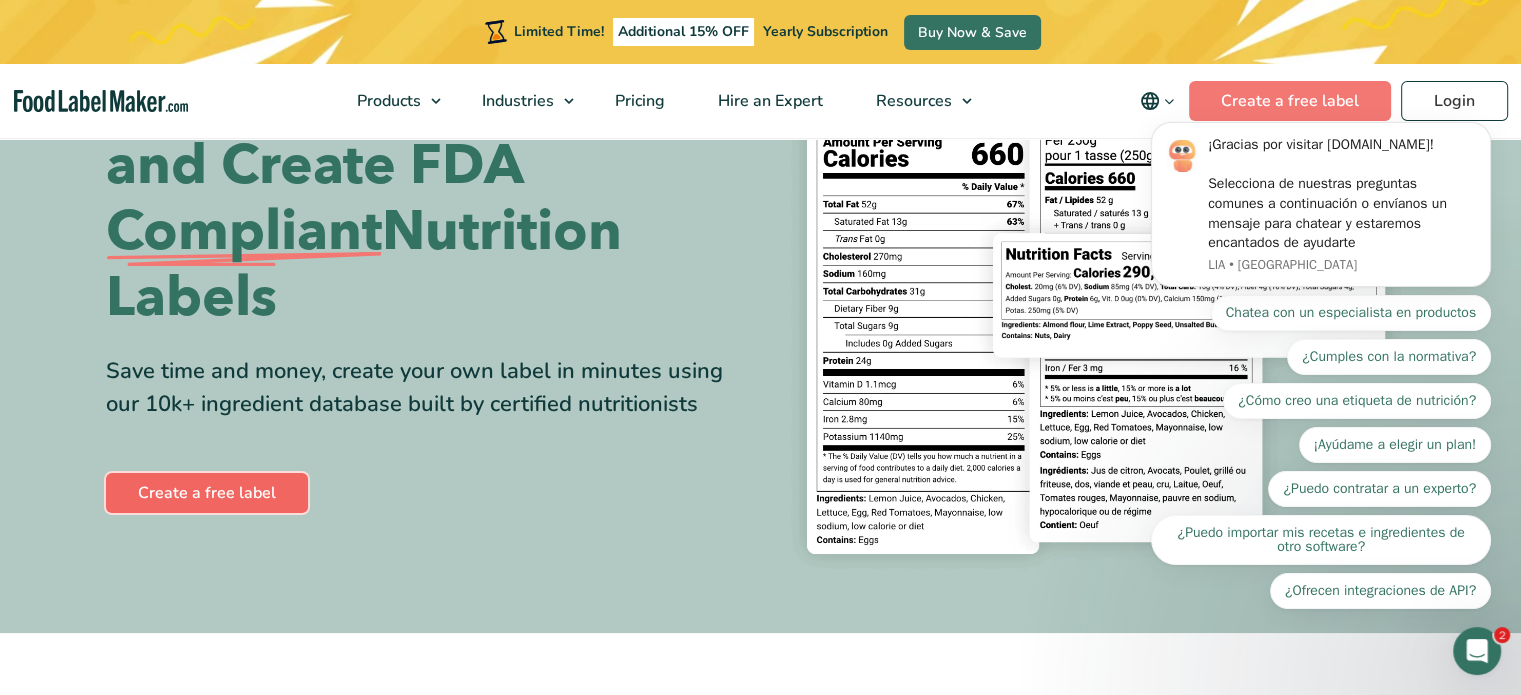 click on "Create a free label" at bounding box center [207, 493] 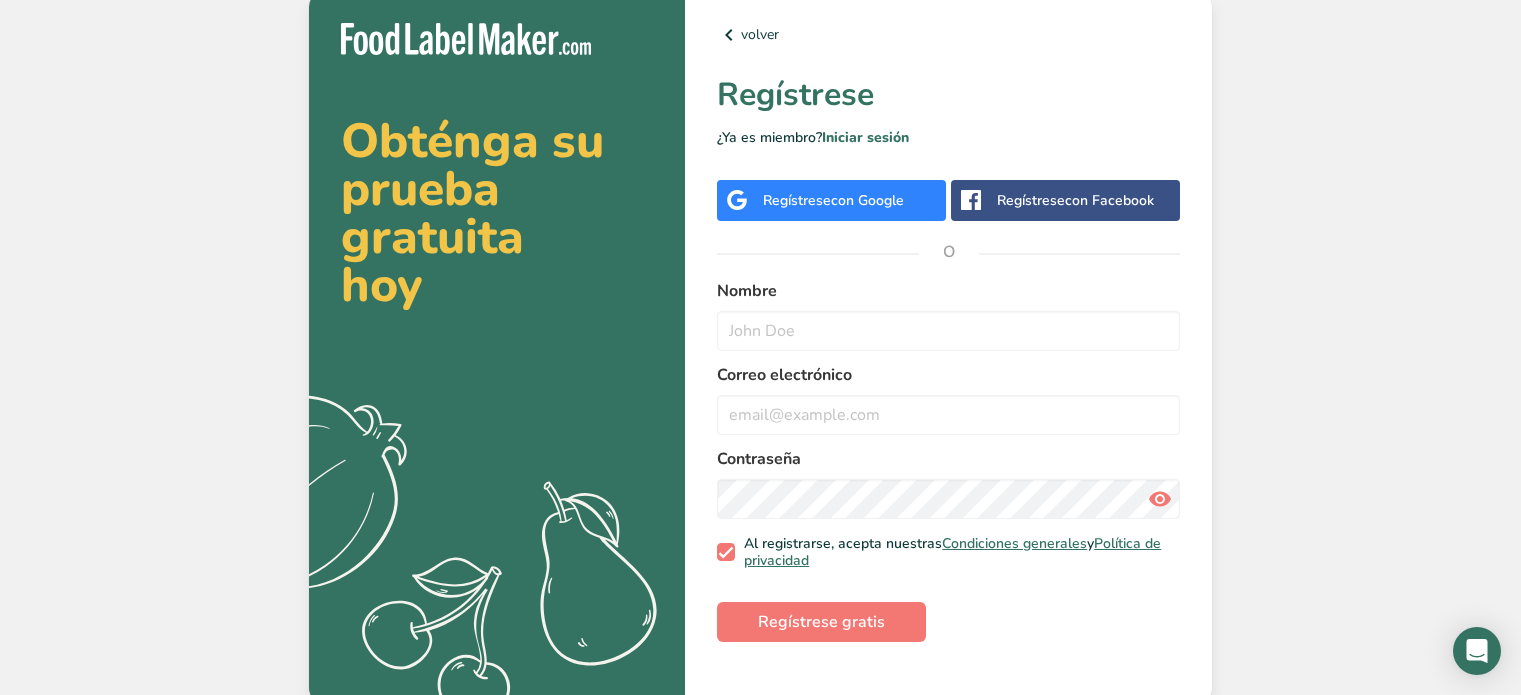 scroll, scrollTop: 0, scrollLeft: 0, axis: both 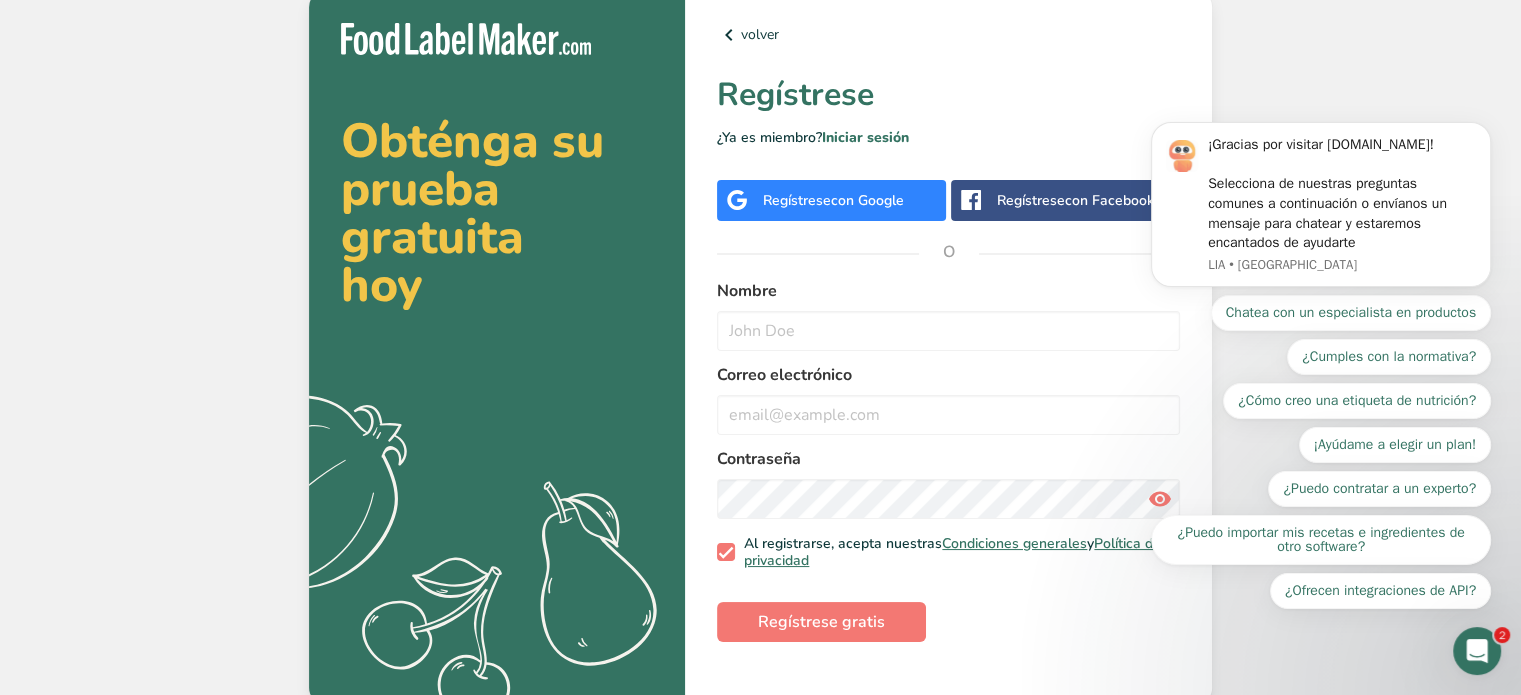 click on "con Google" at bounding box center (867, 200) 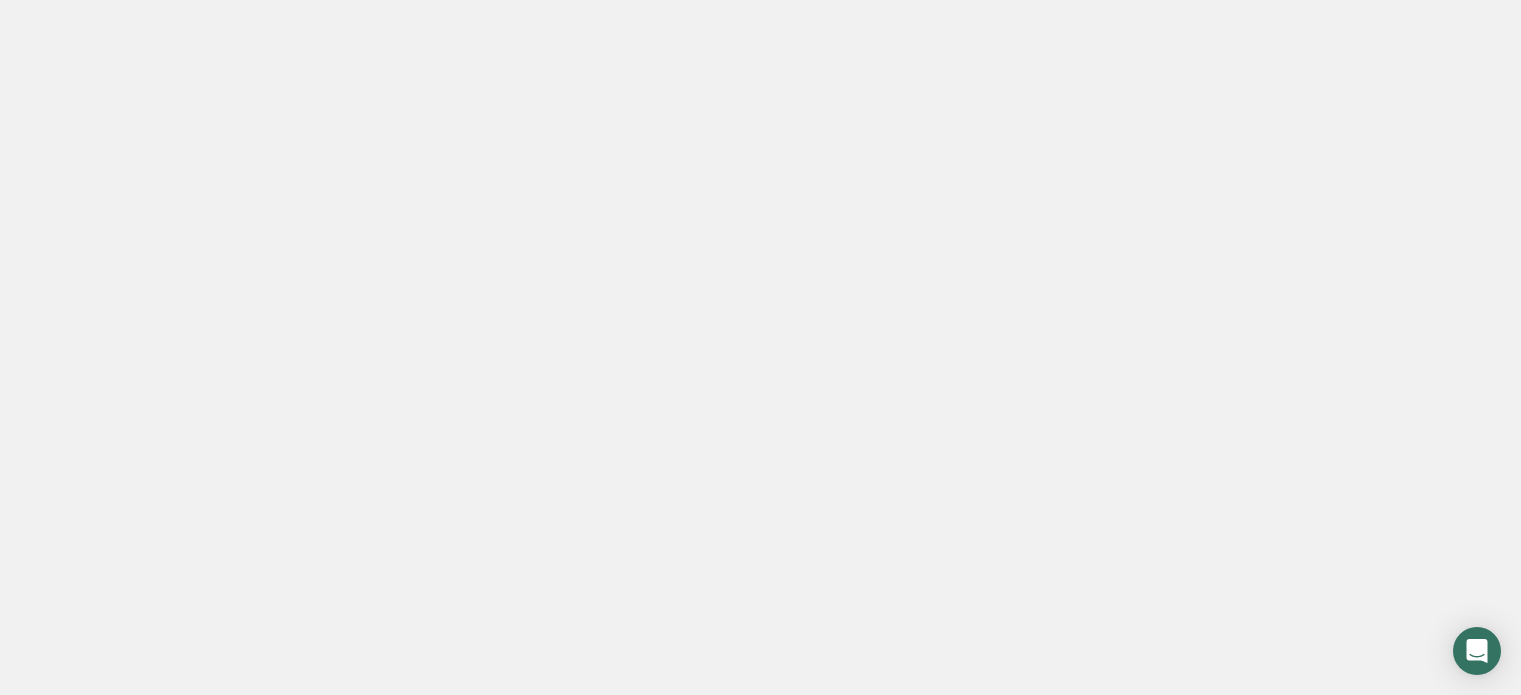 scroll, scrollTop: 0, scrollLeft: 0, axis: both 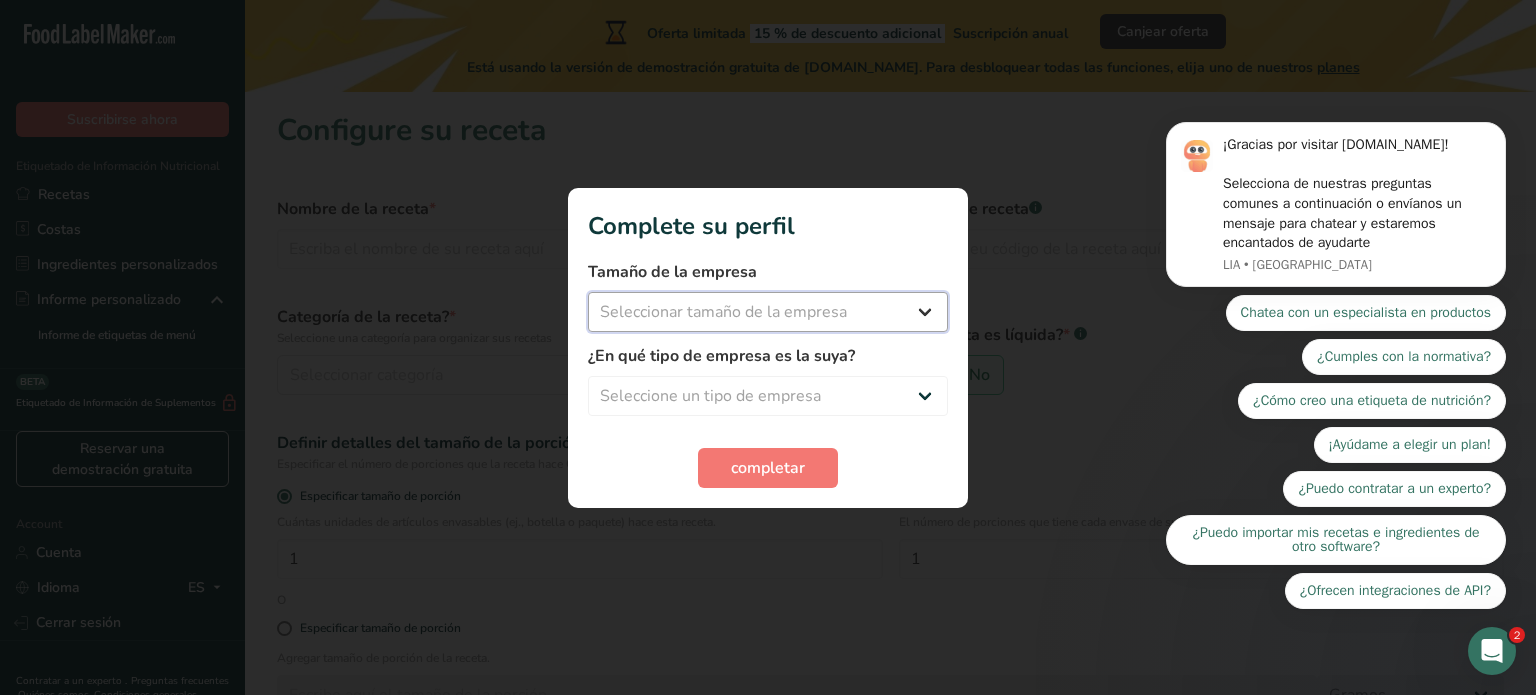 click on "Seleccionar tamaño de la empresa
Menos de 10 empleados
De 10 a 50 empleados
De 51 a 500 empleados
Más de 500 empleados" at bounding box center [768, 312] 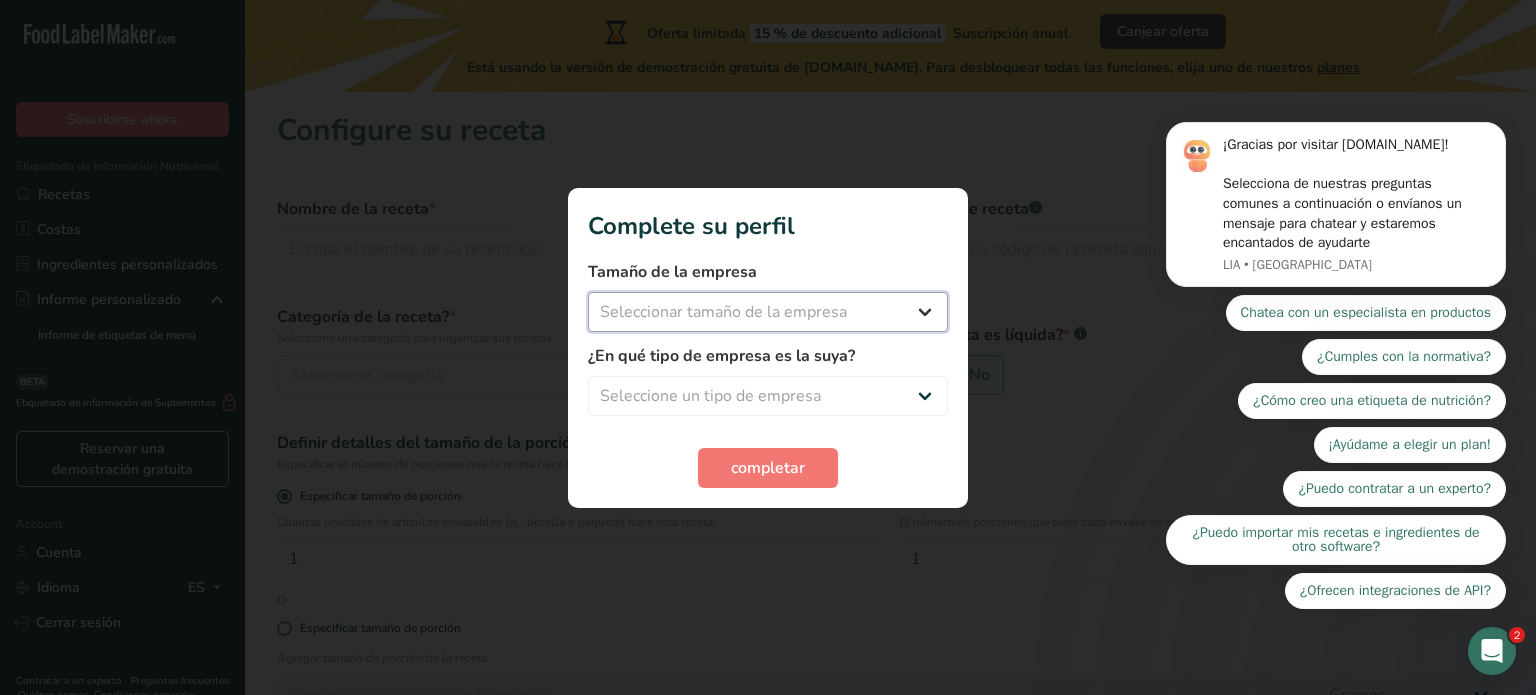 select on "1" 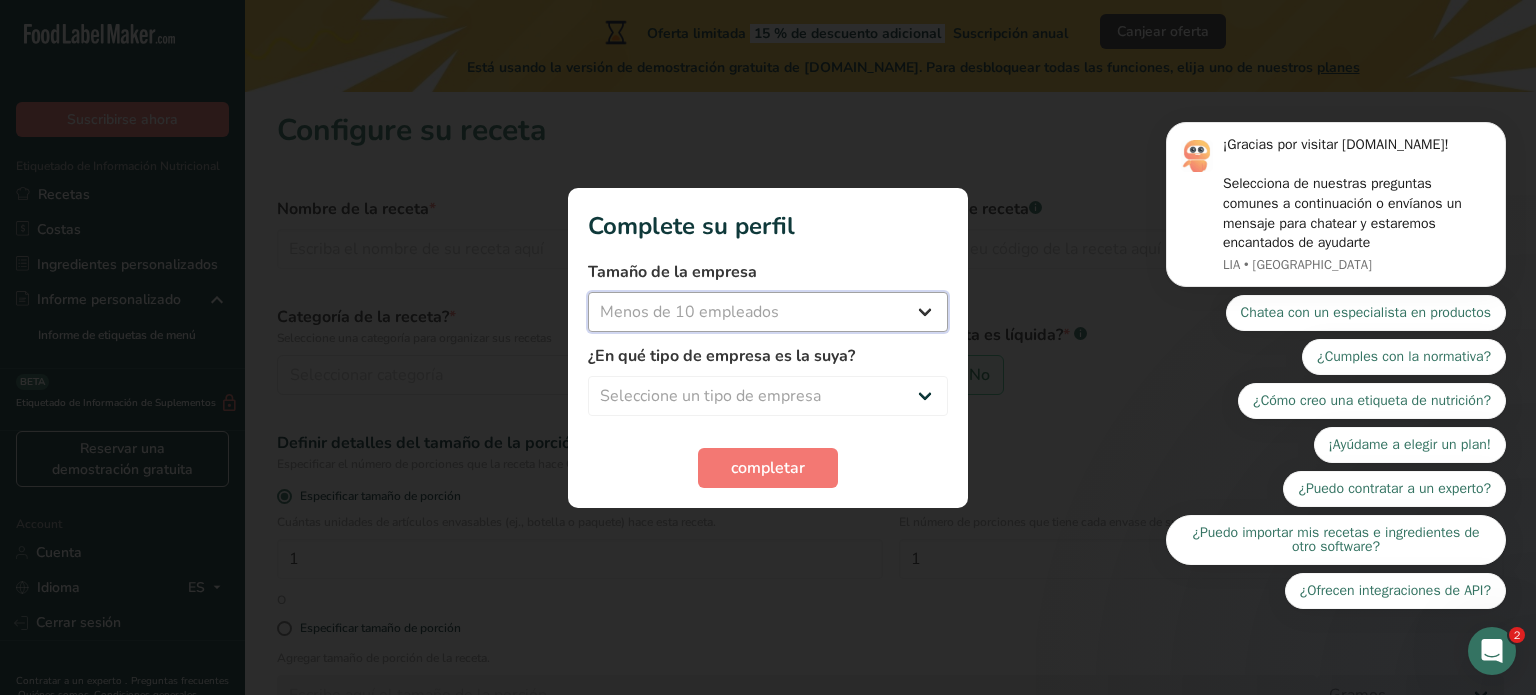 click on "Seleccionar tamaño de la empresa
Menos de 10 empleados
De 10 a 50 empleados
De 51 a 500 empleados
Más de 500 empleados" at bounding box center (768, 312) 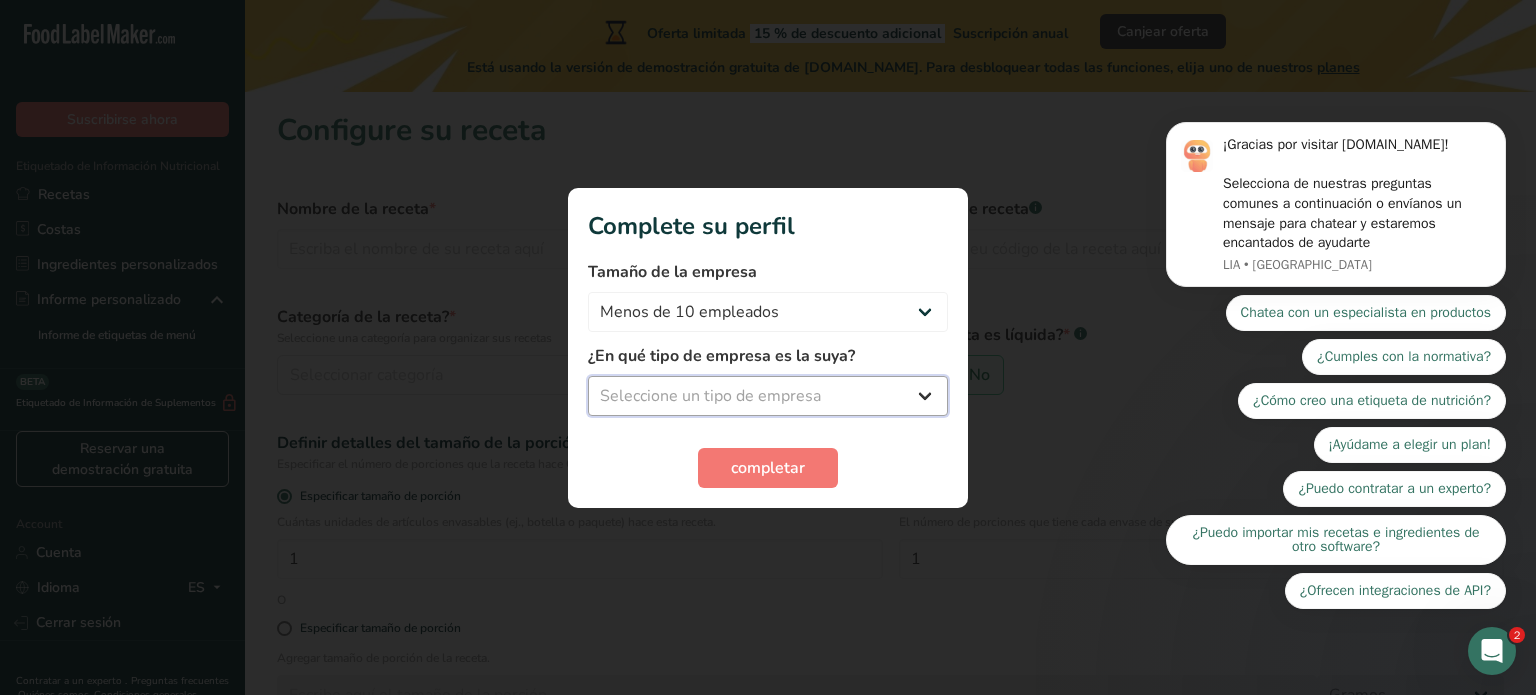 click on "Seleccione un tipo de empresa
Fabricante de alimentos envasados
Restaurante y cafetería
[GEOGRAPHIC_DATA]
Empresa de comidas preparadas y cáterin
Nutricionista
Bloguero gastronómico
Entrenador personal
Otro" at bounding box center [768, 396] 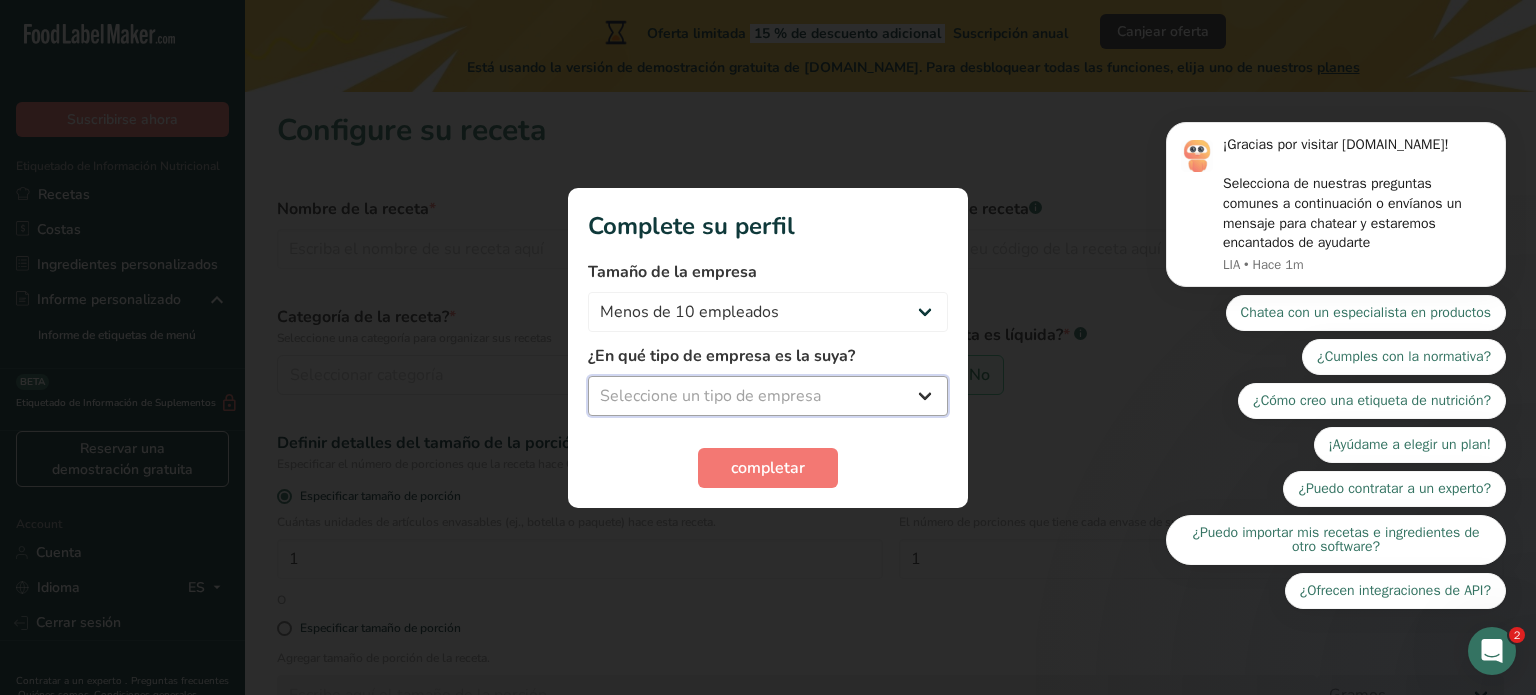 select on "1" 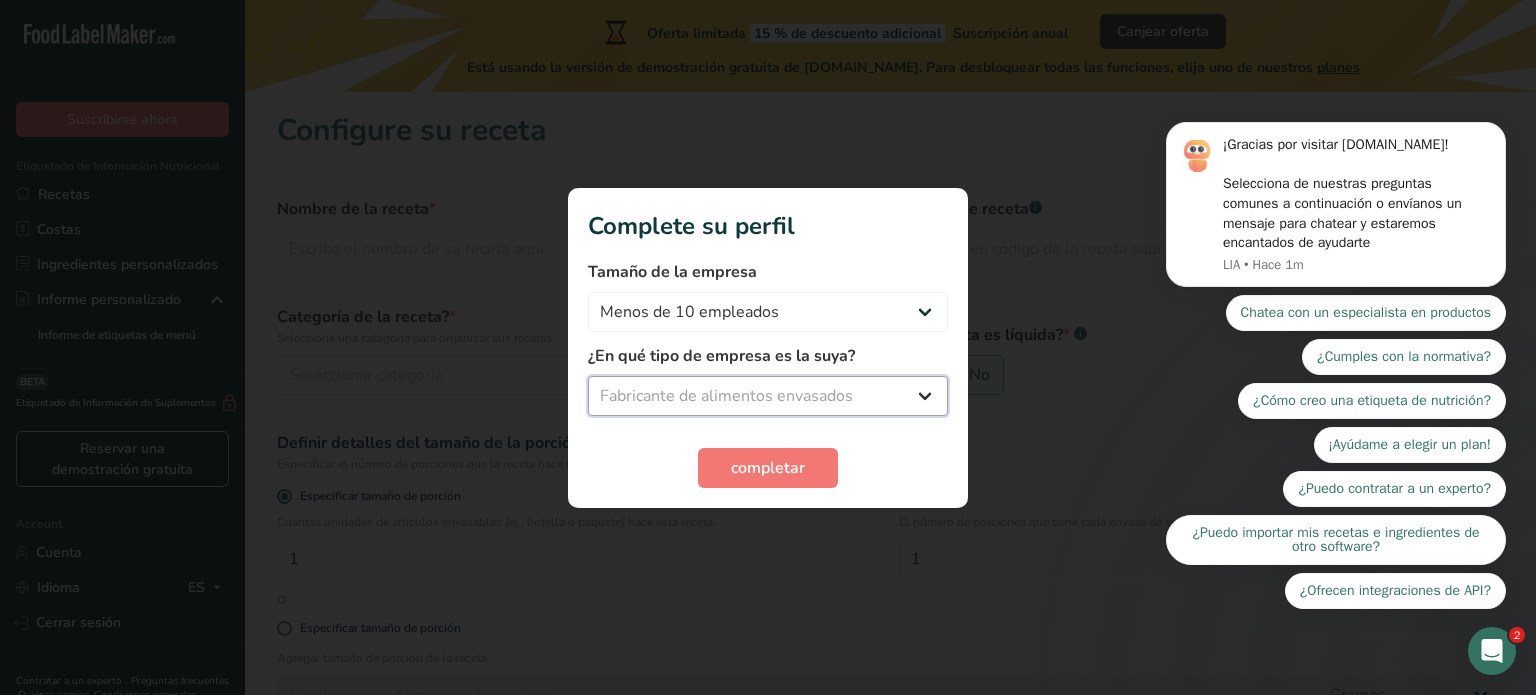 click on "Seleccione un tipo de empresa
Fabricante de alimentos envasados
Restaurante y cafetería
[GEOGRAPHIC_DATA]
Empresa de comidas preparadas y cáterin
Nutricionista
Bloguero gastronómico
Entrenador personal
Otro" at bounding box center (768, 396) 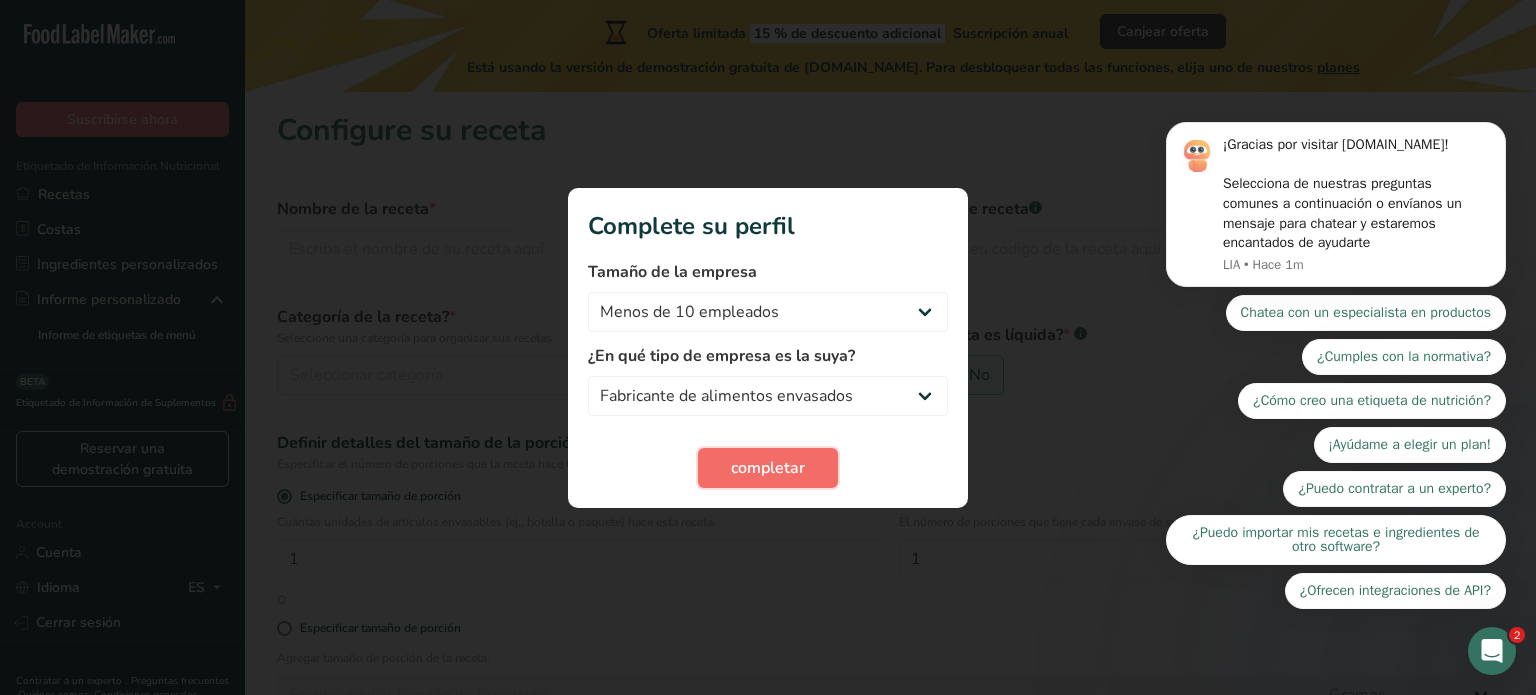 click on "completar" at bounding box center (768, 468) 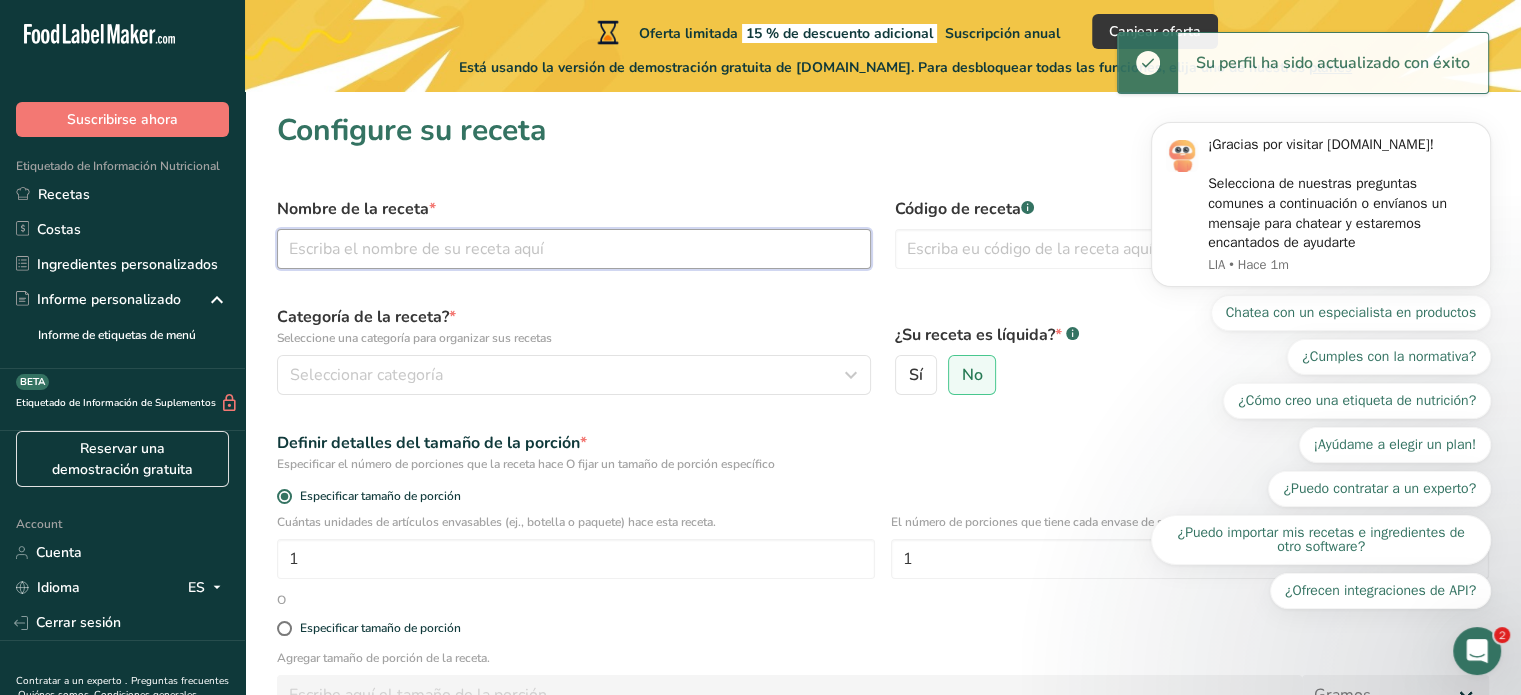 click at bounding box center (574, 249) 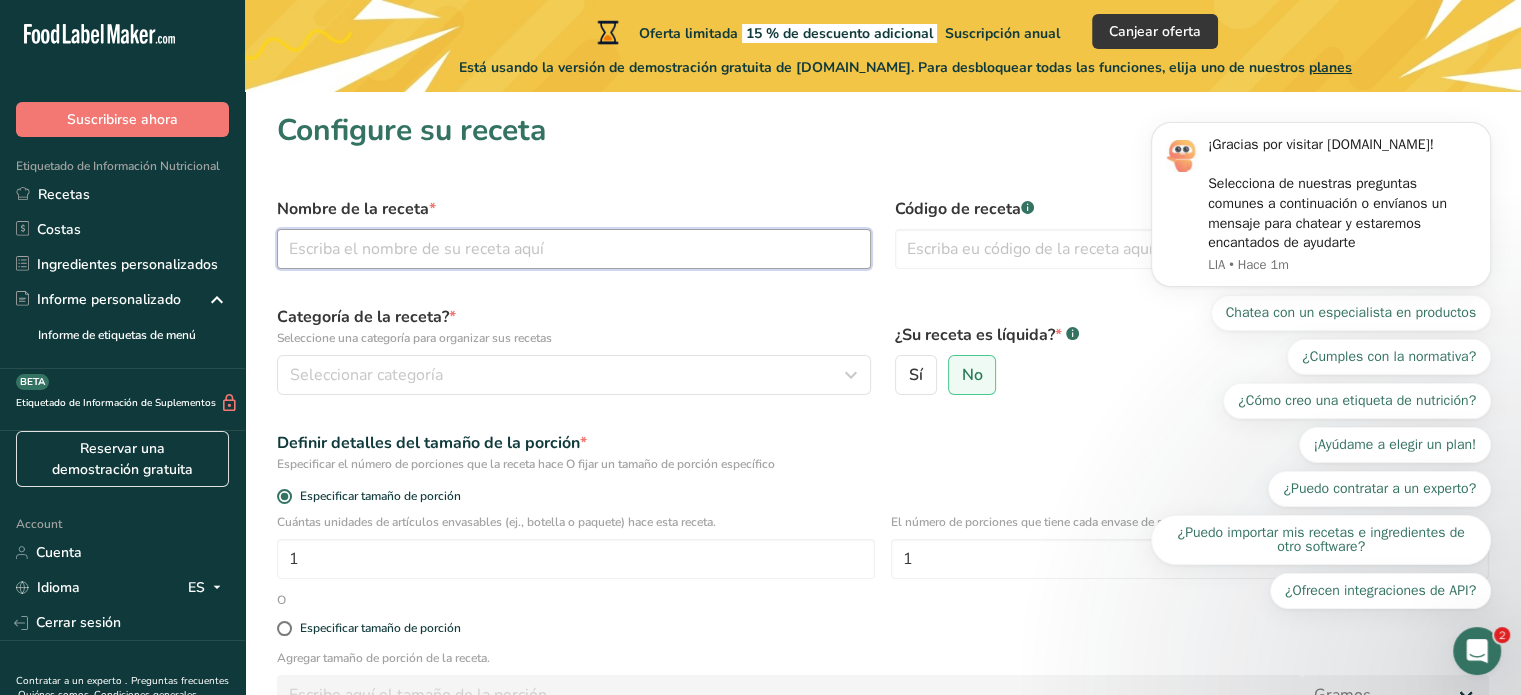click at bounding box center (574, 249) 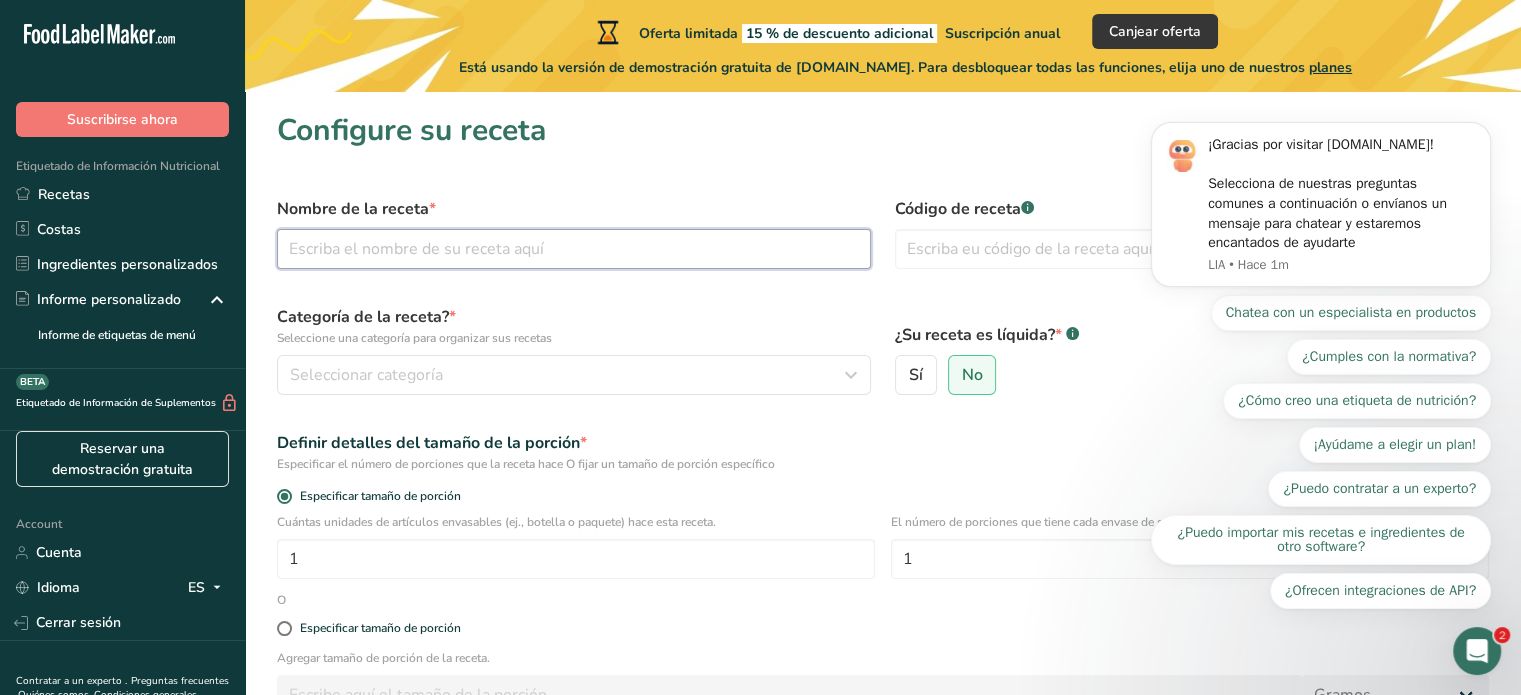 click at bounding box center [574, 249] 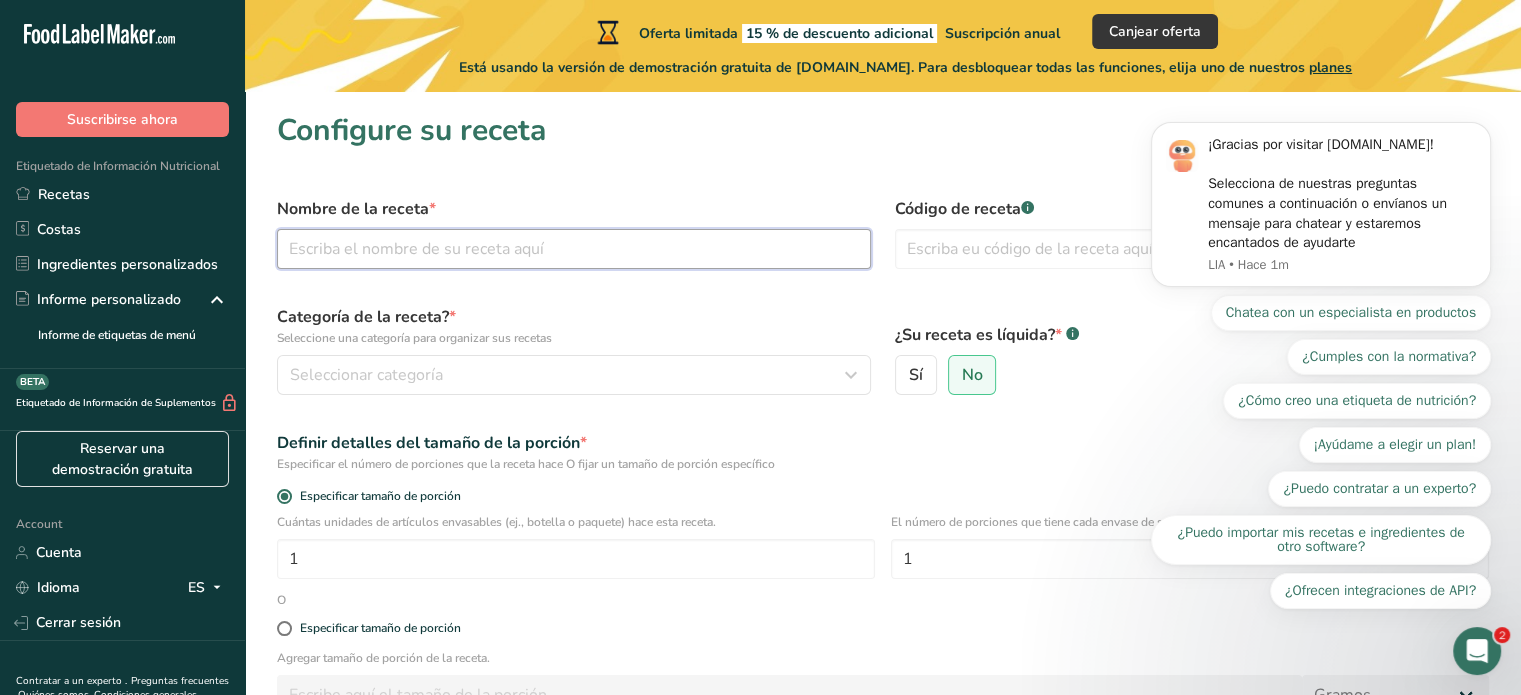 click at bounding box center (574, 249) 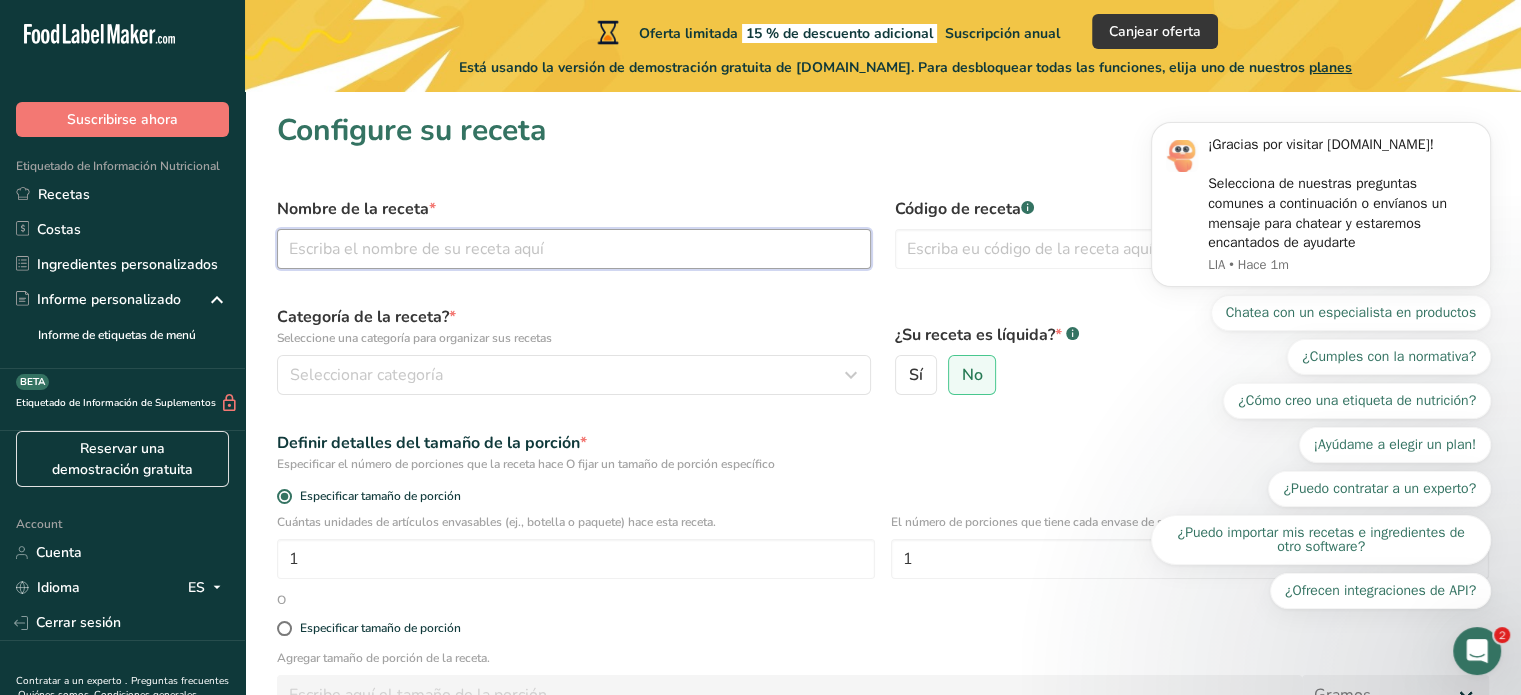 click at bounding box center (574, 249) 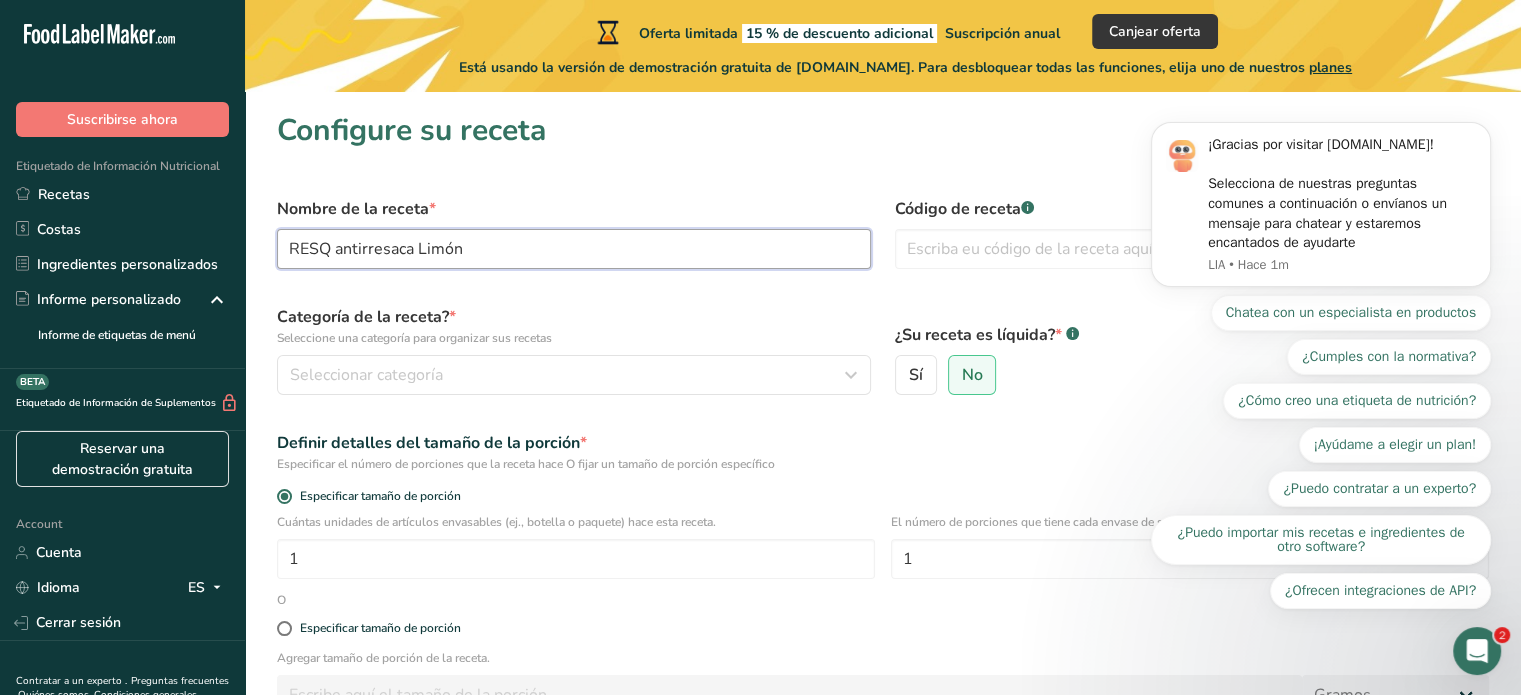 type on "RESQ antirresaca Limón" 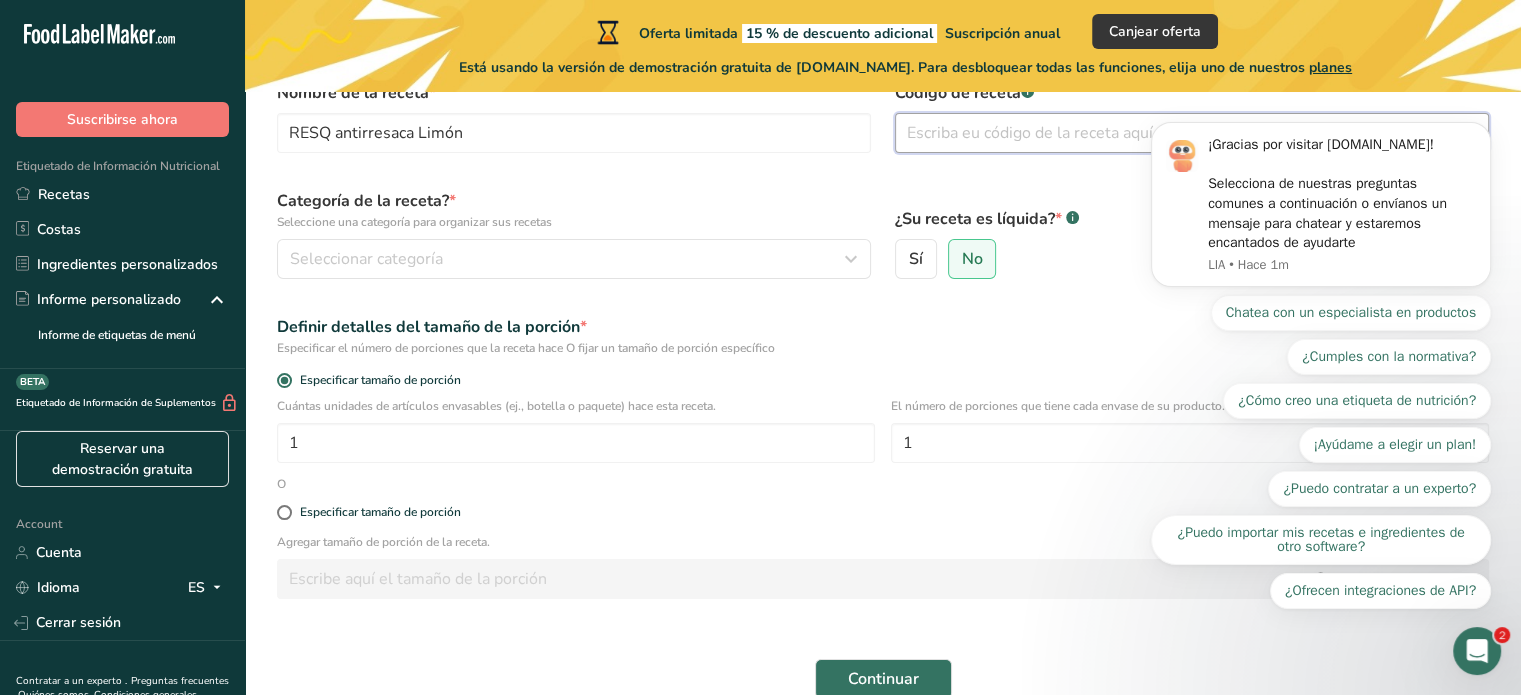 scroll, scrollTop: 116, scrollLeft: 0, axis: vertical 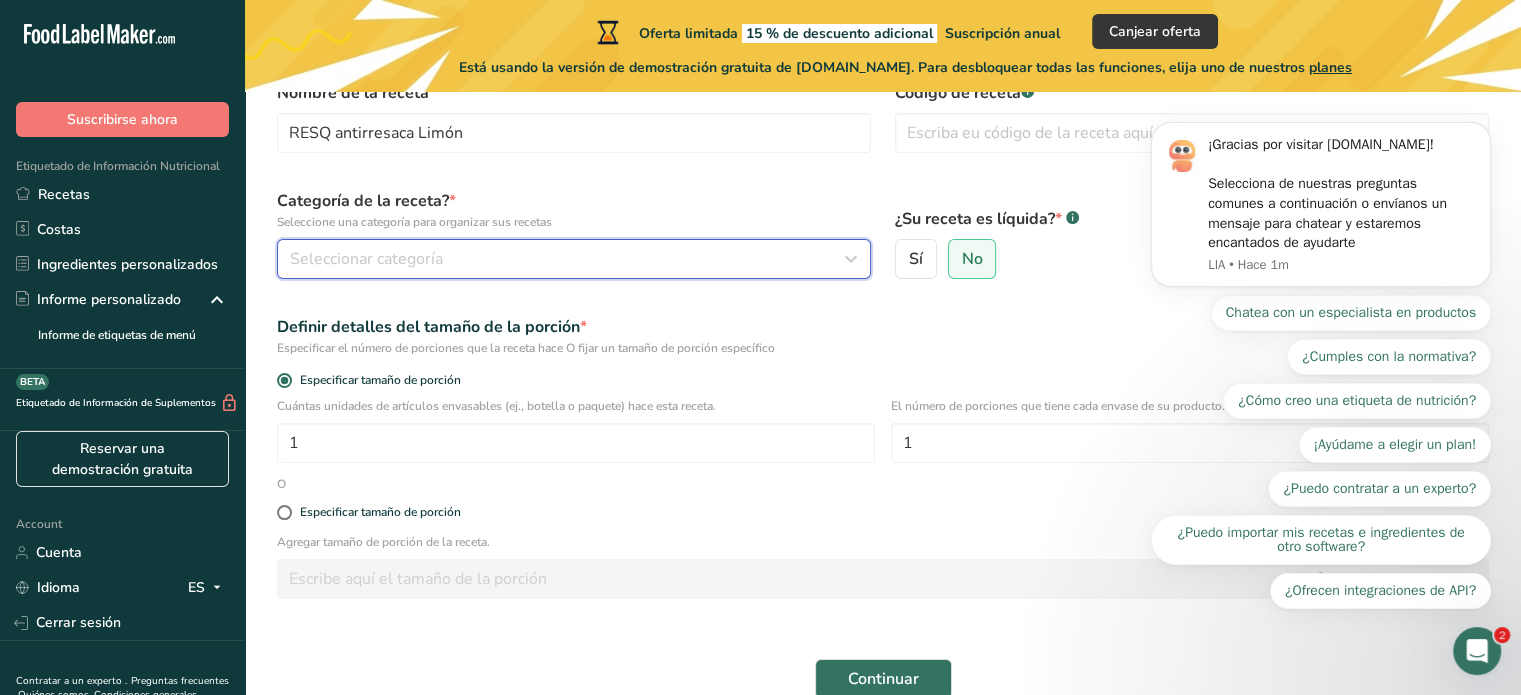 click on "Seleccionar categoría" at bounding box center (568, 259) 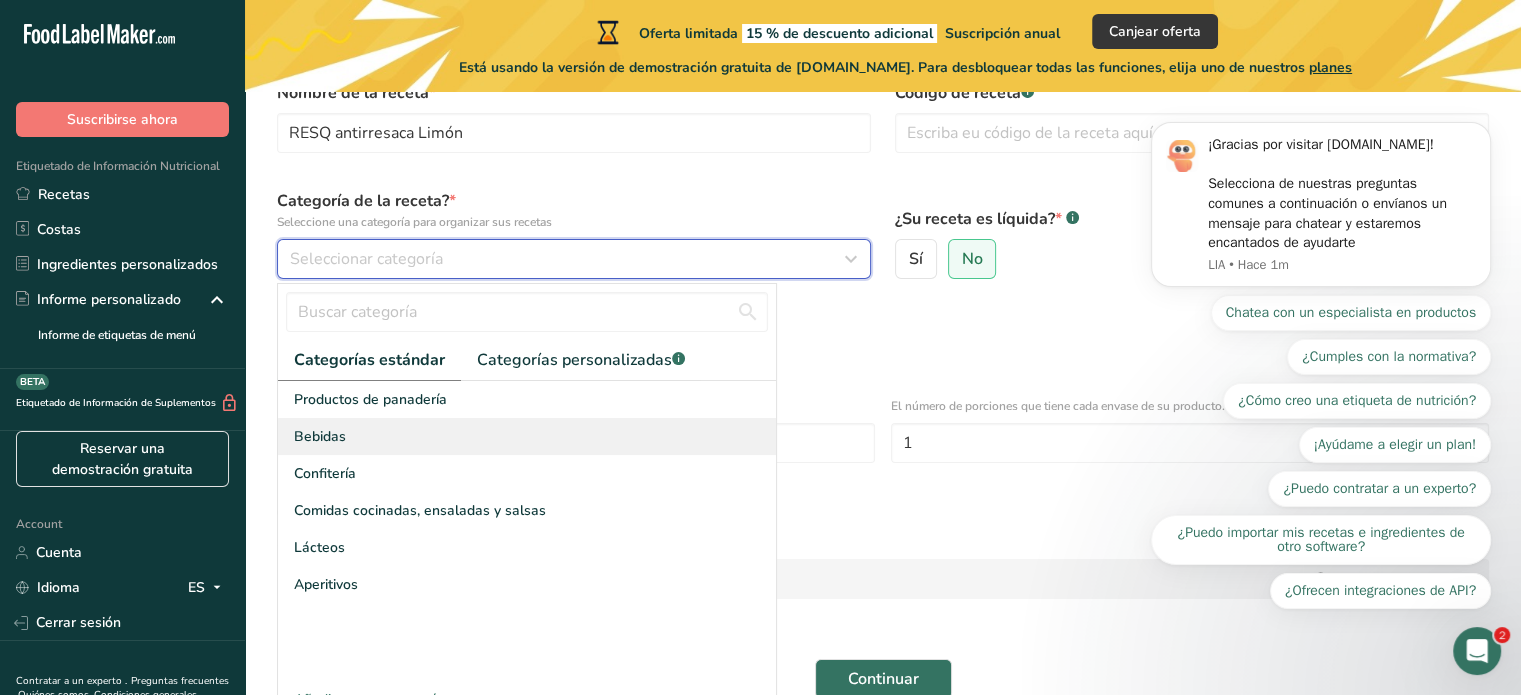 type 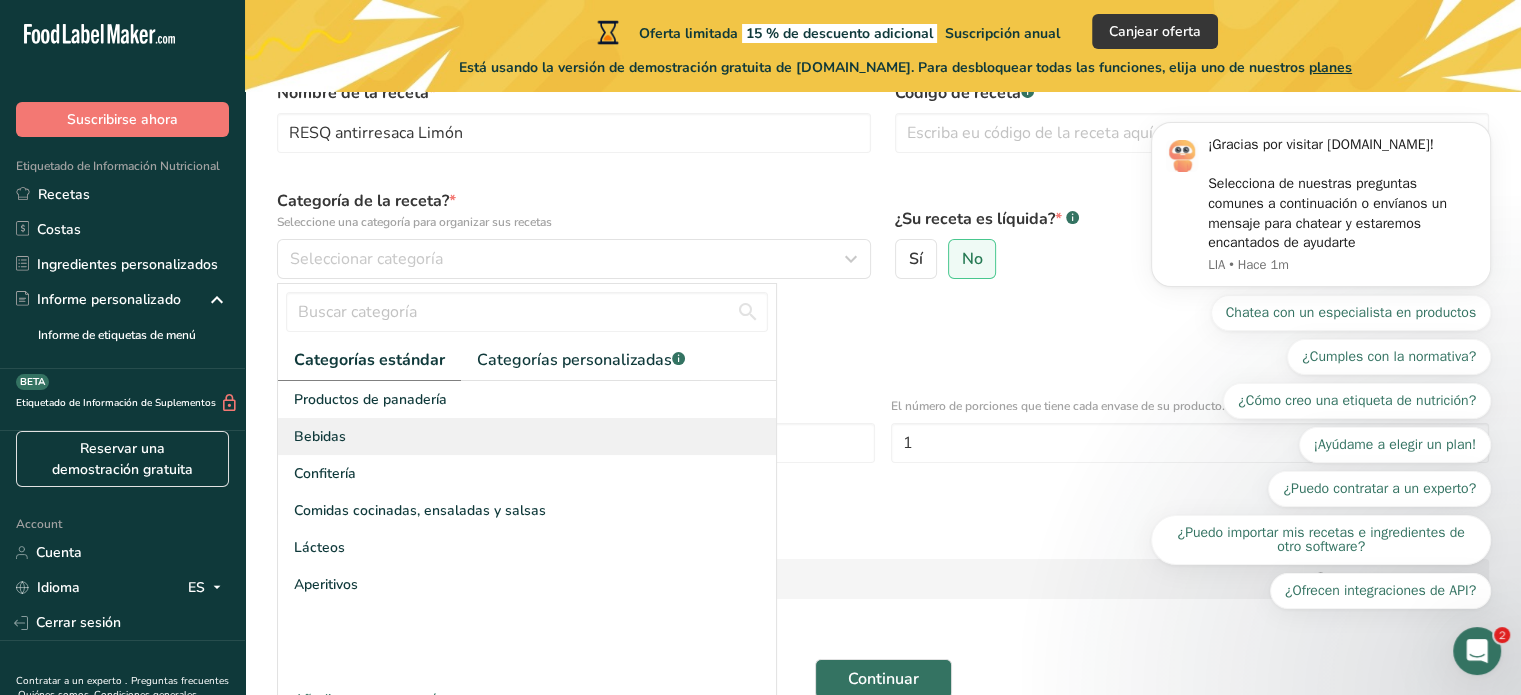 click on "Bebidas" at bounding box center [527, 436] 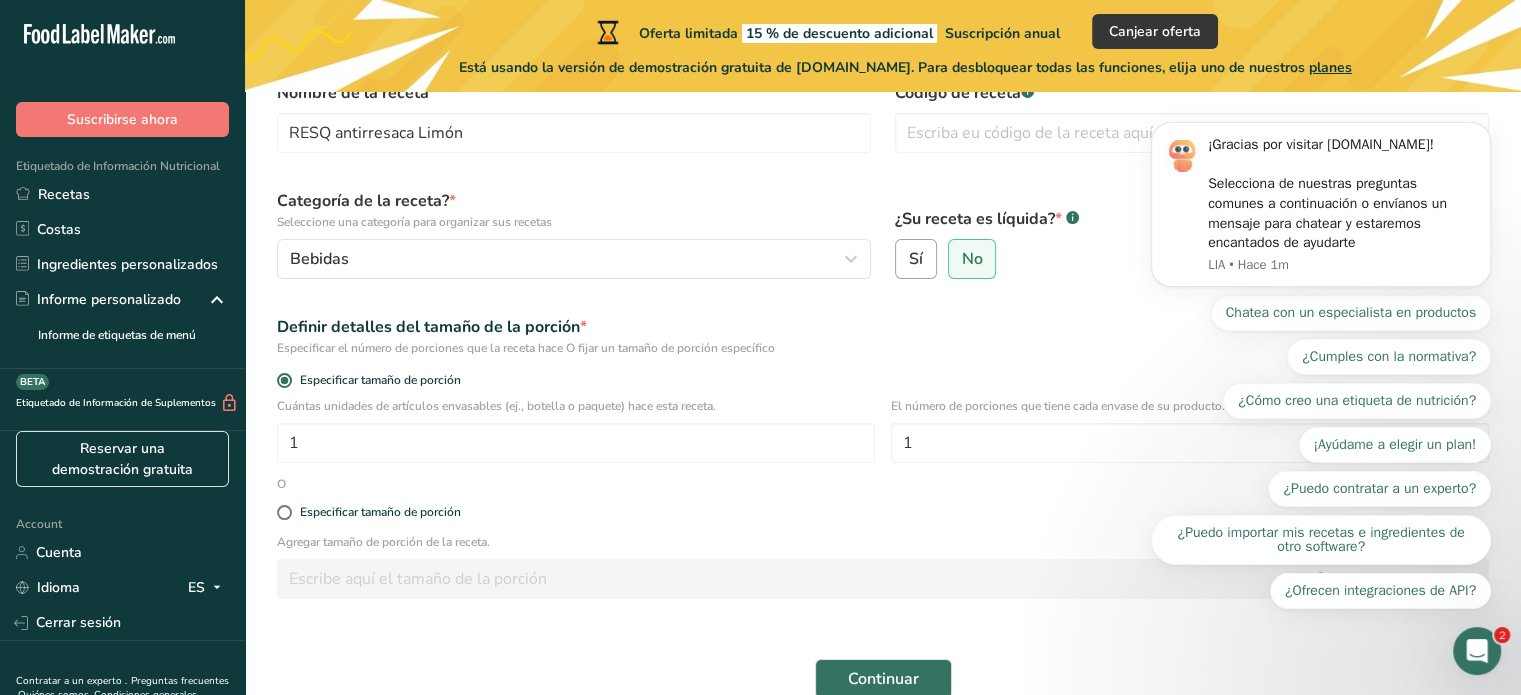 click on "Sí" at bounding box center [916, 259] 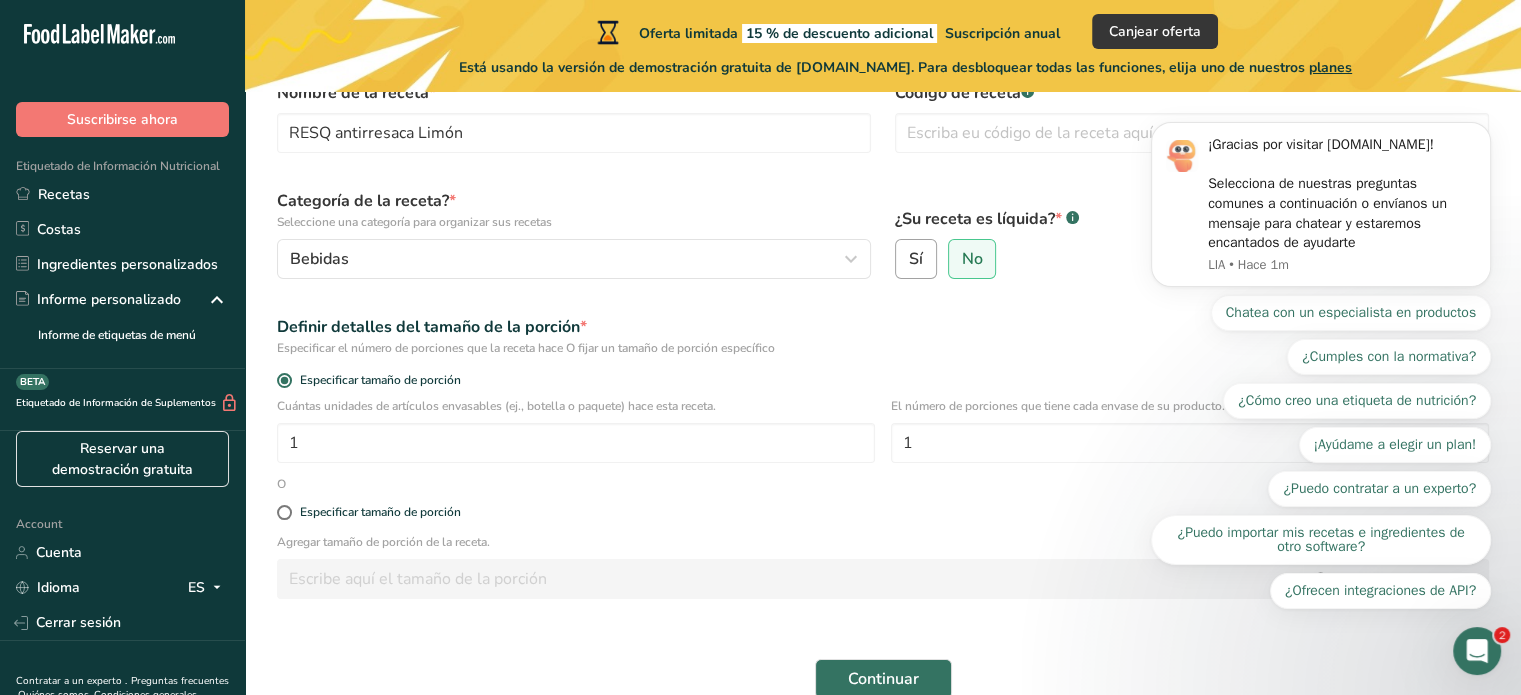 click on "Sí" at bounding box center (902, 259) 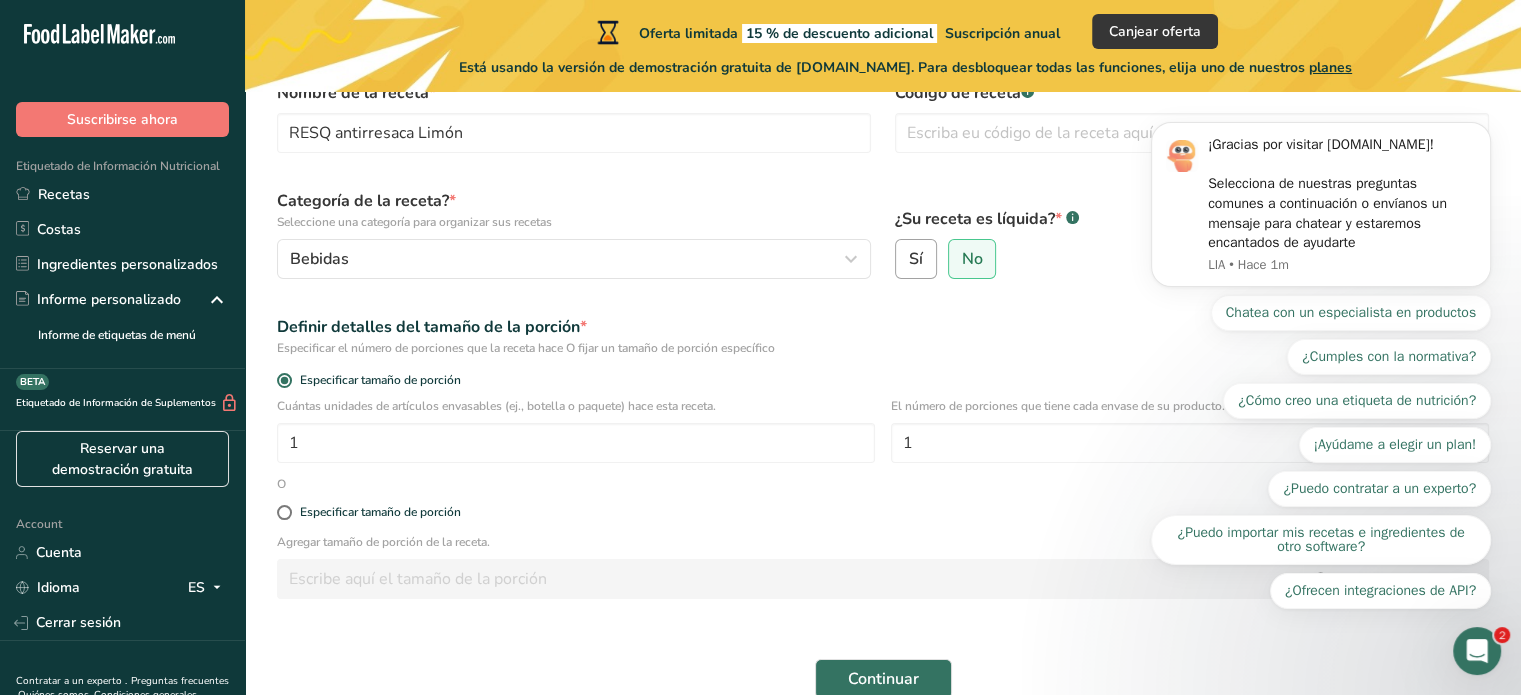radio on "true" 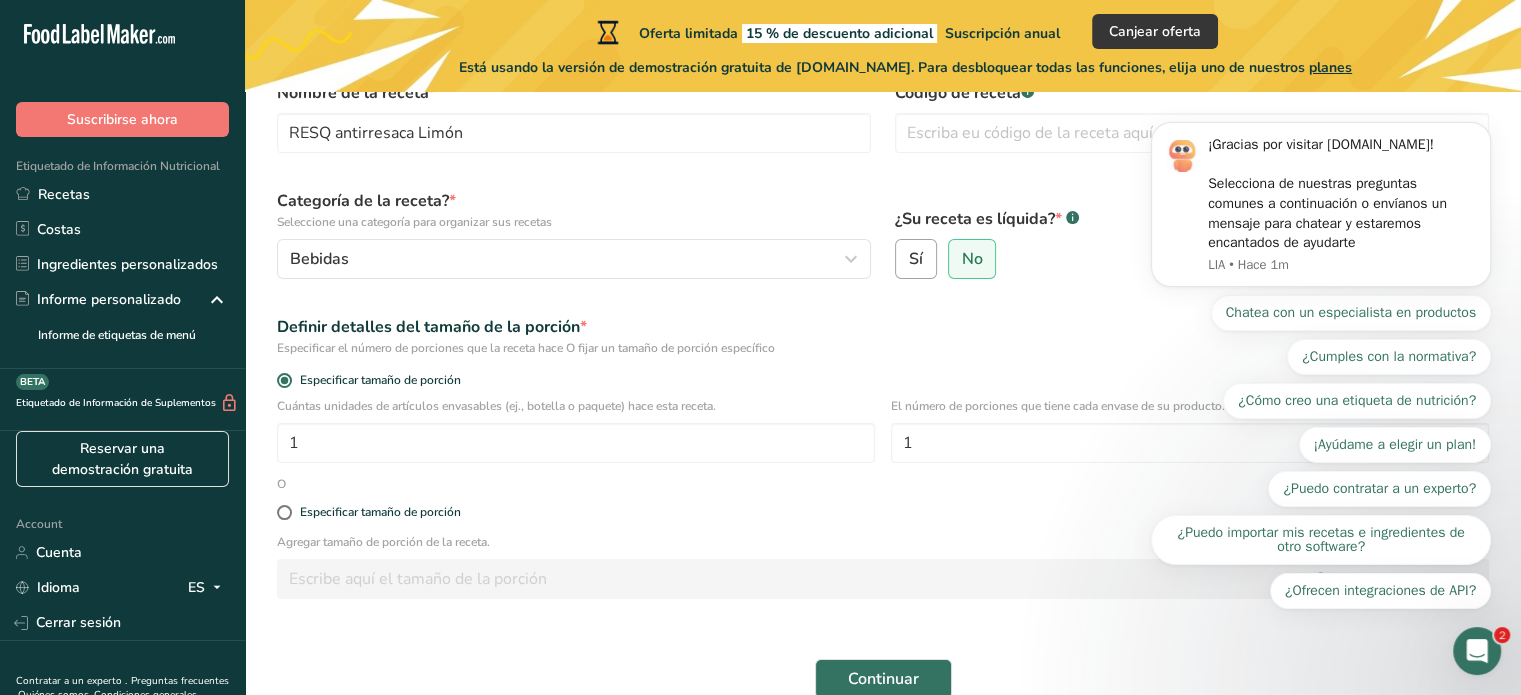 radio on "false" 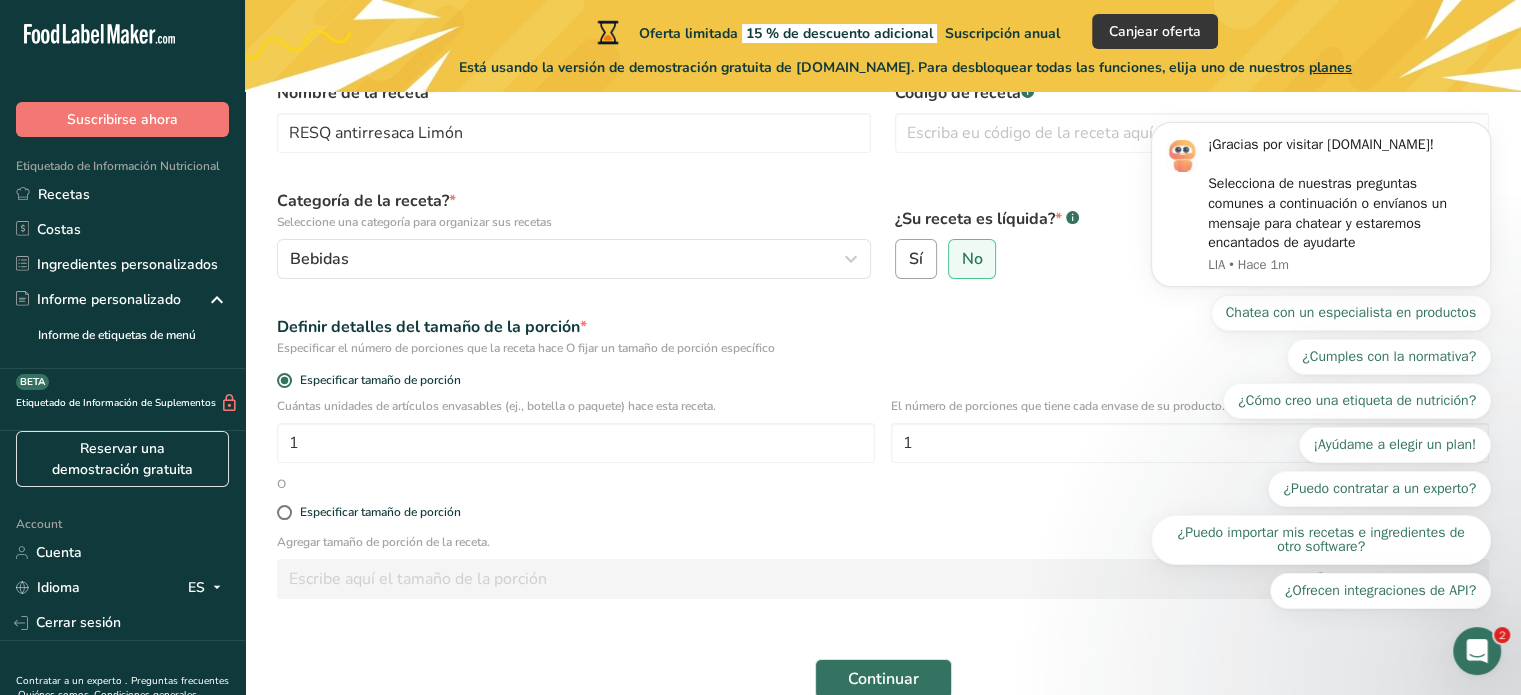 select on "22" 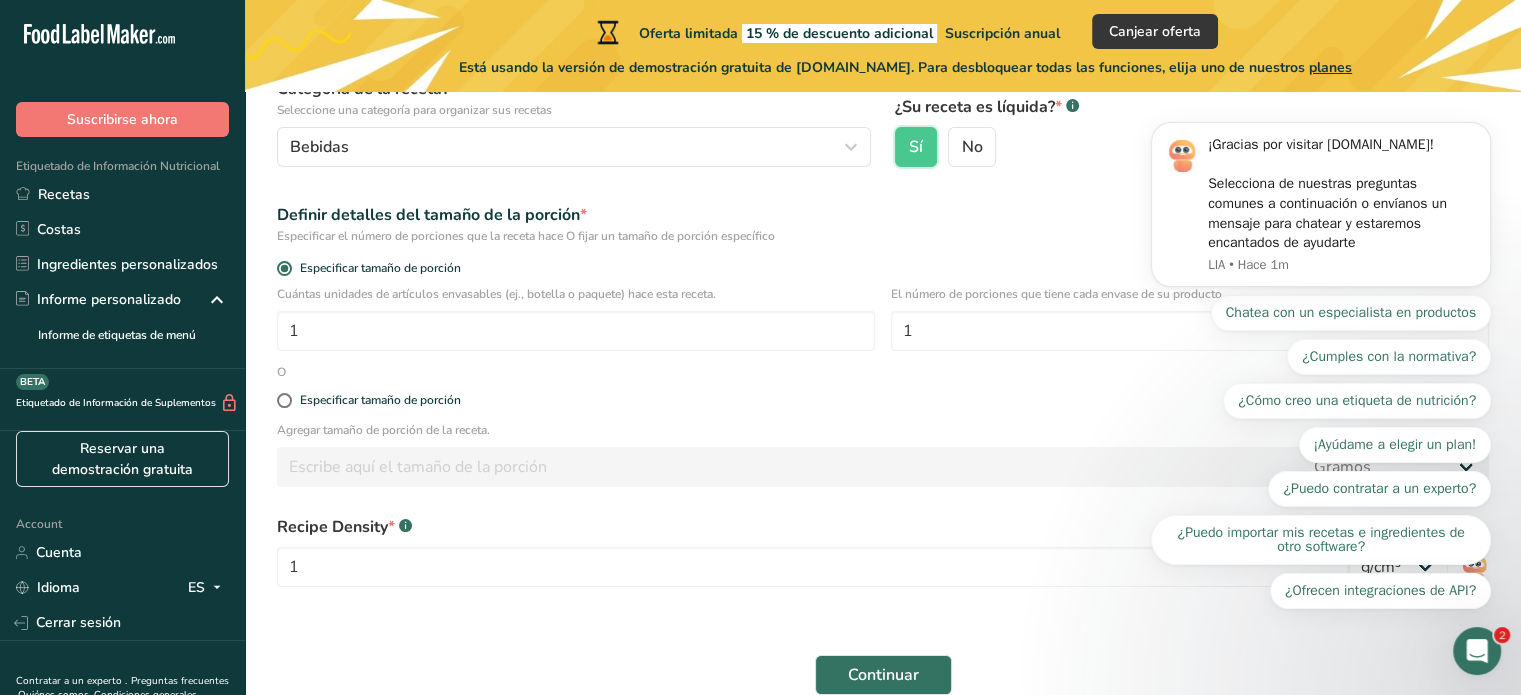 scroll, scrollTop: 240, scrollLeft: 0, axis: vertical 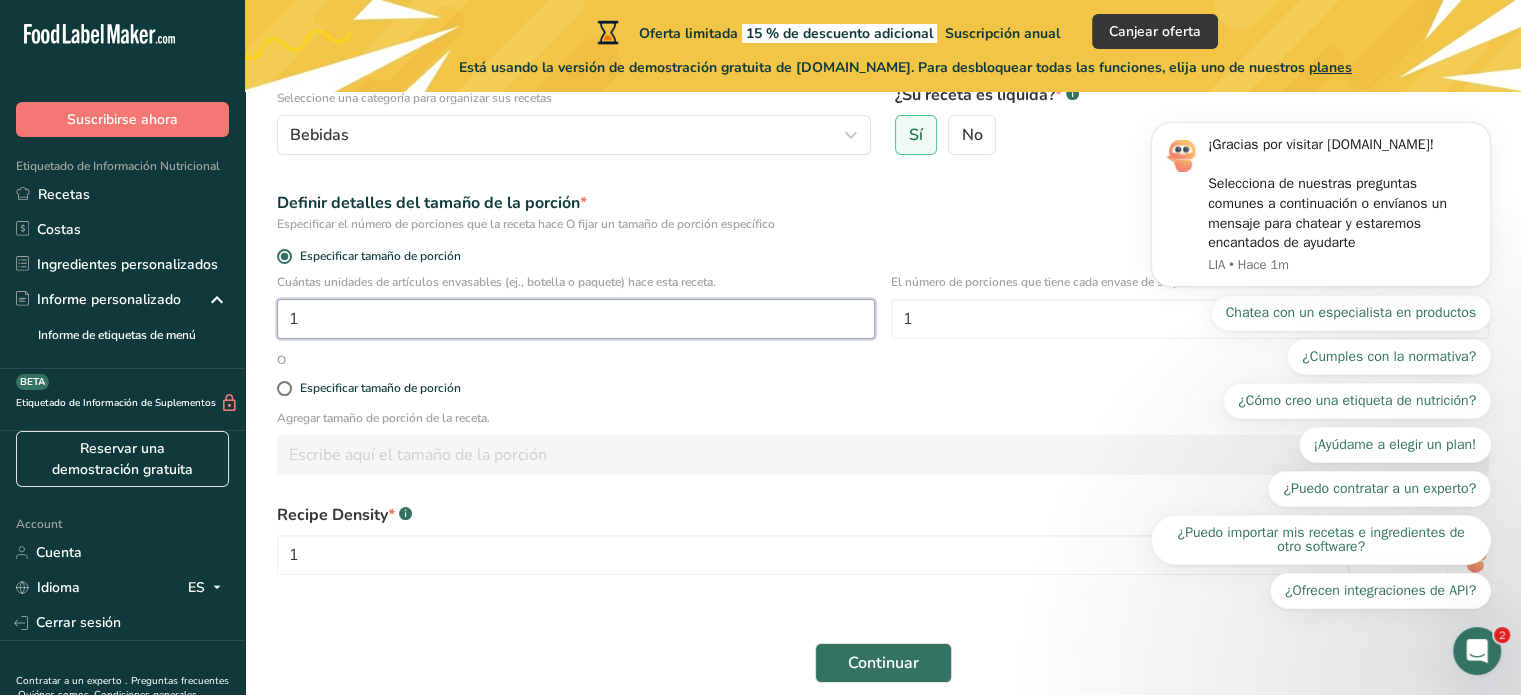 click on "1" at bounding box center (576, 319) 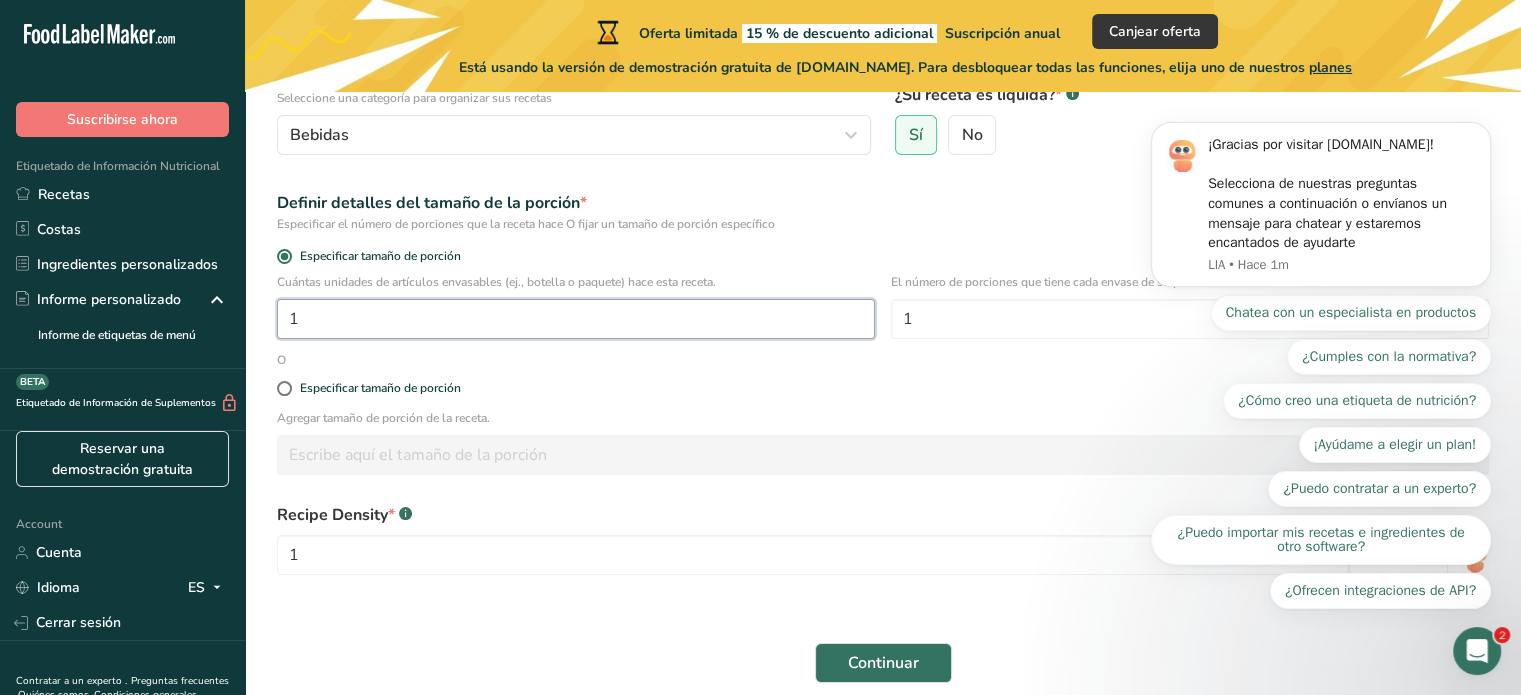 click on "1" at bounding box center [576, 319] 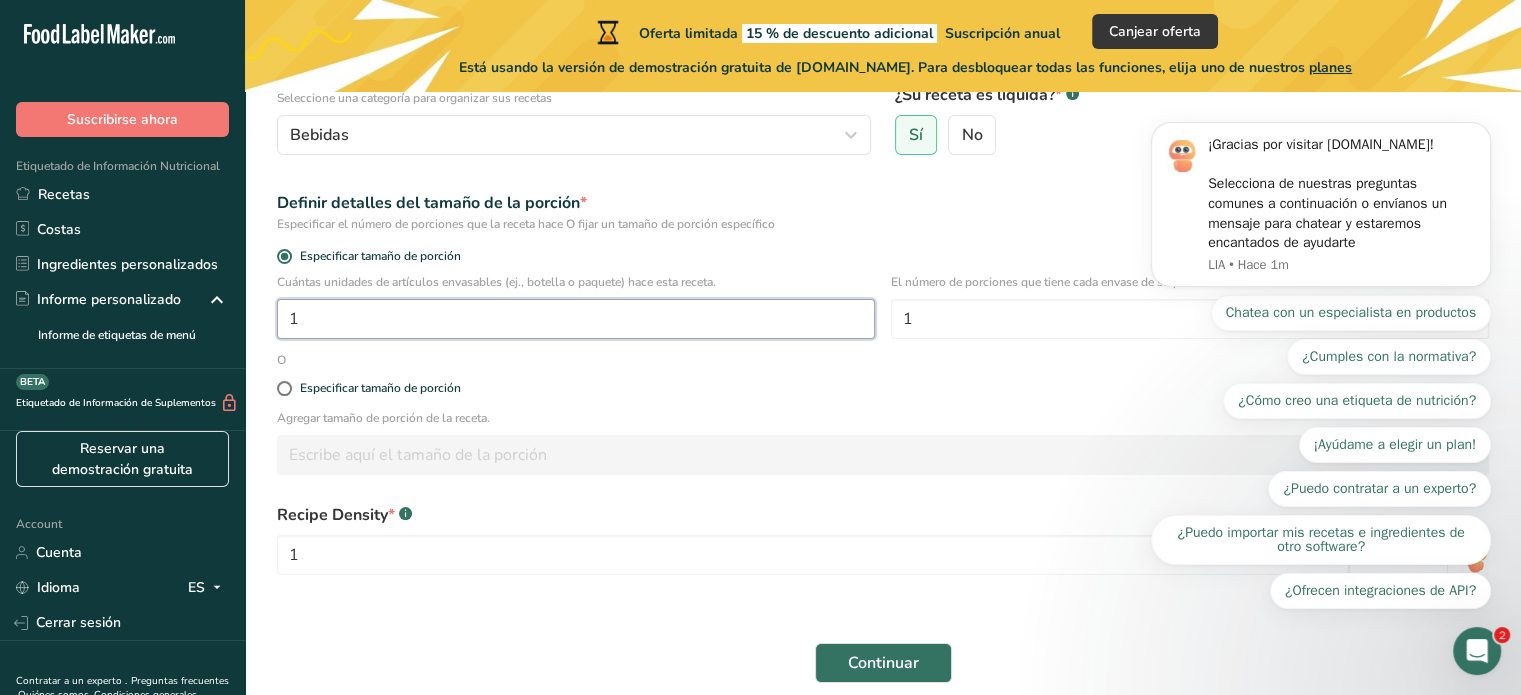 click on "1" at bounding box center [576, 319] 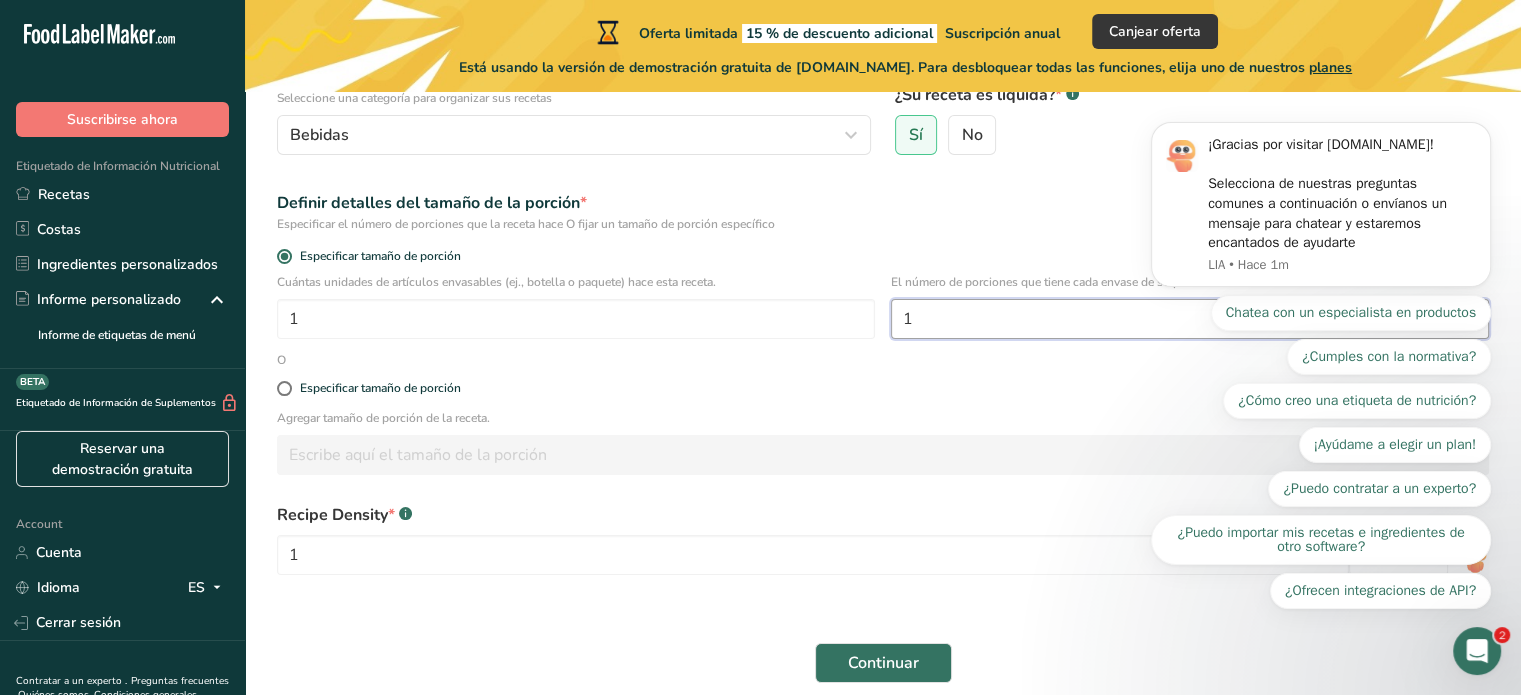 click on "1" at bounding box center (1190, 319) 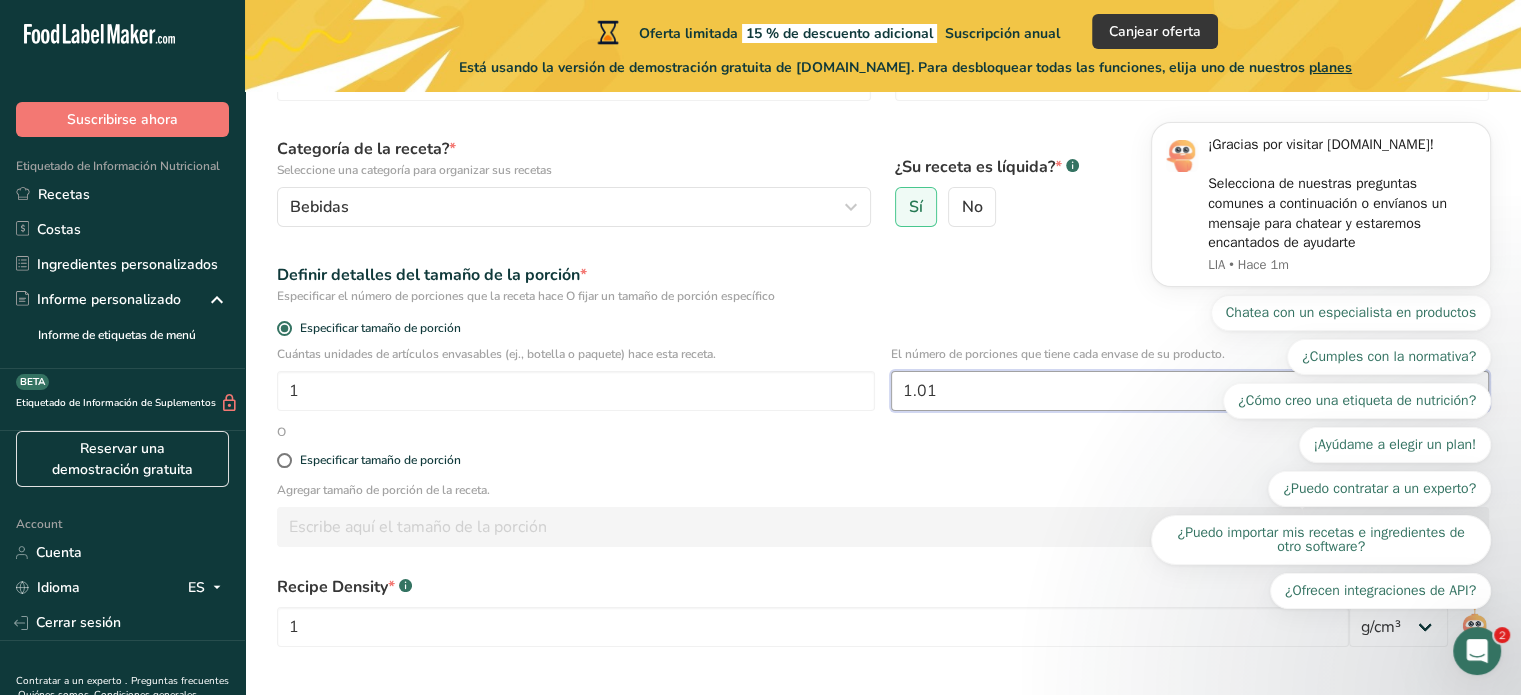 scroll, scrollTop: 168, scrollLeft: 0, axis: vertical 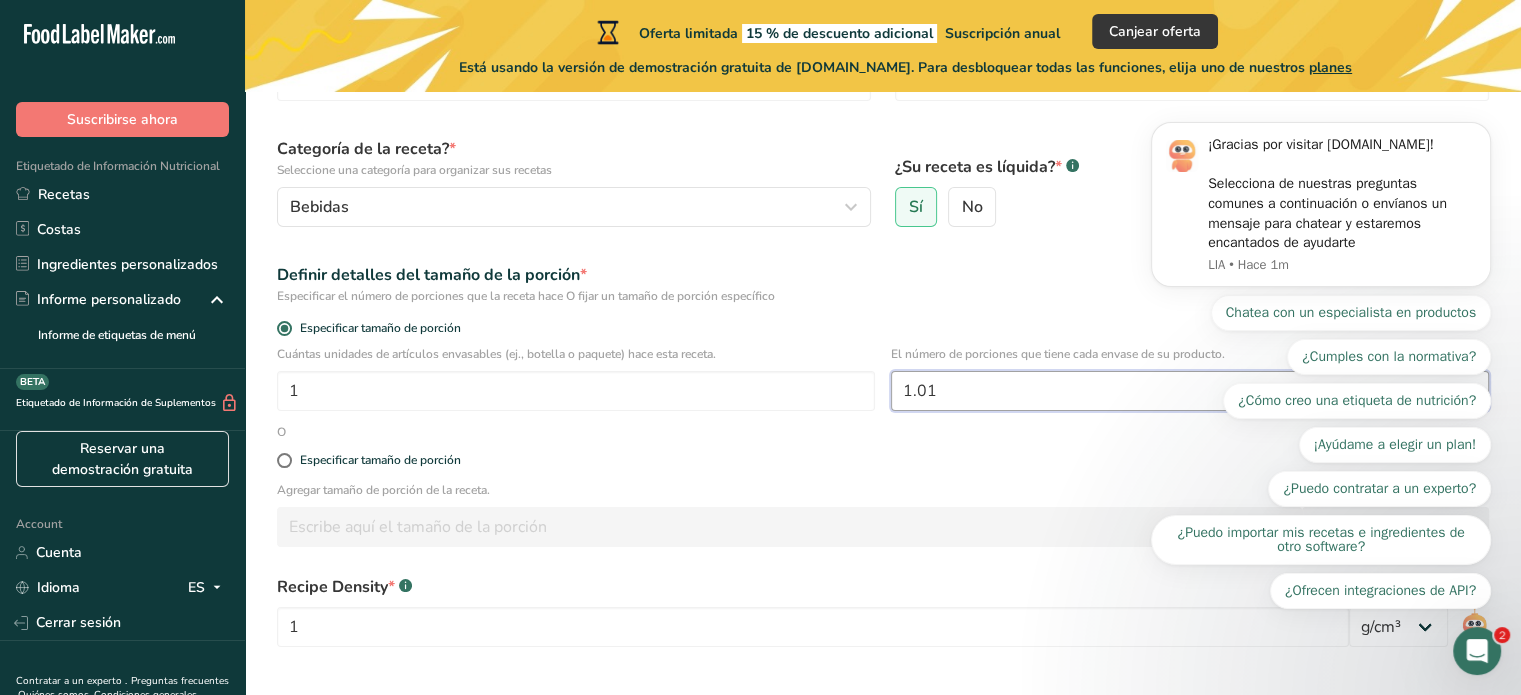type on "1" 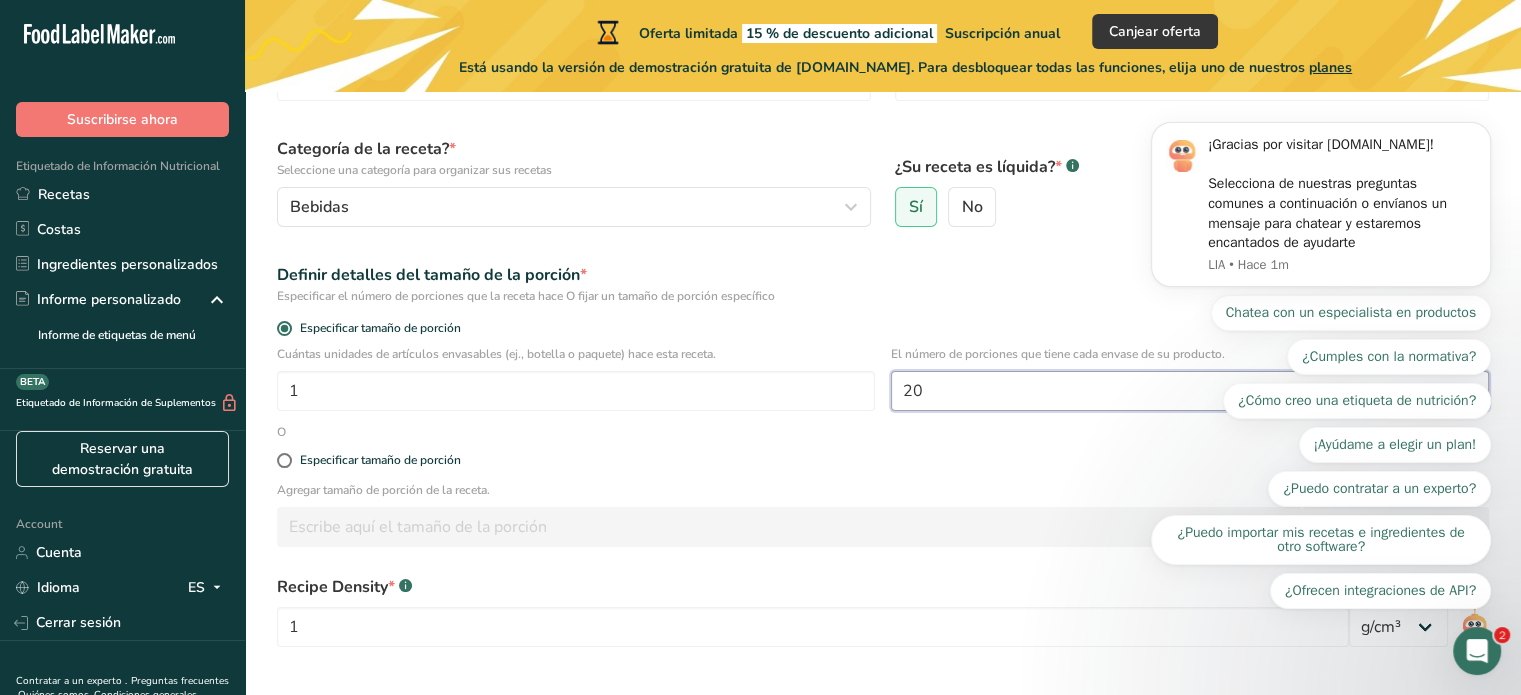 type on "2" 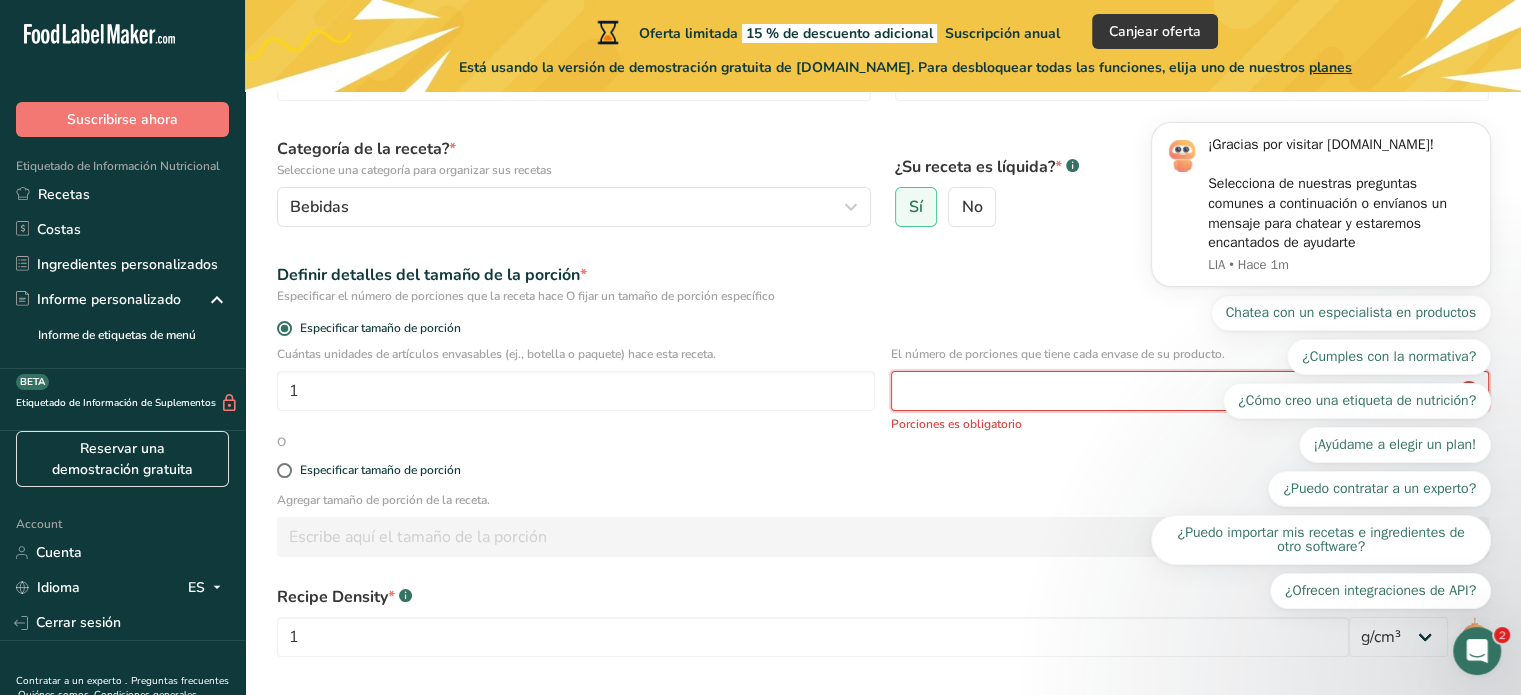 type on "1" 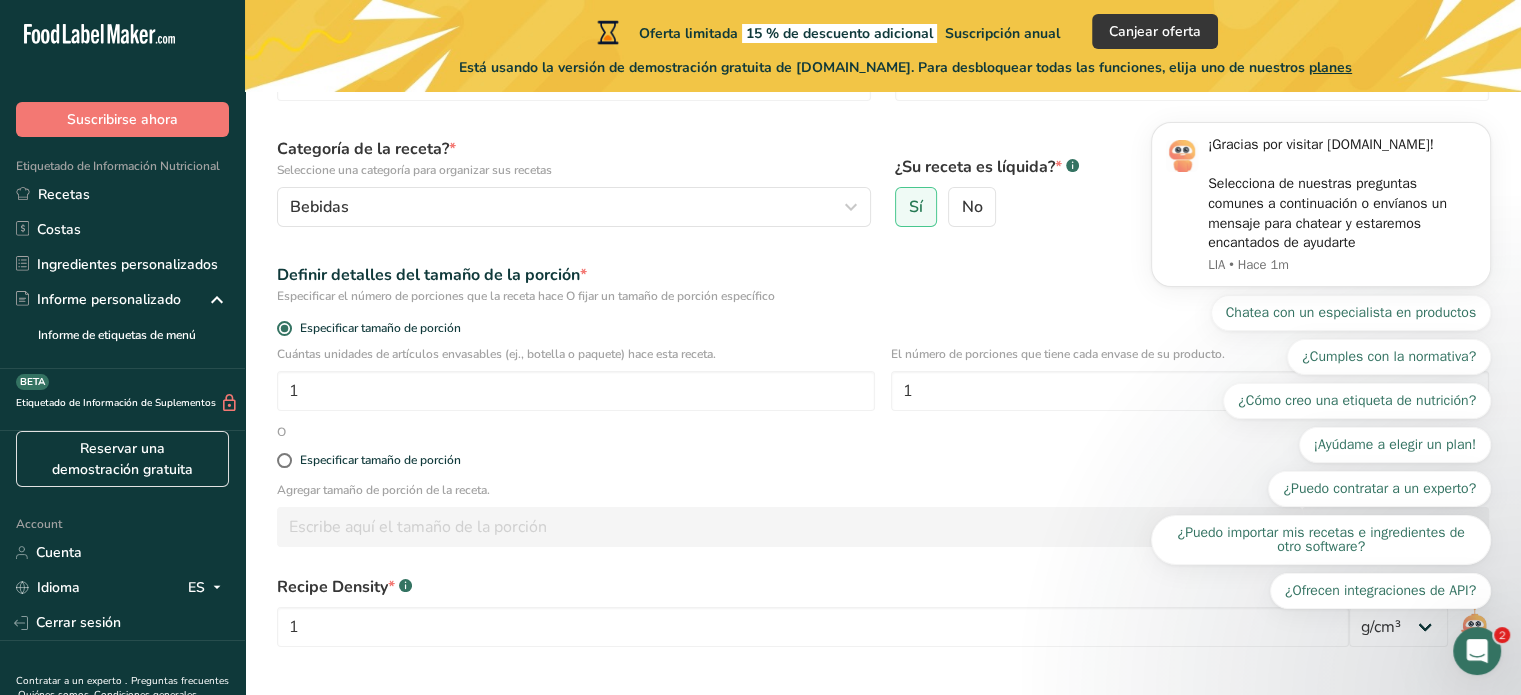 click 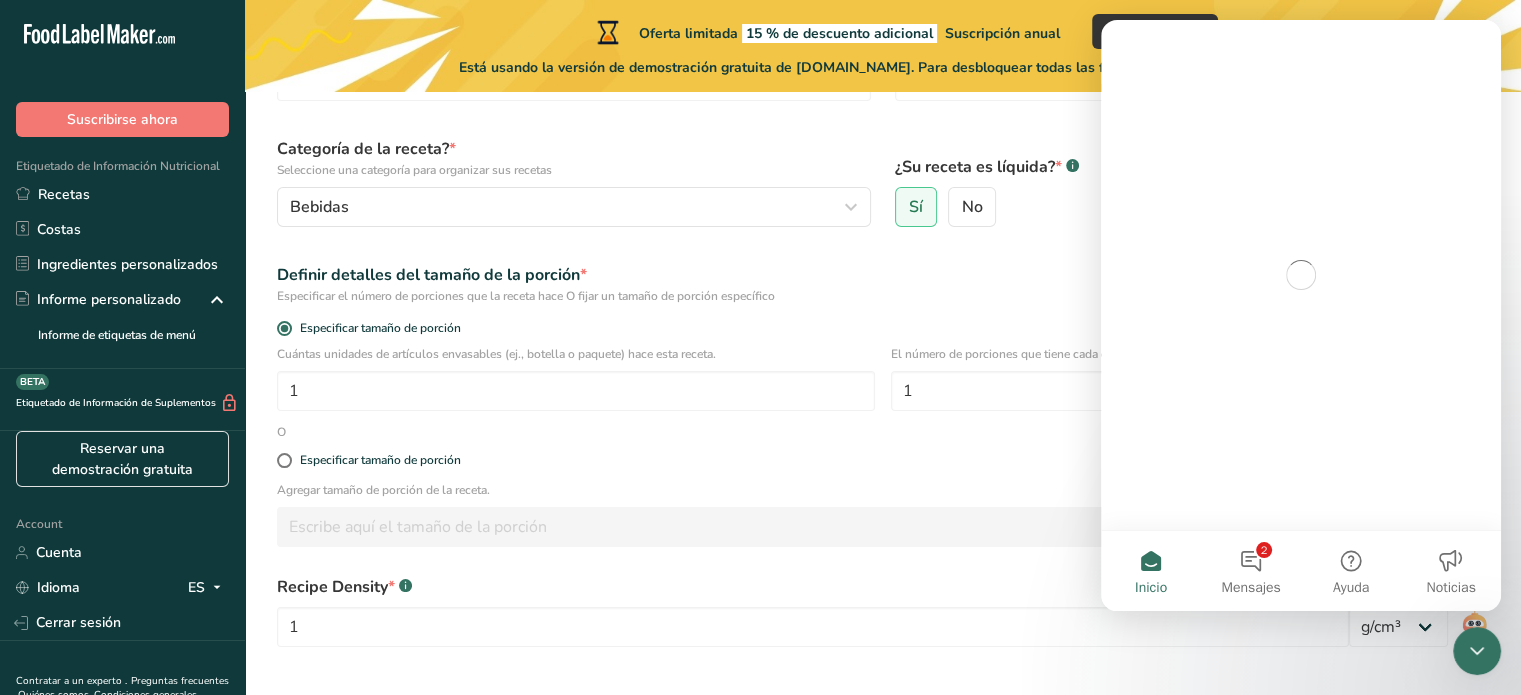 scroll, scrollTop: 0, scrollLeft: 0, axis: both 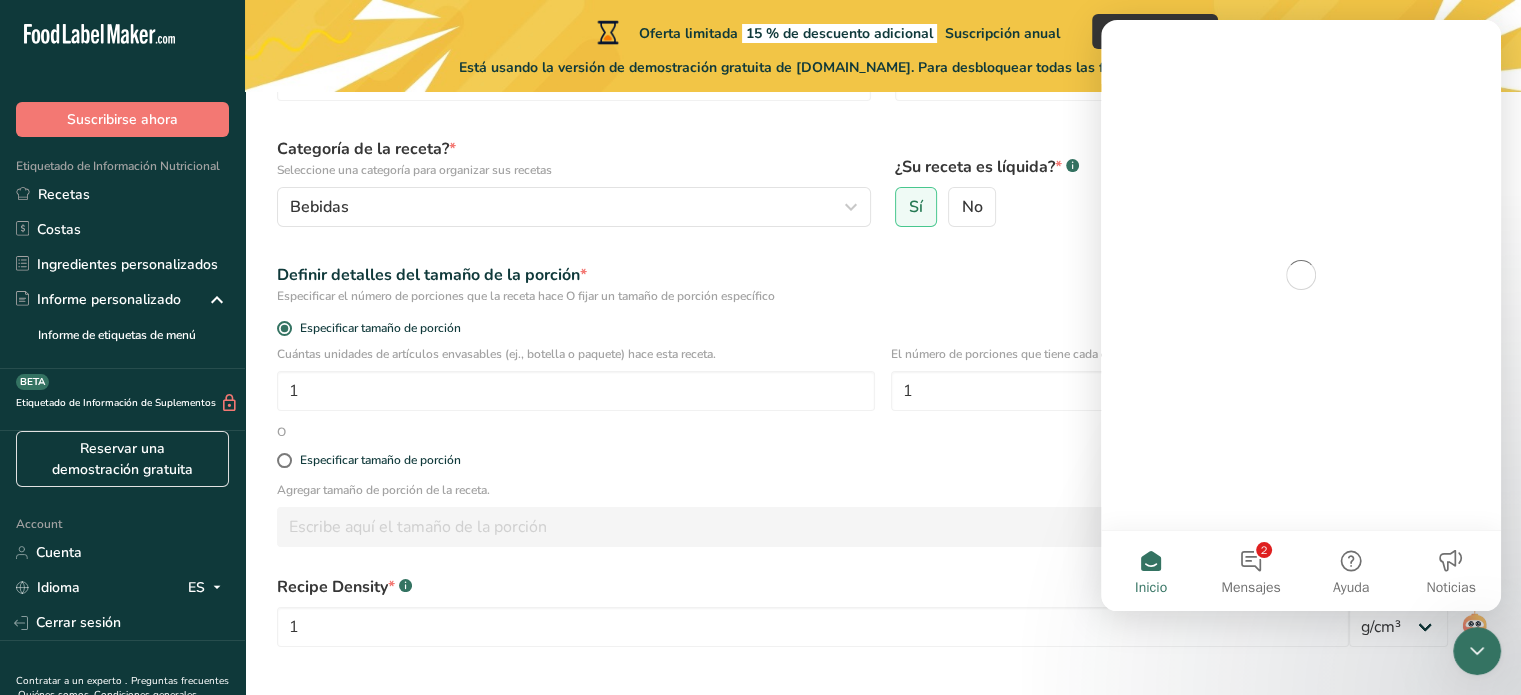 click at bounding box center [1477, 651] 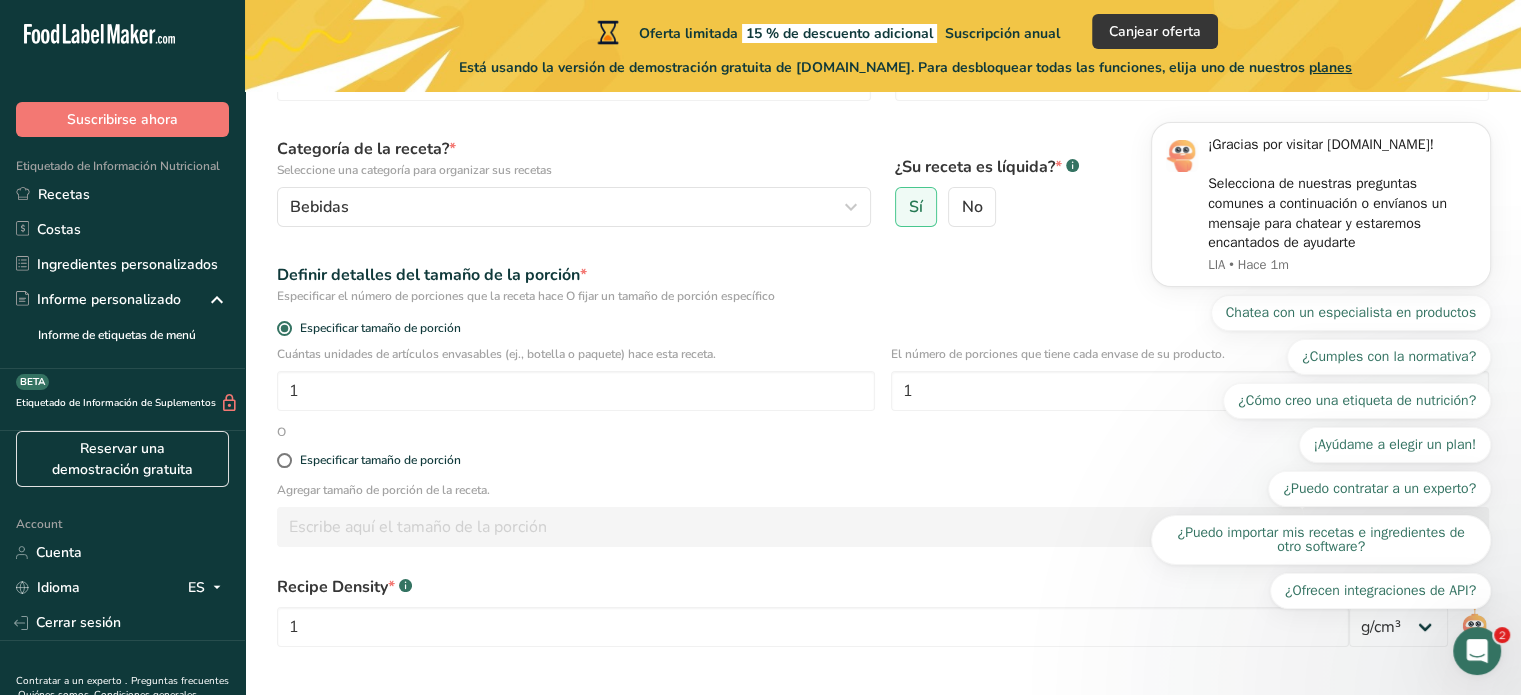 scroll, scrollTop: 0, scrollLeft: 0, axis: both 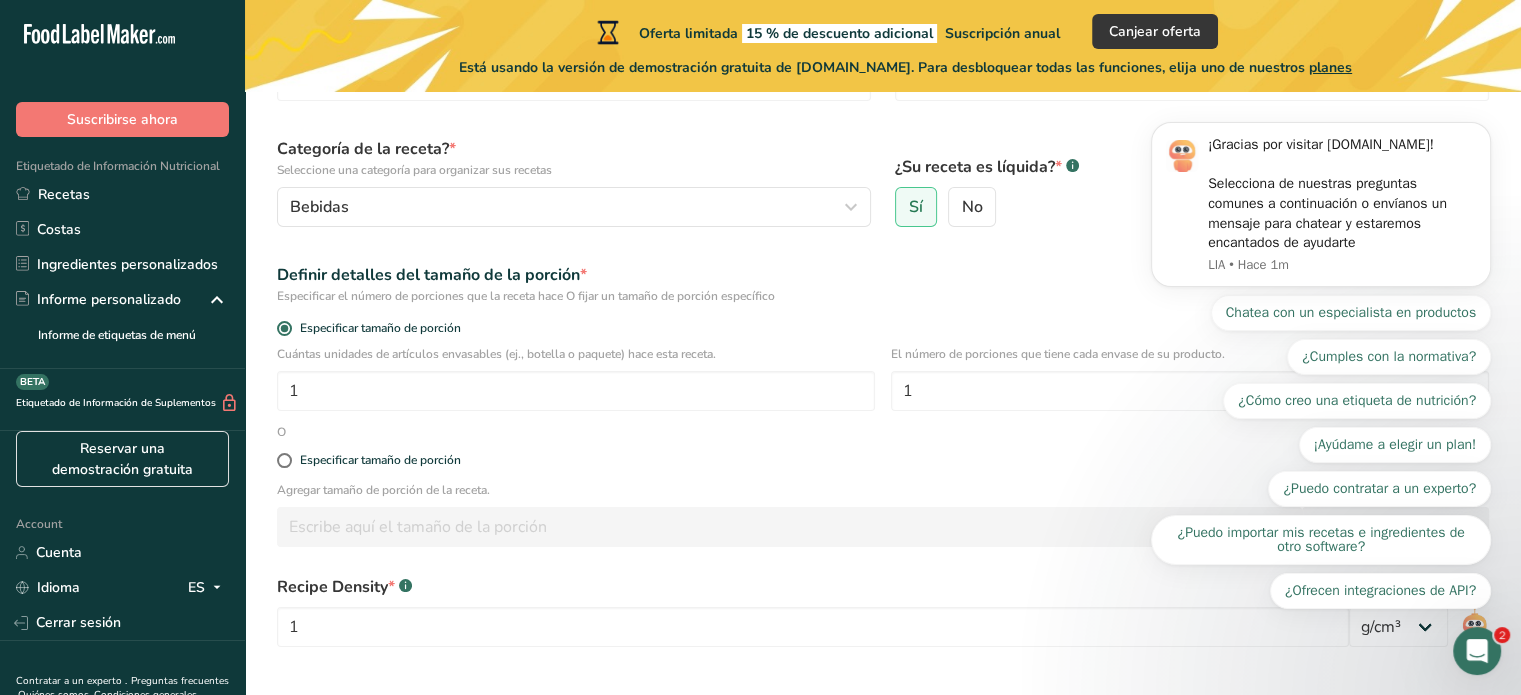 click on "Especificar el número de porciones que la receta hace O fijar un tamaño de porción específico" at bounding box center [883, 296] 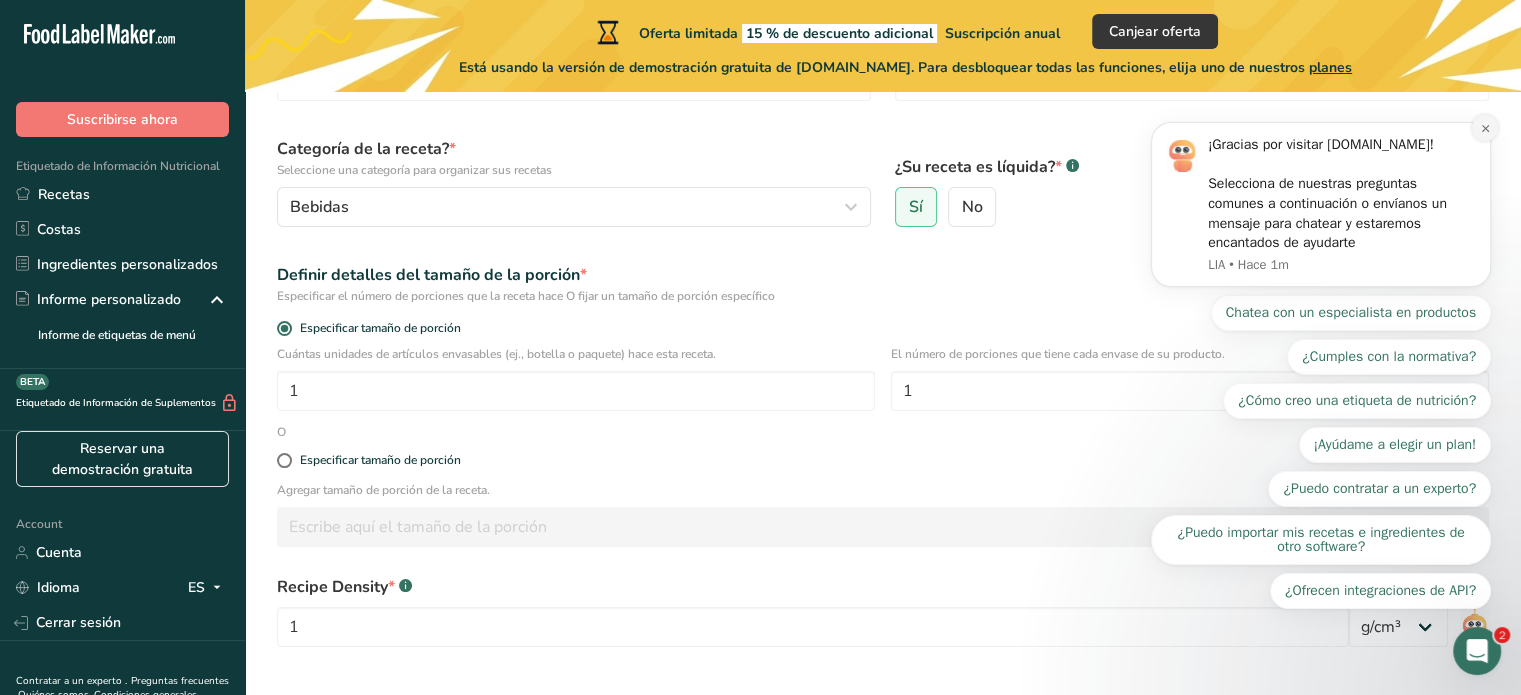 click 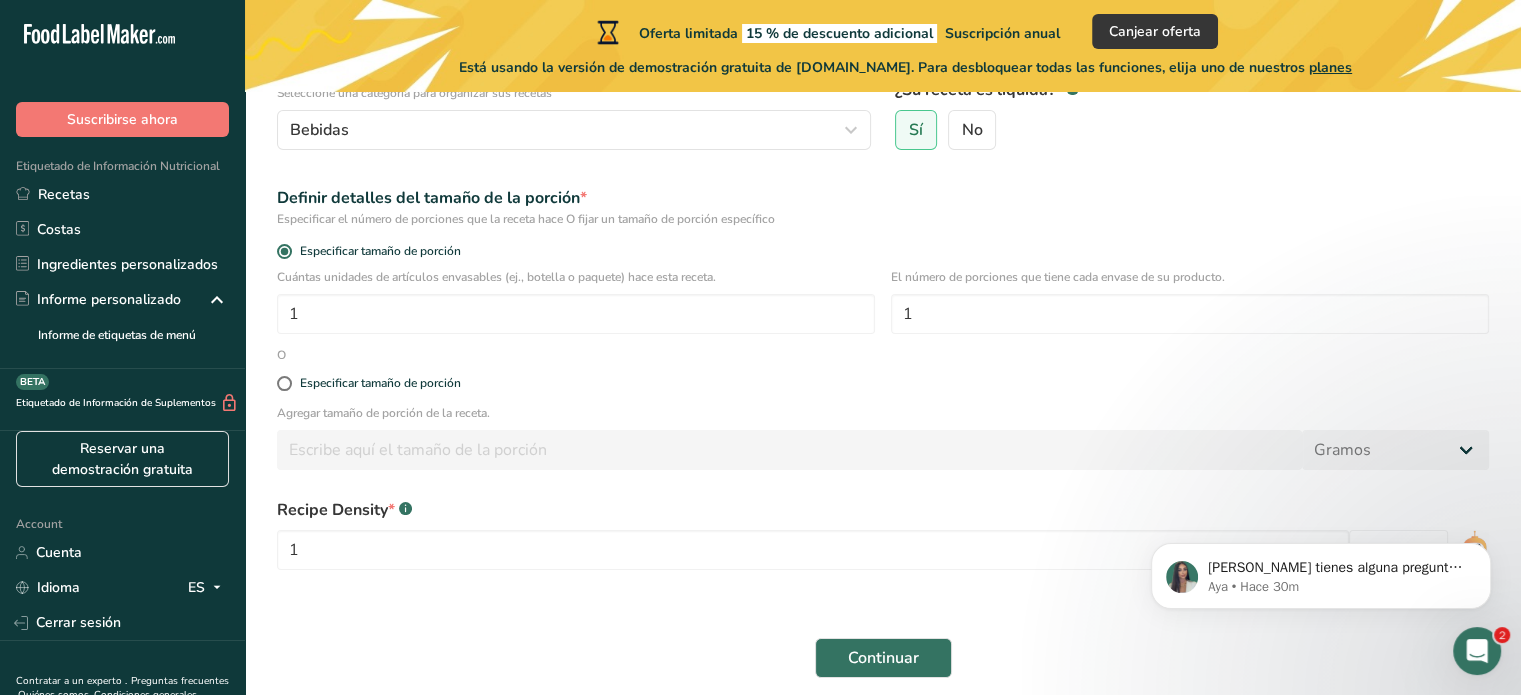 scroll, scrollTop: 268, scrollLeft: 0, axis: vertical 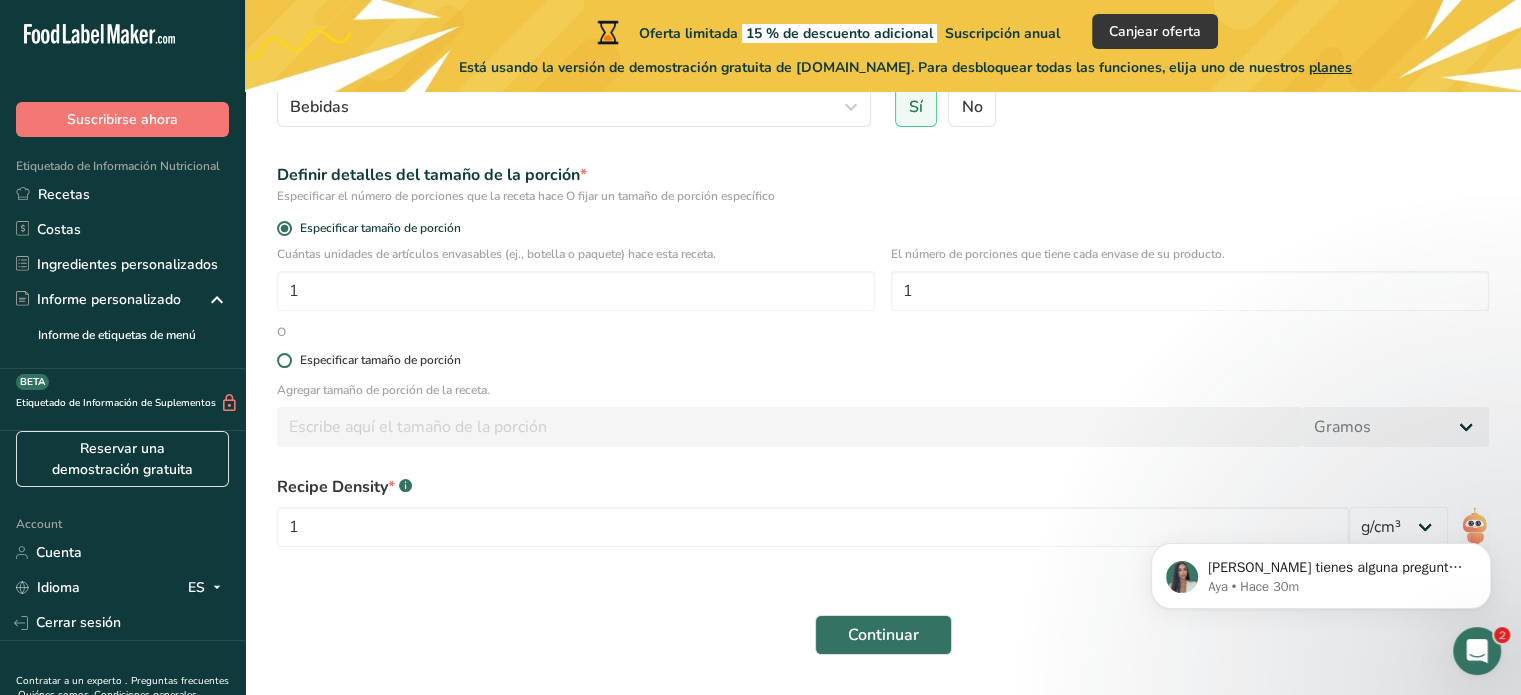 click on "Especificar tamaño de porción" at bounding box center (380, 360) 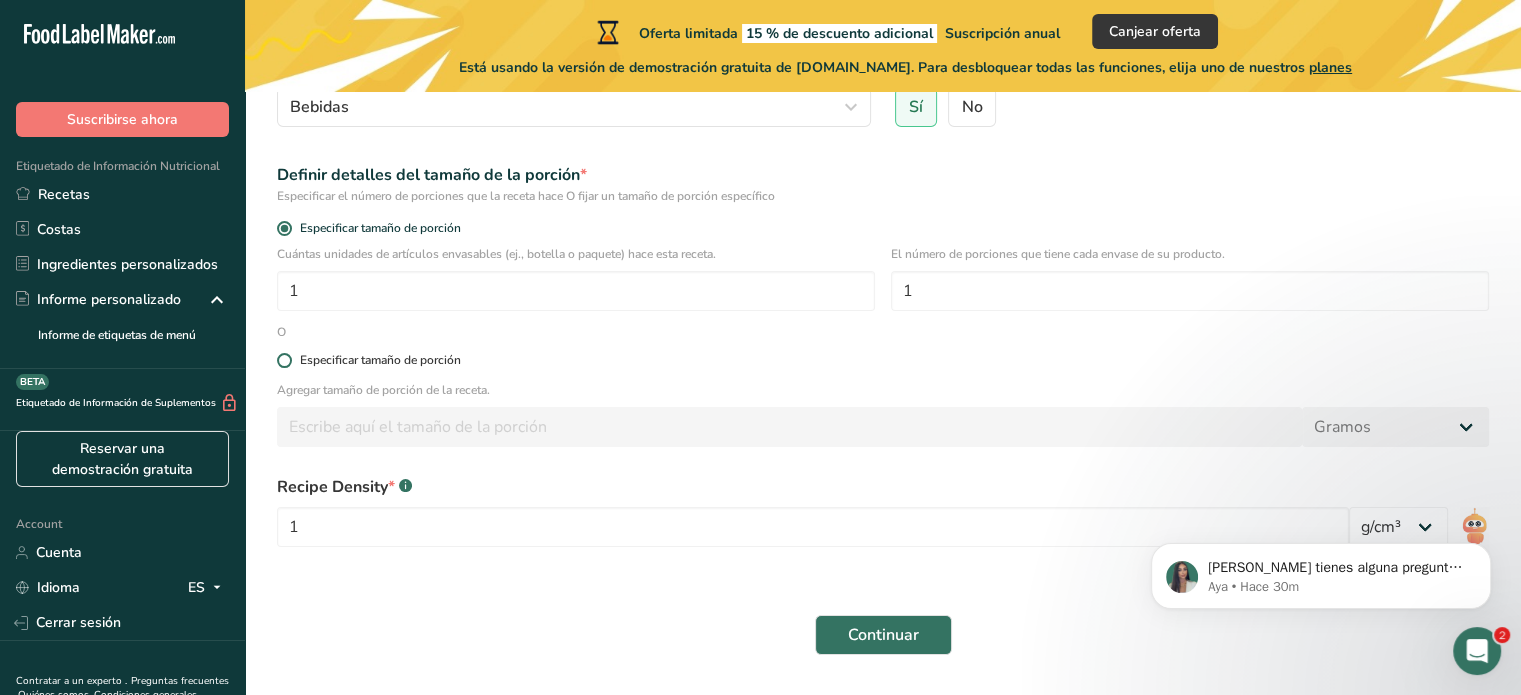 click on "Especificar tamaño de porción" at bounding box center [283, 360] 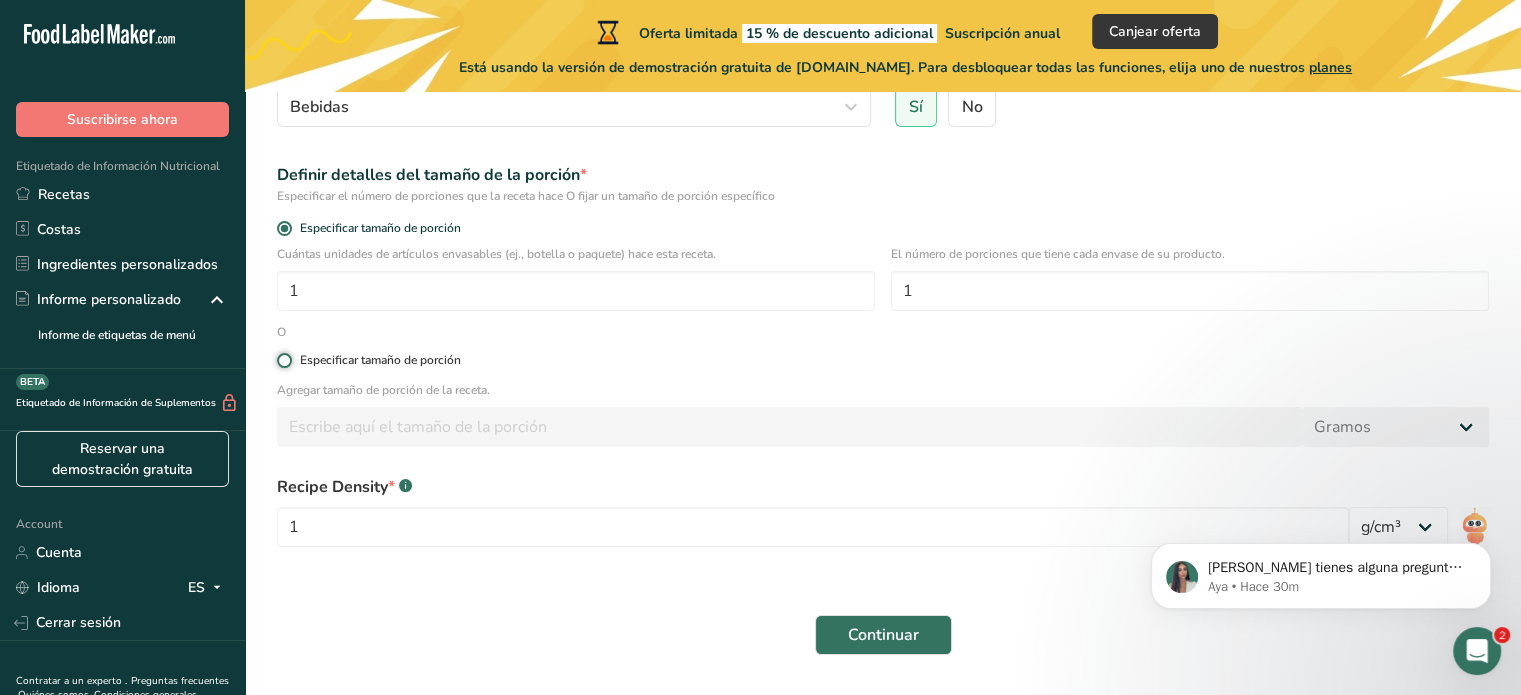 radio on "true" 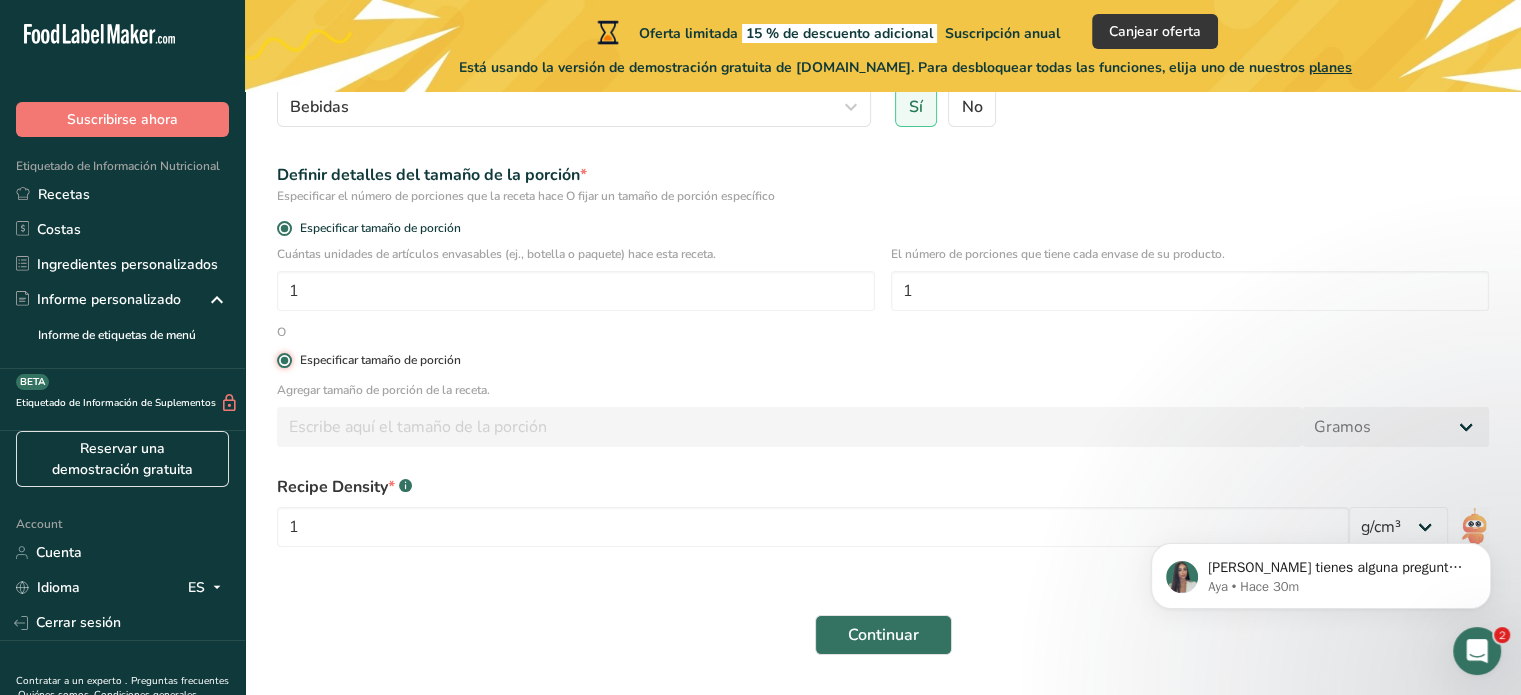 radio on "false" 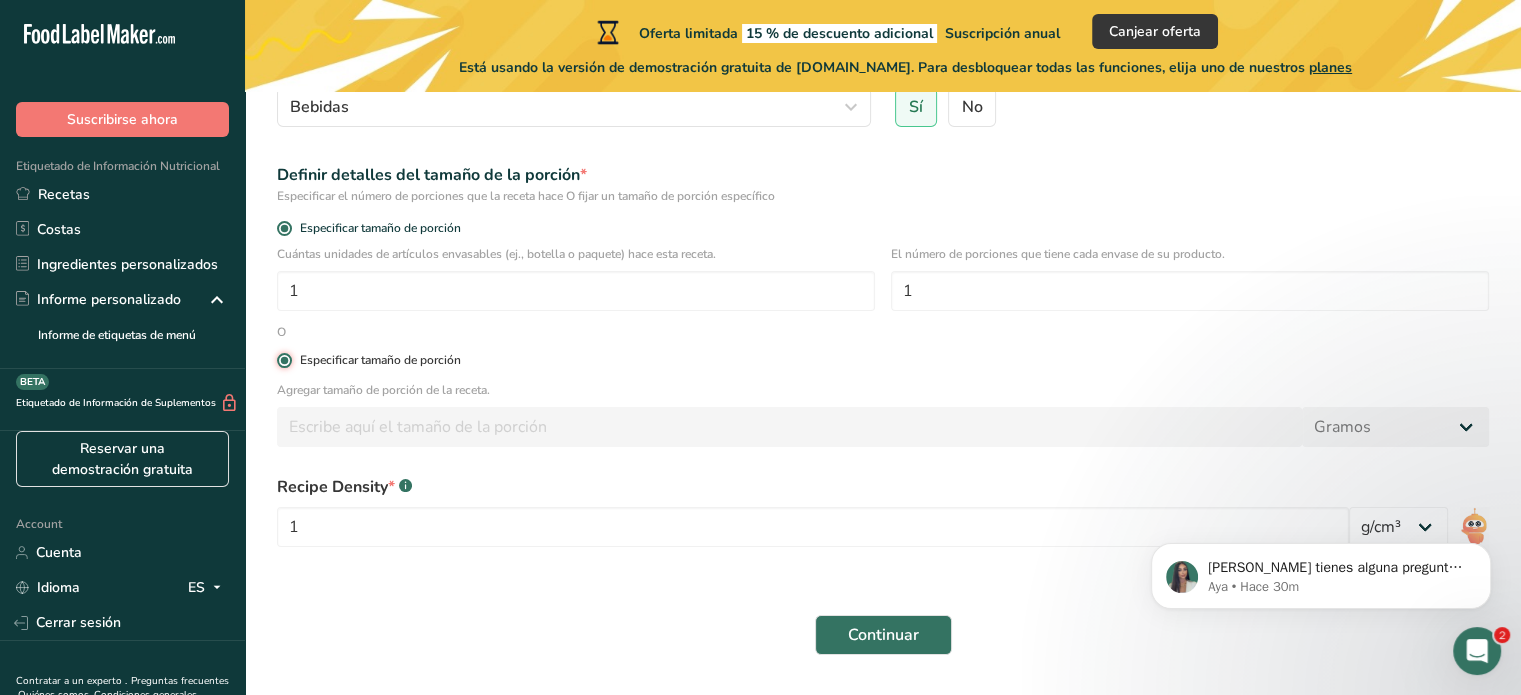 type 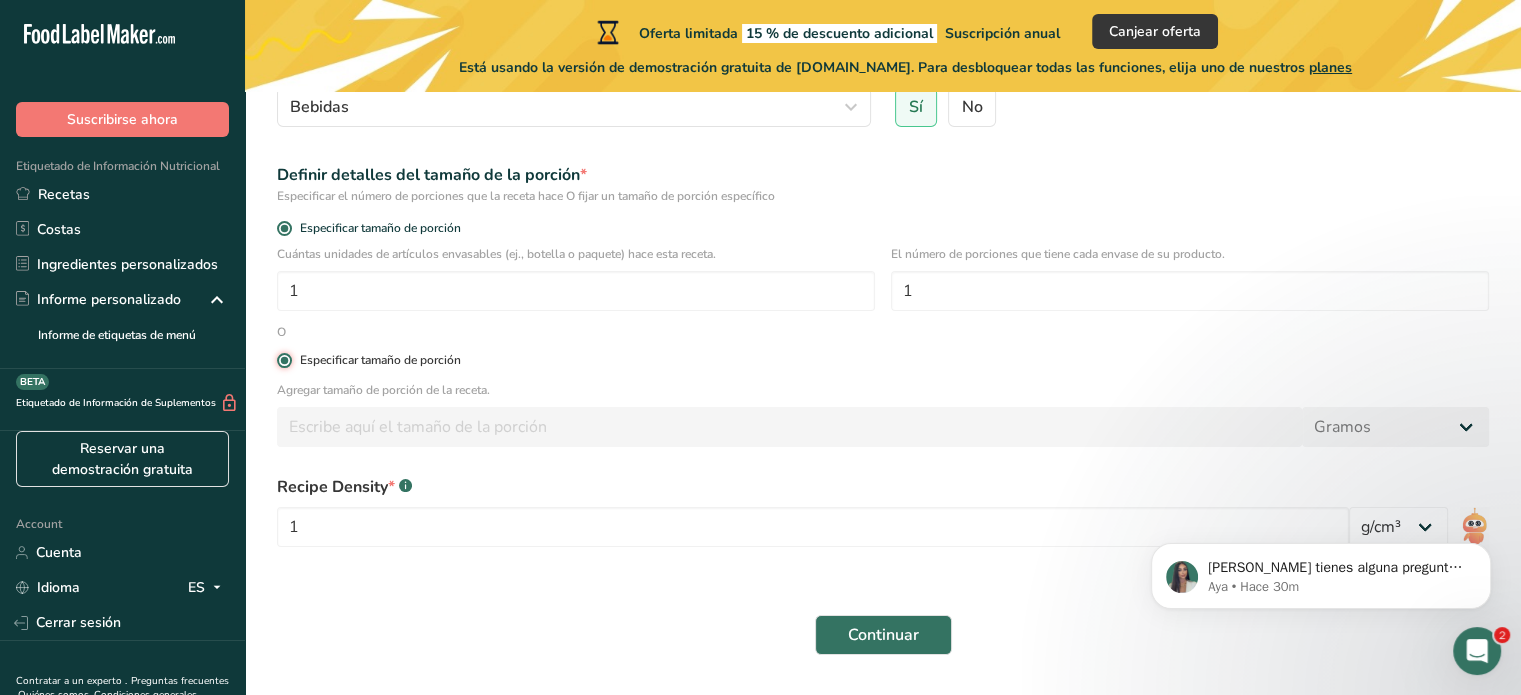 type 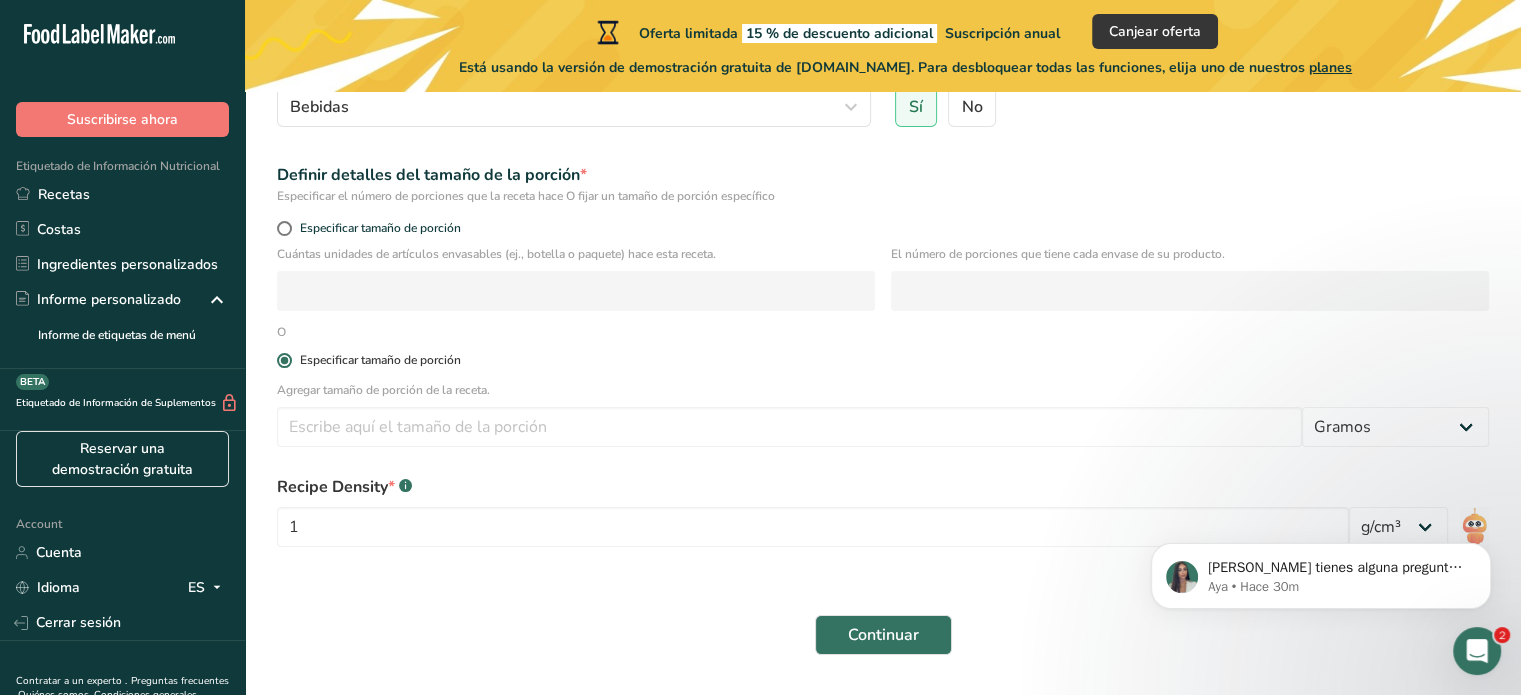 click on "Especificar tamaño de porción" at bounding box center (380, 360) 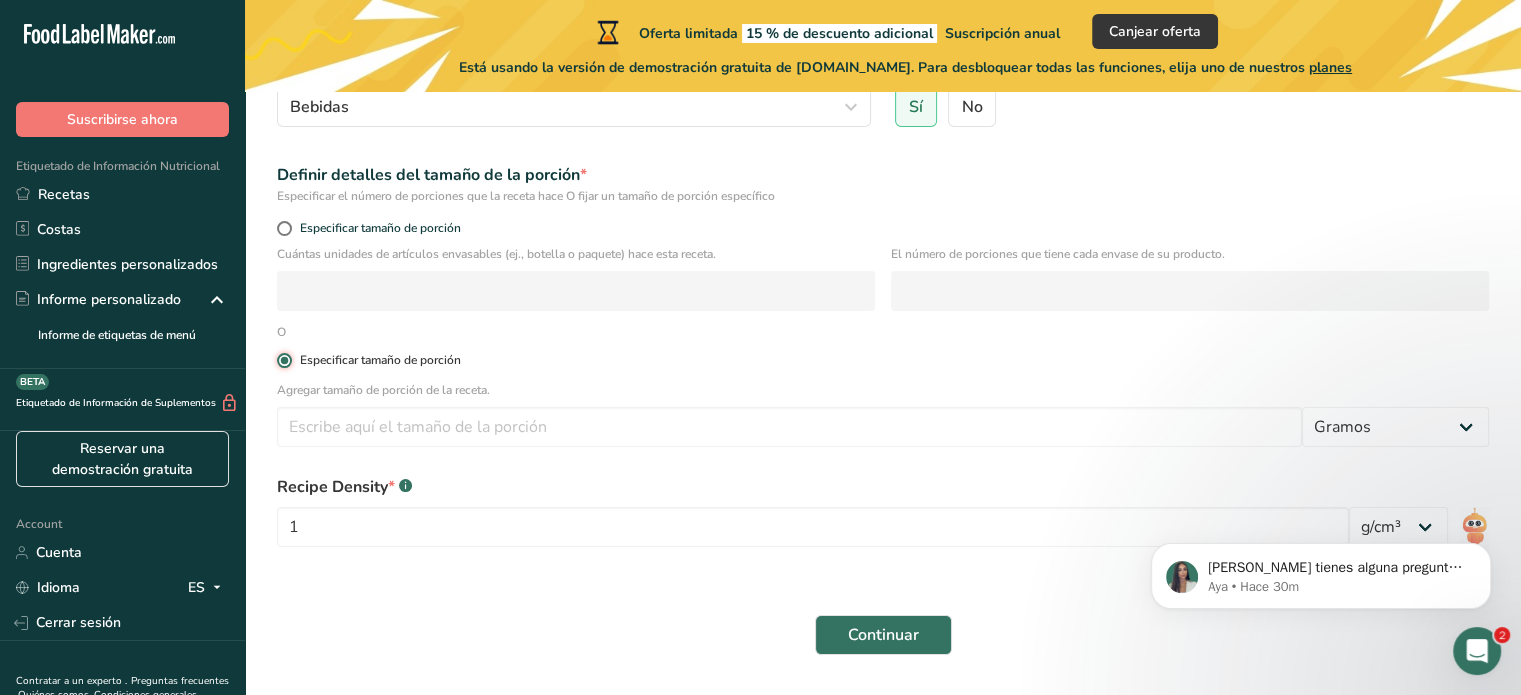 click on "Especificar tamaño de porción" at bounding box center [283, 360] 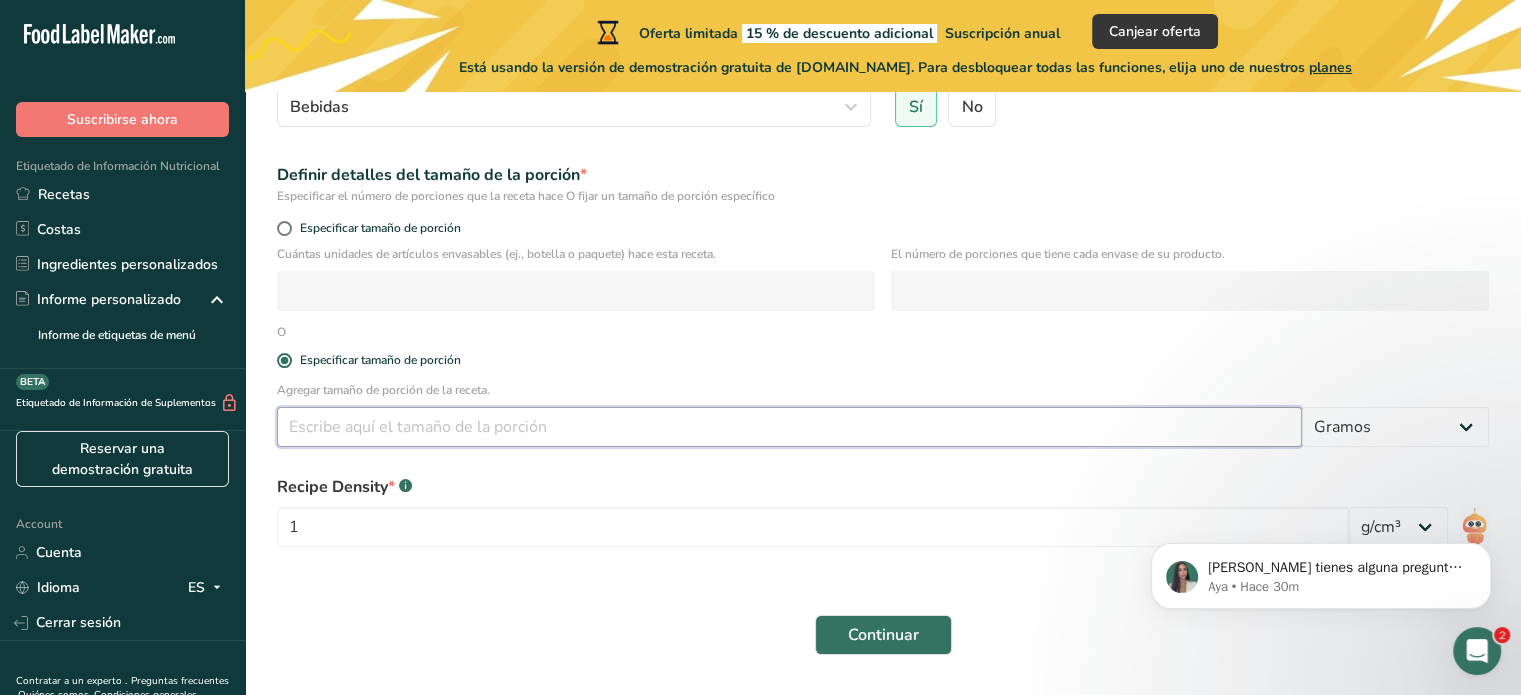 click at bounding box center [789, 427] 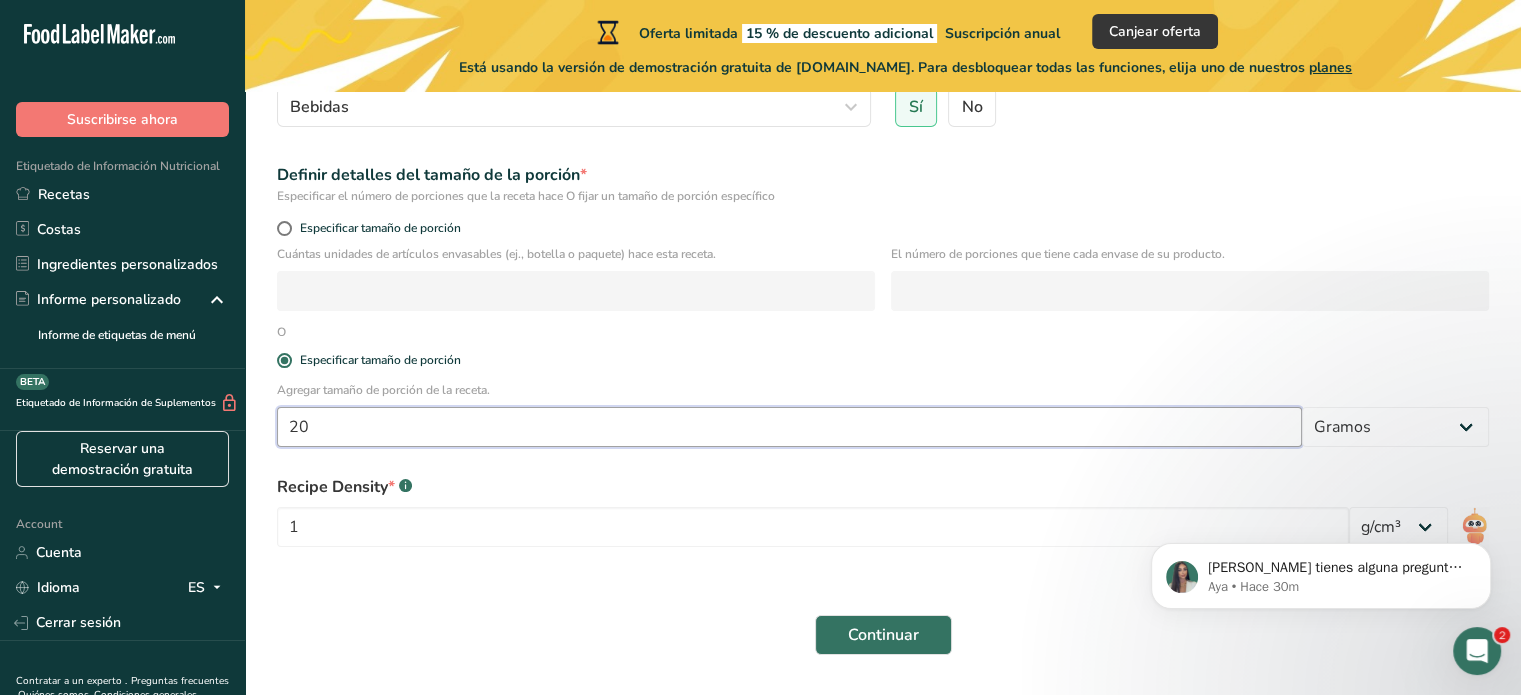 type on "20" 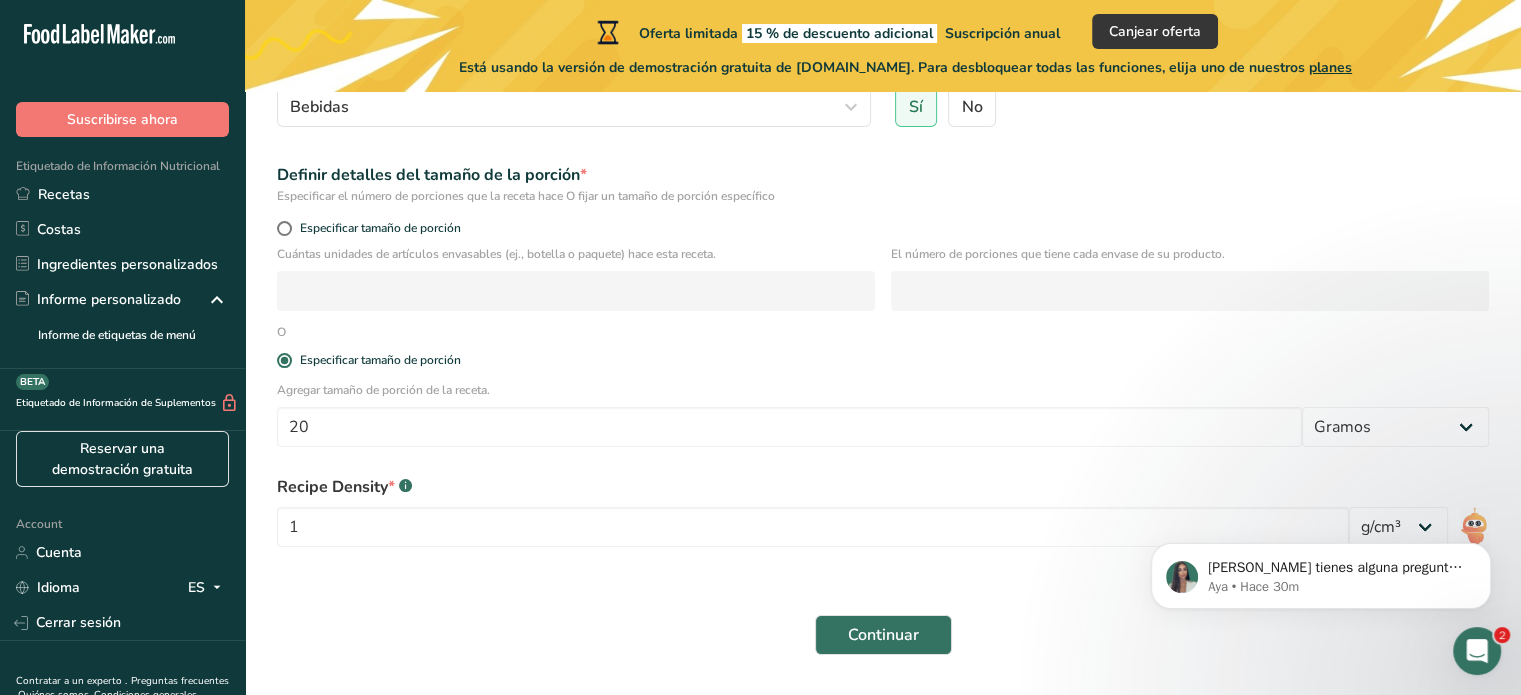 click on "Si tienes alguna pregunta no dudes en consultarnos. ¡Estamos aquí para ayudarte! 😊 Aya • Hace 30m" at bounding box center (1321, 484) 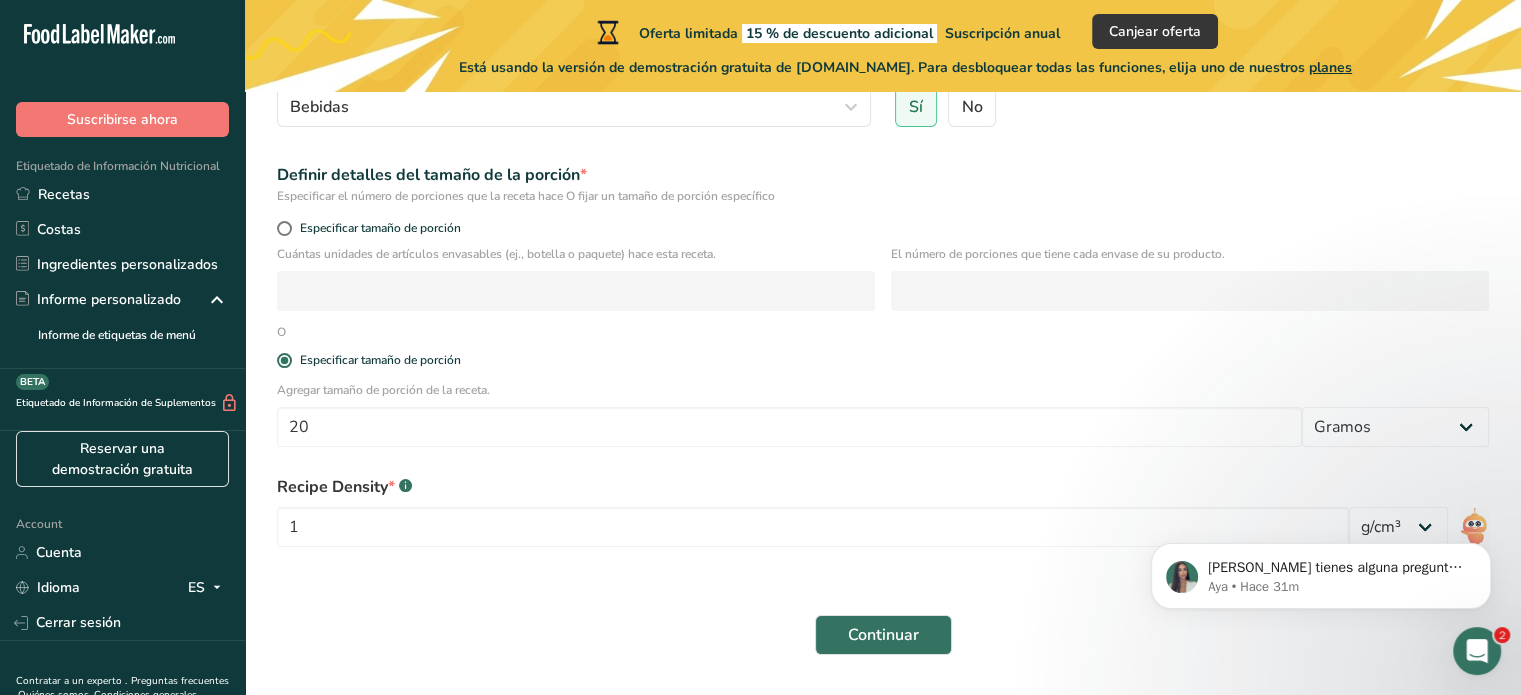 click on "Si tienes alguna pregunta no dudes en consultarnos. ¡Estamos aquí para ayudarte! 😊 Aya • Hace 31m" at bounding box center [1321, 484] 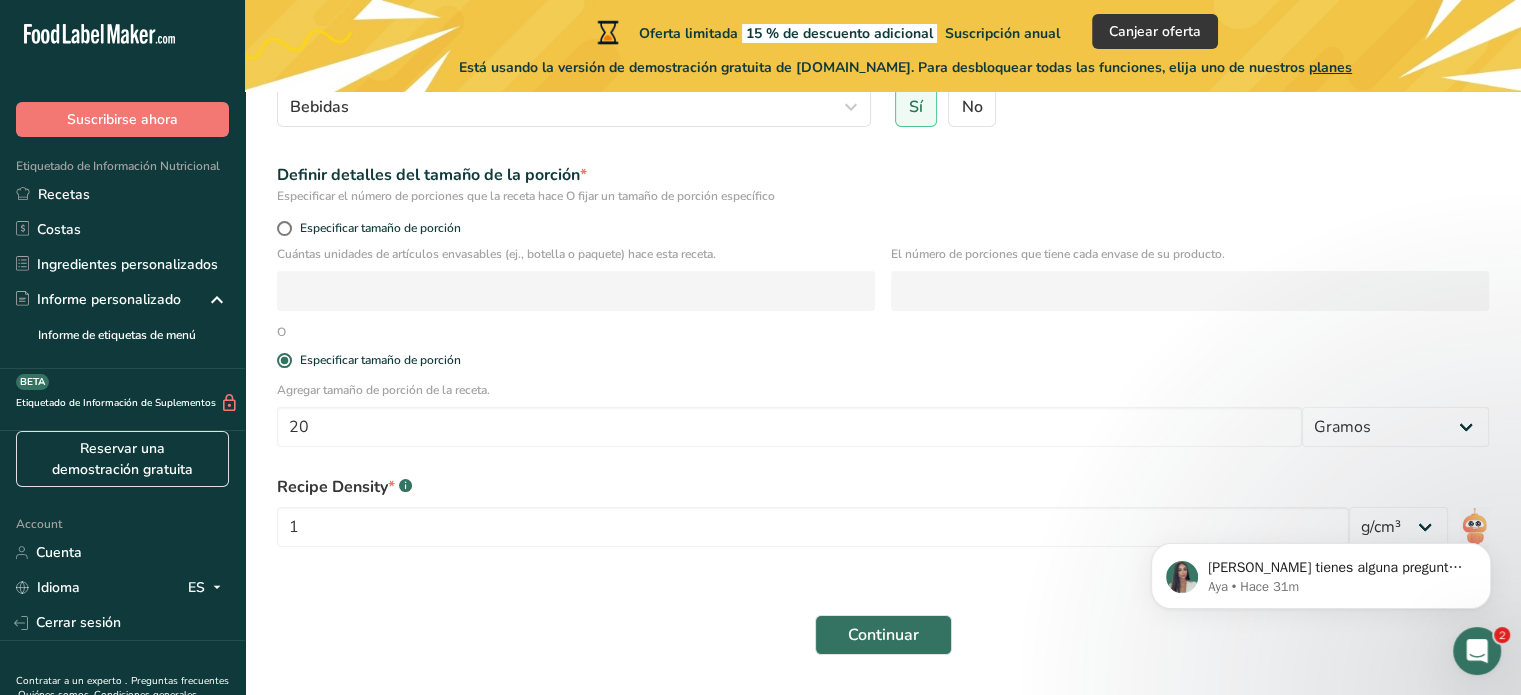 drag, startPoint x: 1432, startPoint y: 426, endPoint x: 1455, endPoint y: 424, distance: 23.086792 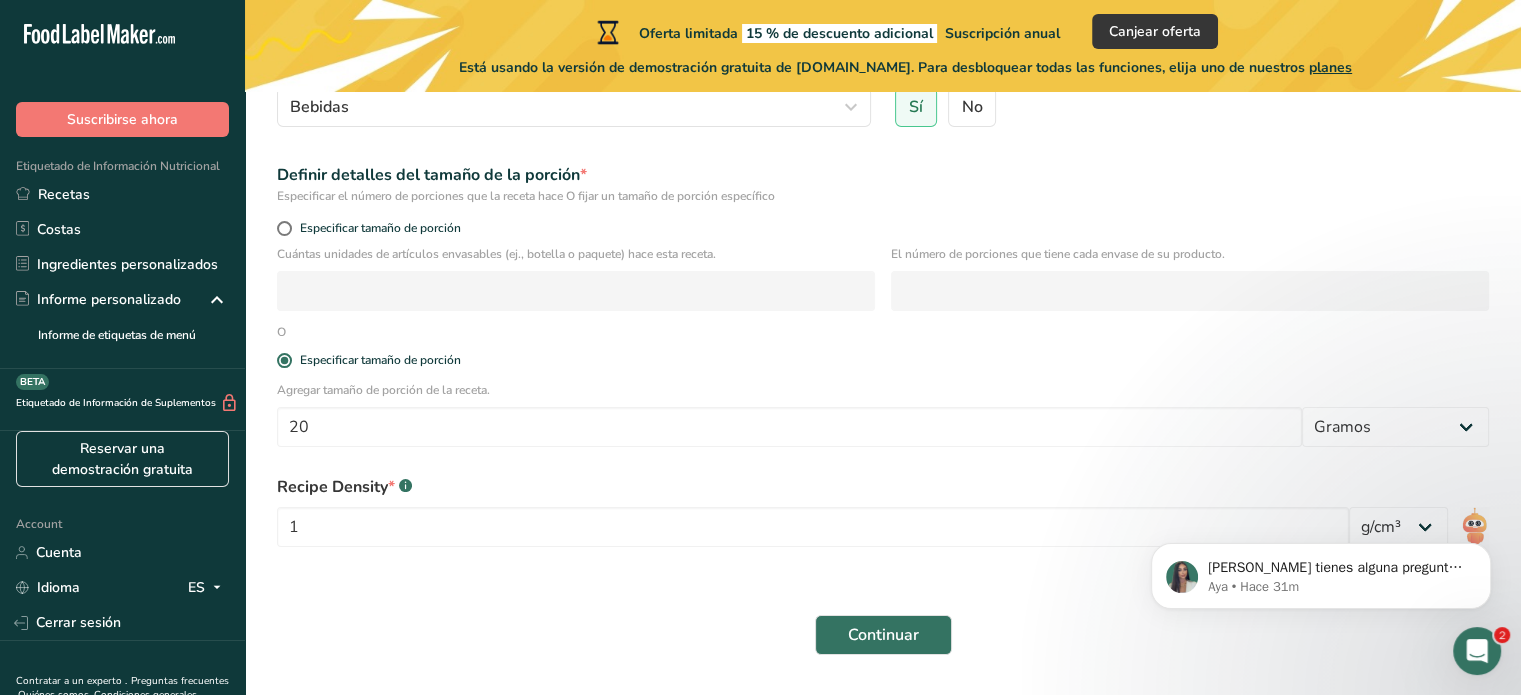 click on "Si tienes alguna pregunta no dudes en consultarnos. ¡Estamos aquí para ayudarte! 😊 Aya • Hace 31m" at bounding box center [1321, 484] 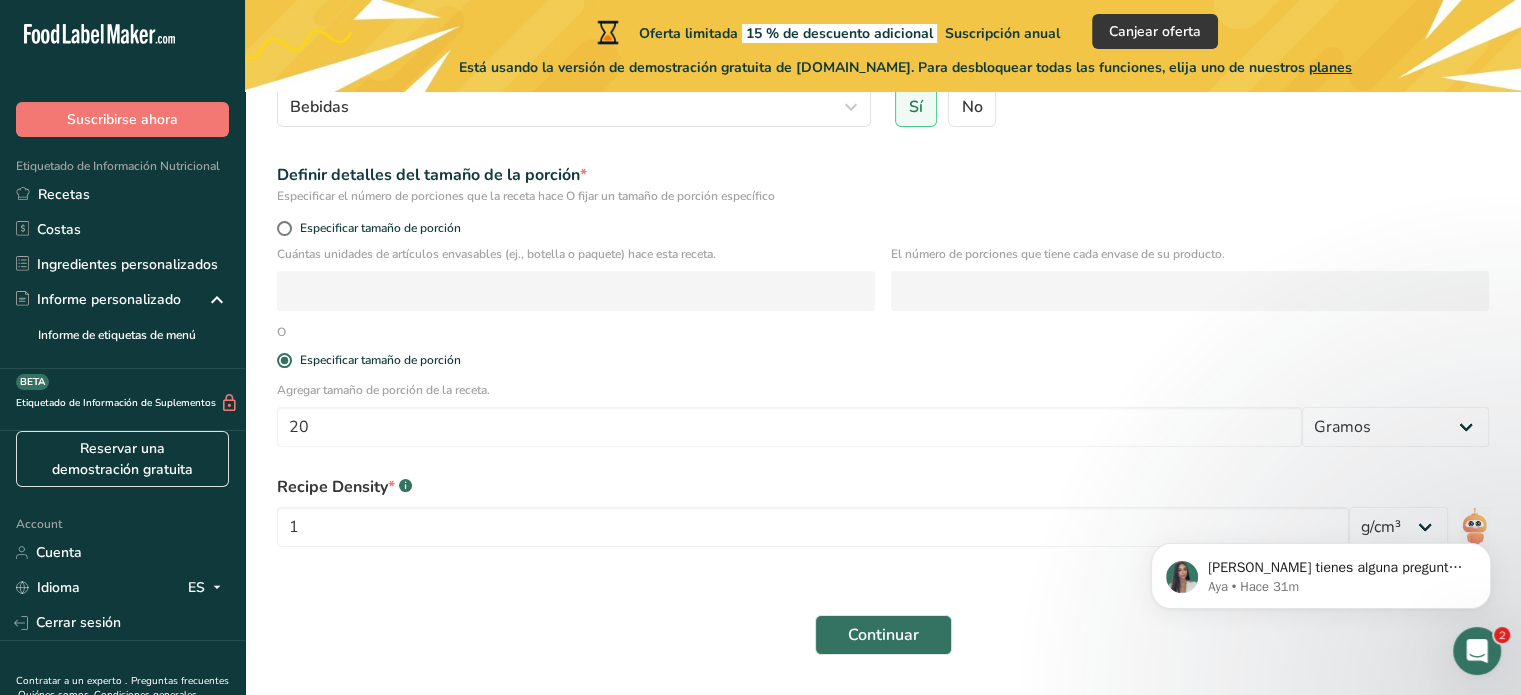 click on "Si tienes alguna pregunta no dudes en consultarnos. ¡Estamos aquí para ayudarte! 😊 Aya • Hace 31m" at bounding box center [1321, 484] 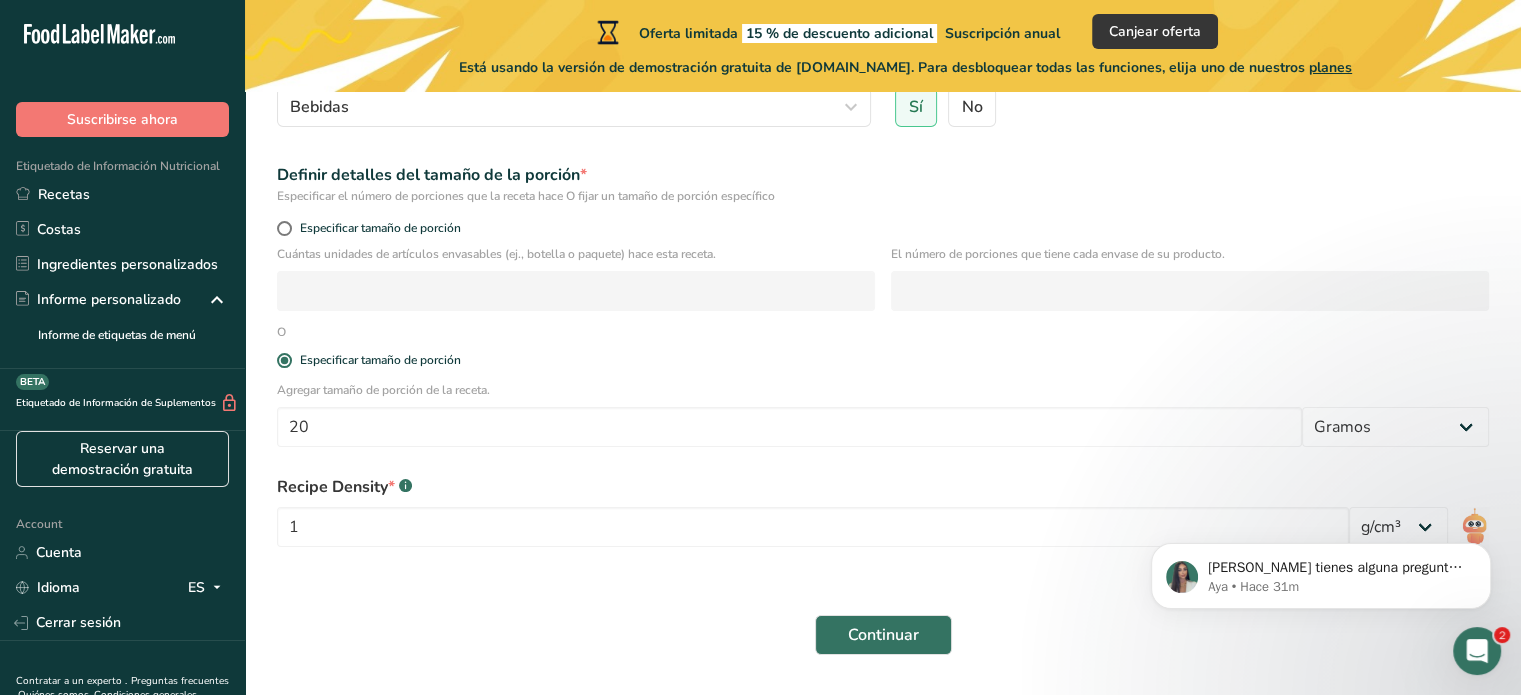 click on "Si tienes alguna pregunta no dudes en consultarnos. ¡Estamos aquí para ayudarte! 😊 Aya • Hace 31m" at bounding box center (1321, 484) 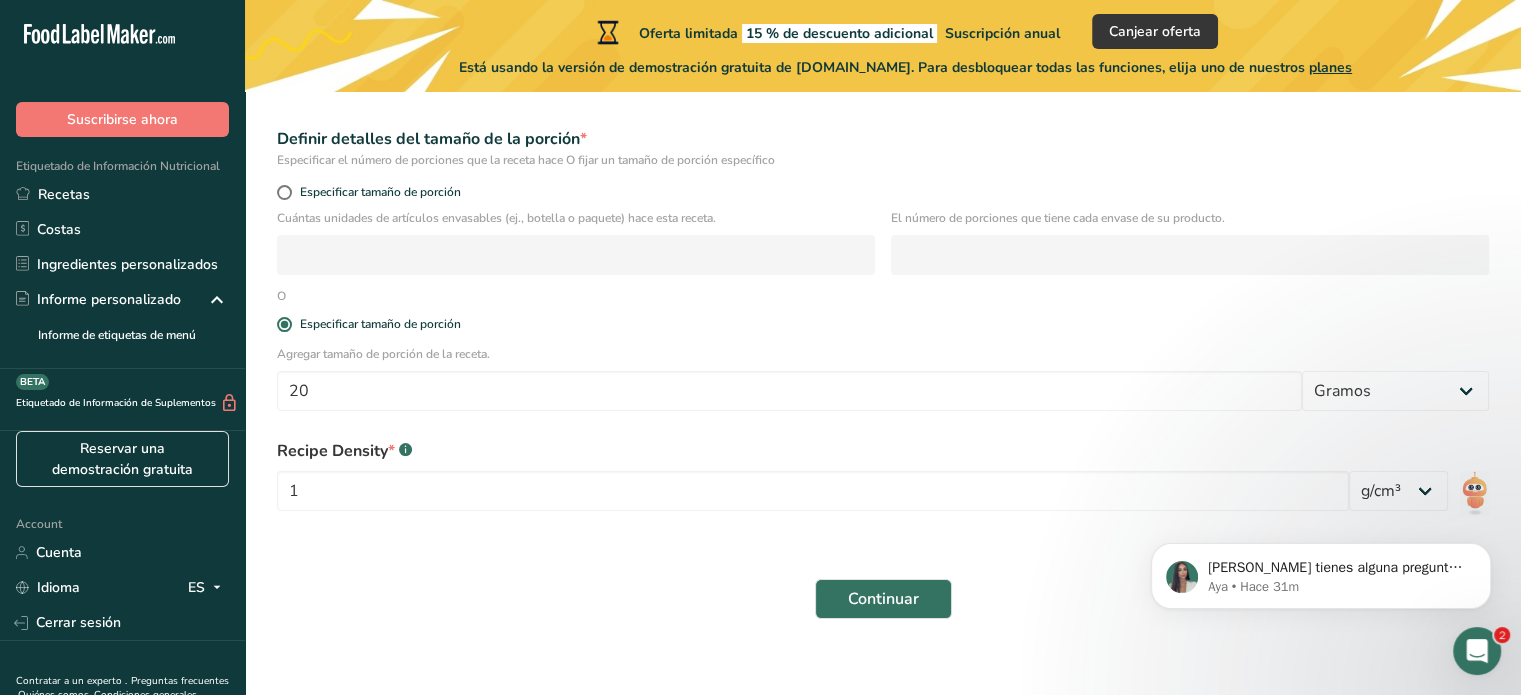 scroll, scrollTop: 324, scrollLeft: 0, axis: vertical 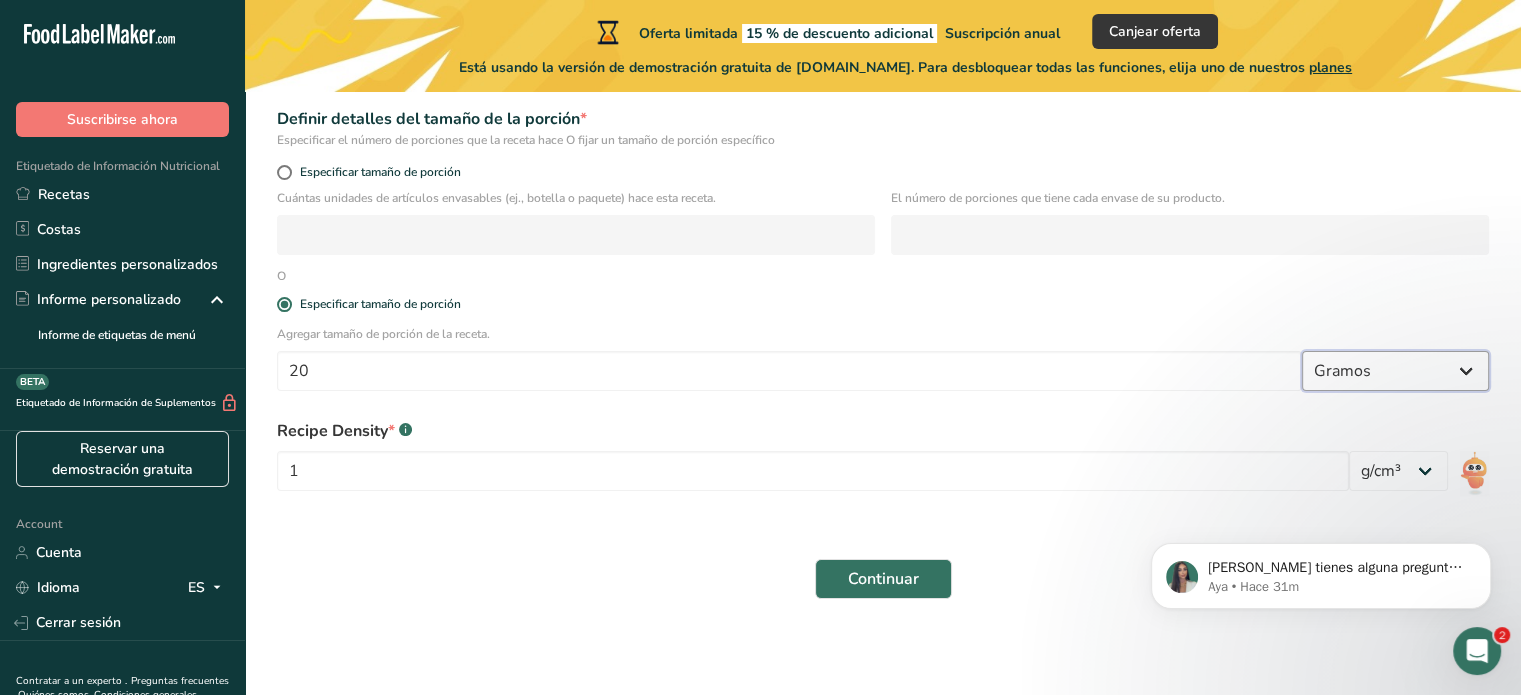 click on "Gramos
kg
mg
mcg
libras
onza
litro
mL
onza líquida
cucharada
cucharadita
taza
Cuarto de Galón
galón" at bounding box center (1395, 371) 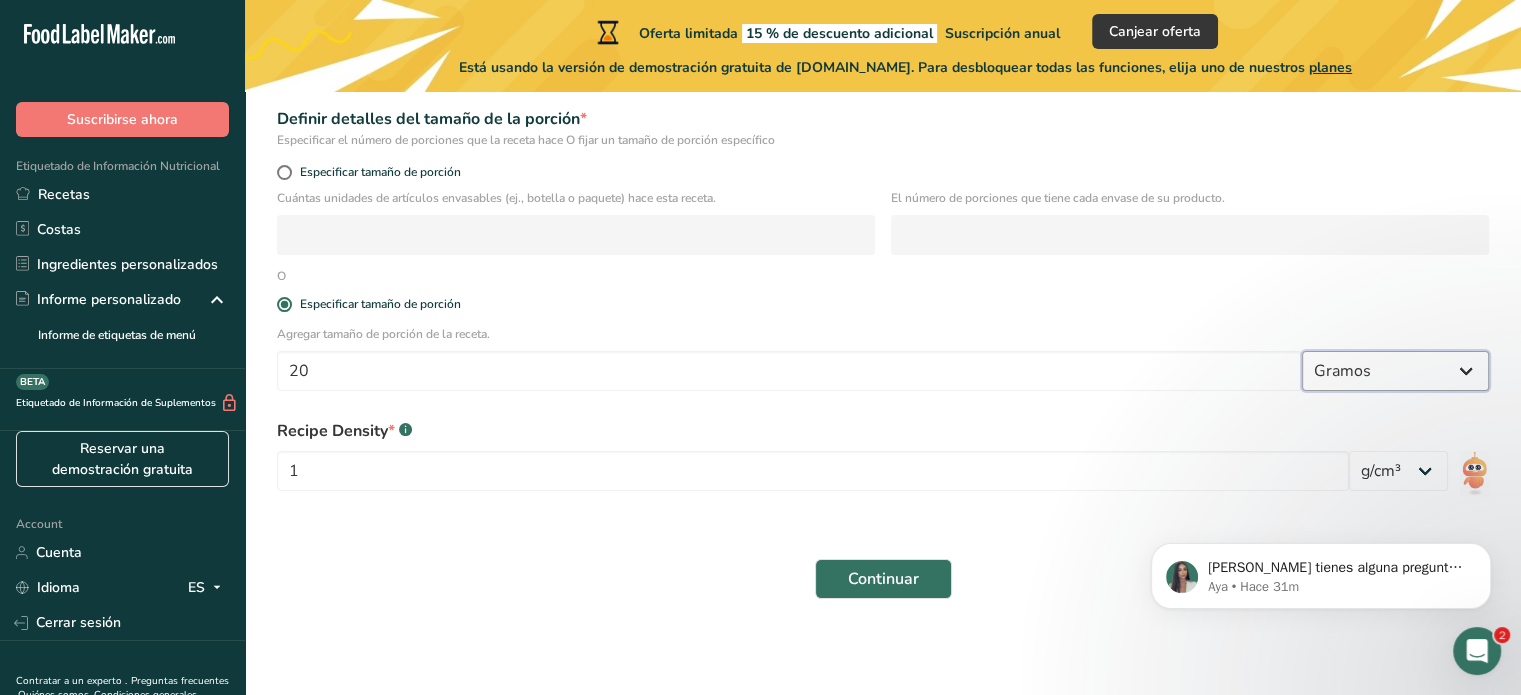 click on "Gramos
kg
mg
mcg
libras
onza
litro
mL
onza líquida
cucharada
cucharadita
taza
Cuarto de Galón
galón" at bounding box center (1395, 371) 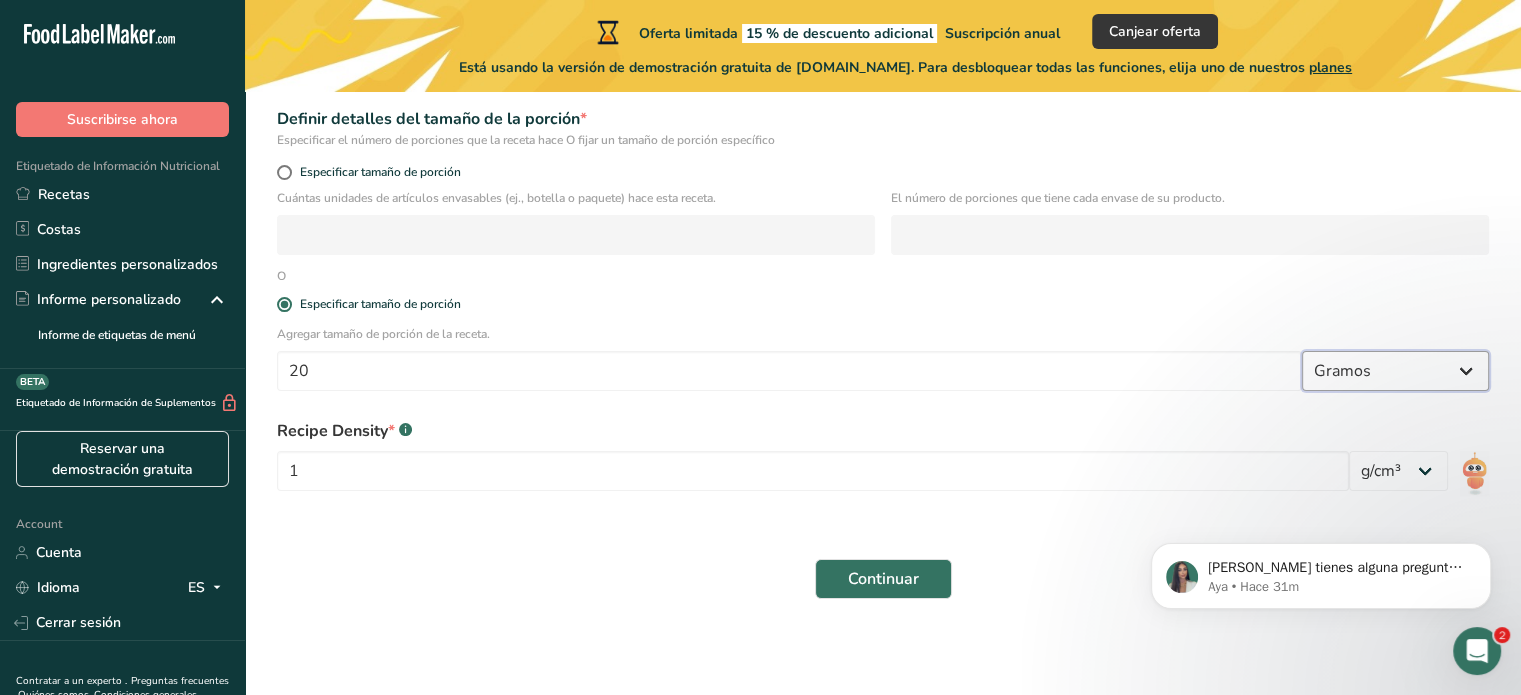 select on "17" 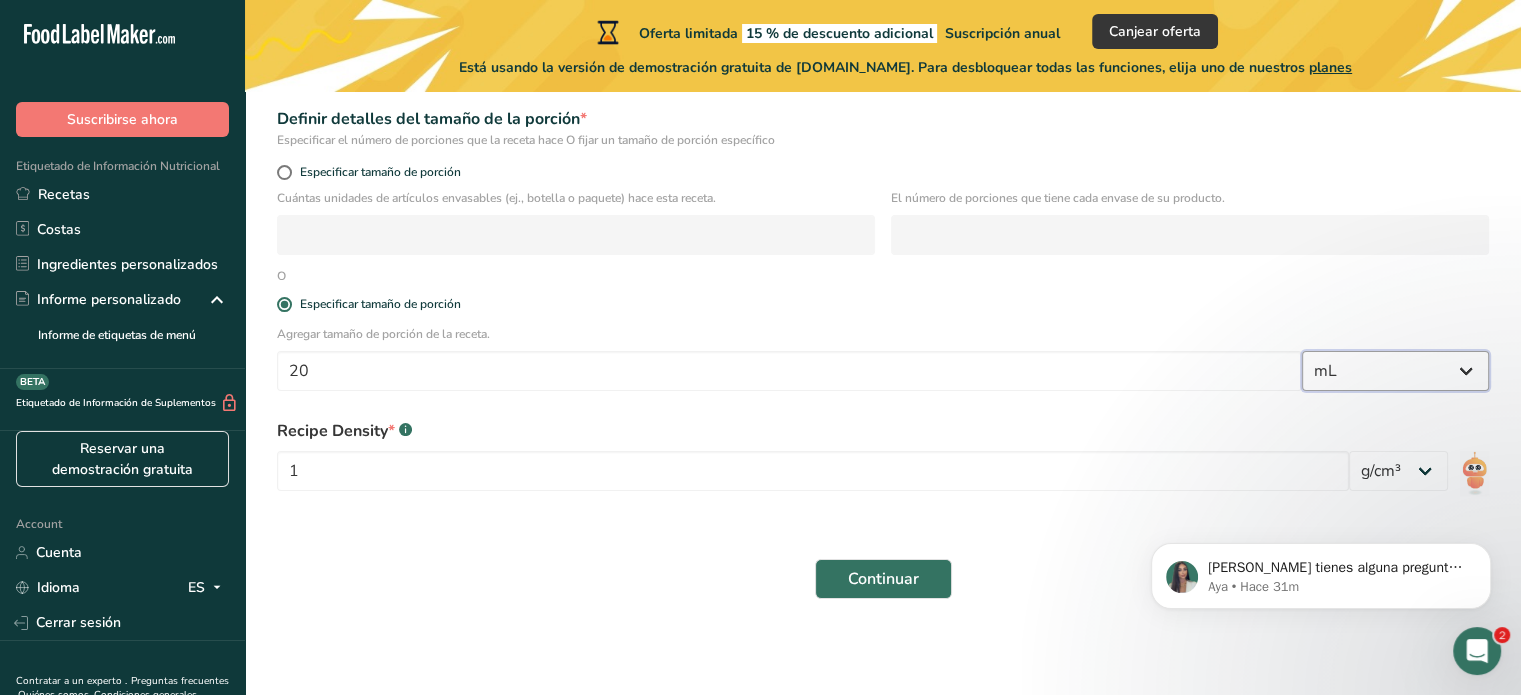 click on "Gramos
kg
mg
mcg
libras
onza
litro
mL
onza líquida
cucharada
cucharadita
taza
Cuarto de Galón
galón" at bounding box center [1395, 371] 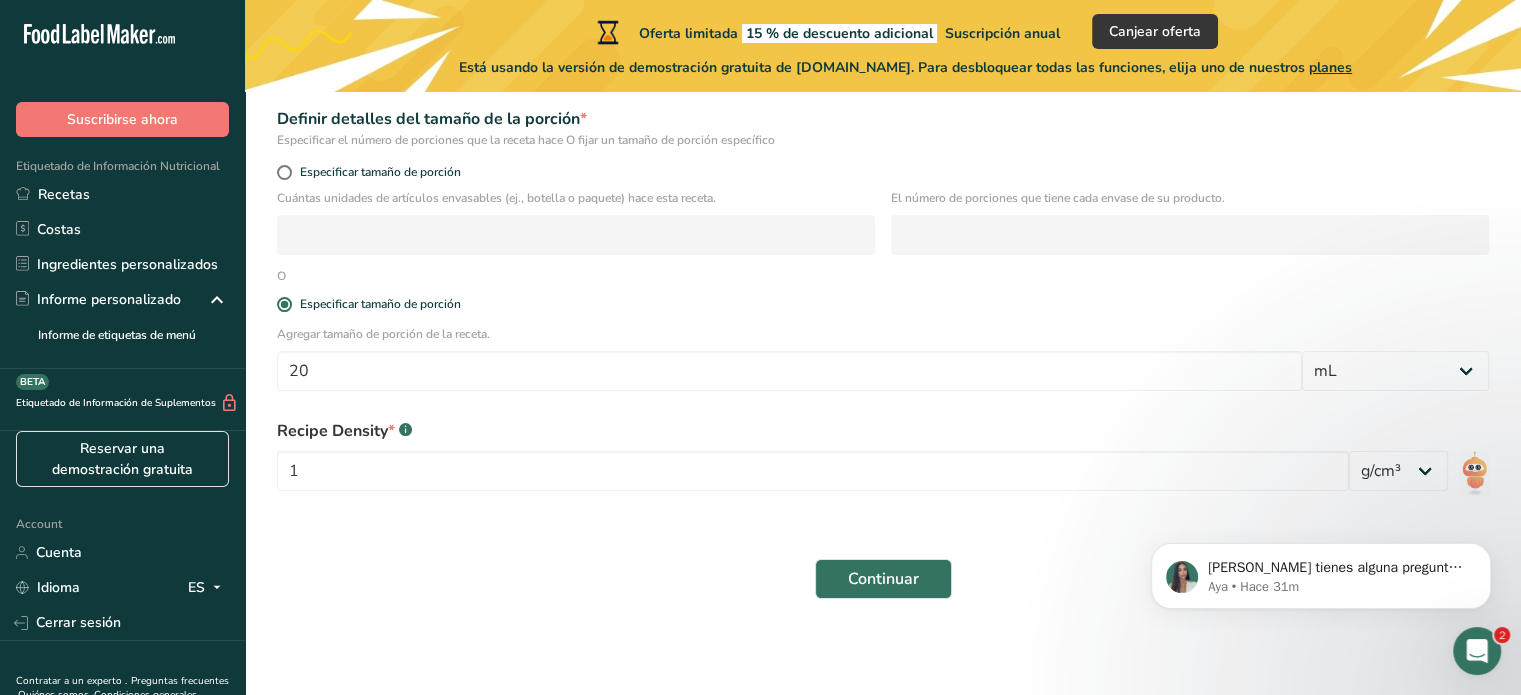 click on "Recipe Density *   .a-a{fill:#347362;}.b-a{fill:#fff;}" at bounding box center [813, 431] 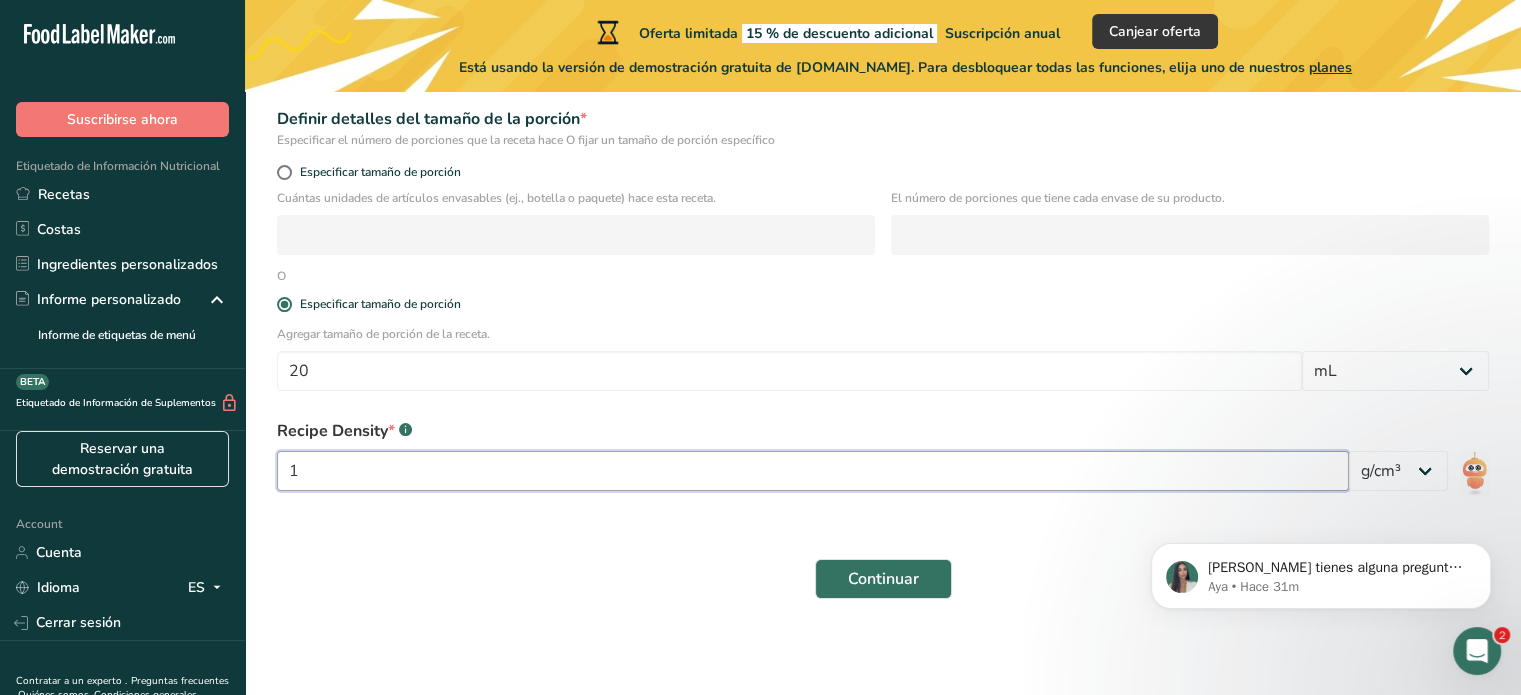 click on "1" at bounding box center (813, 471) 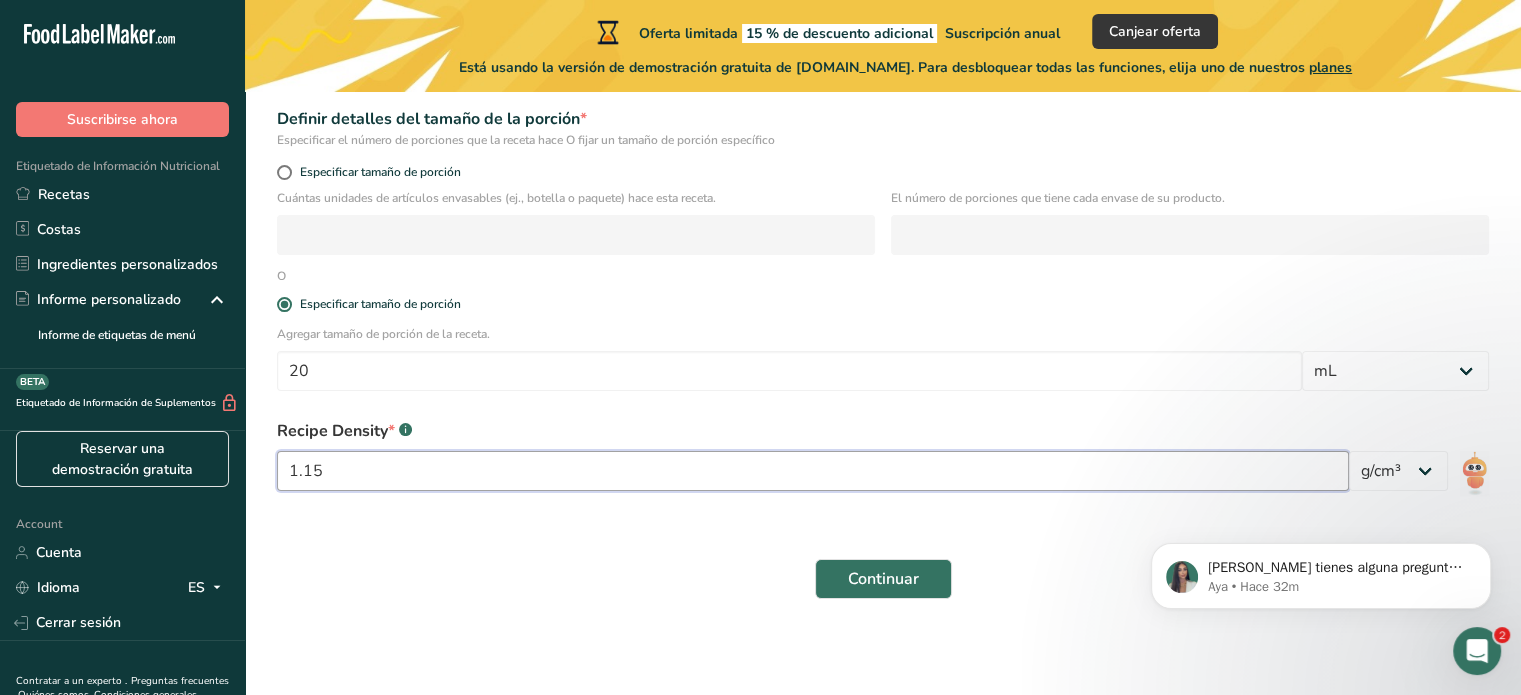 type on "1.15" 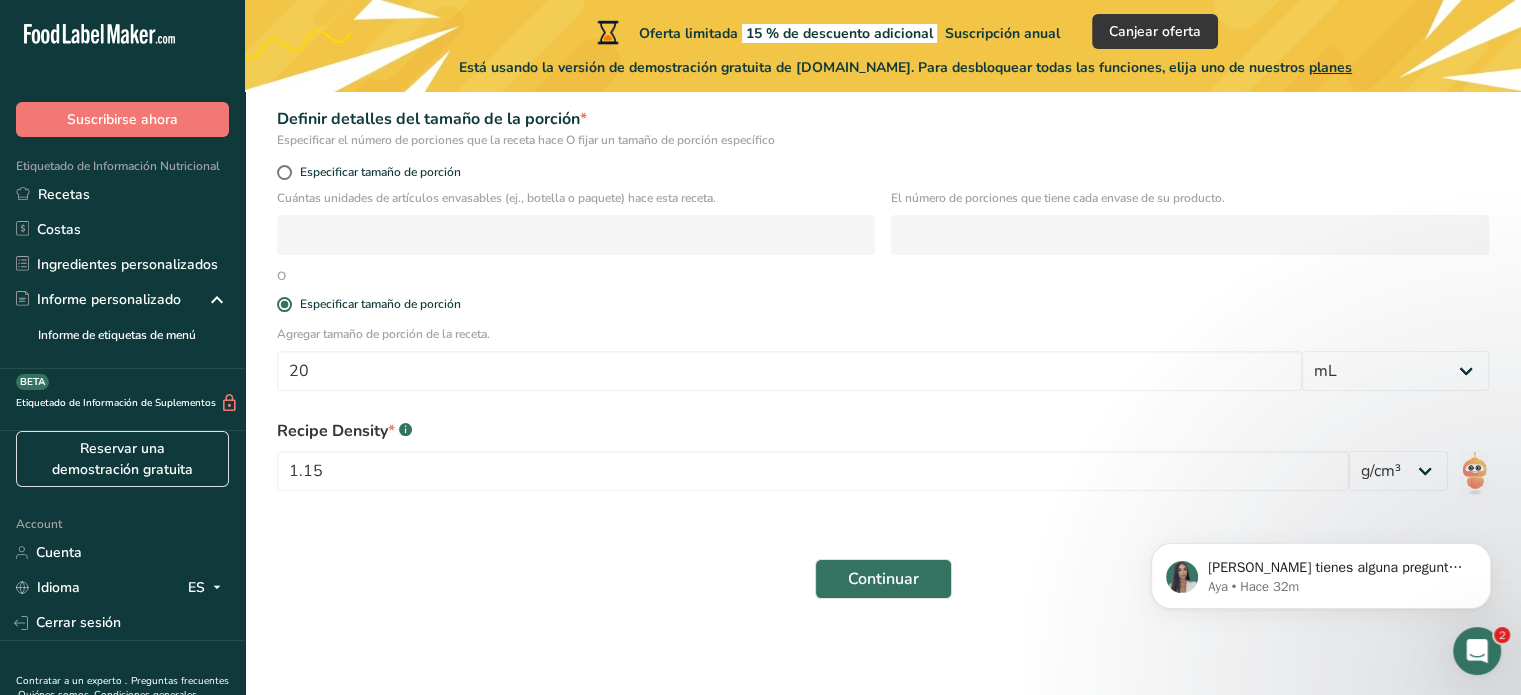 click on "Continuar" at bounding box center (883, 579) 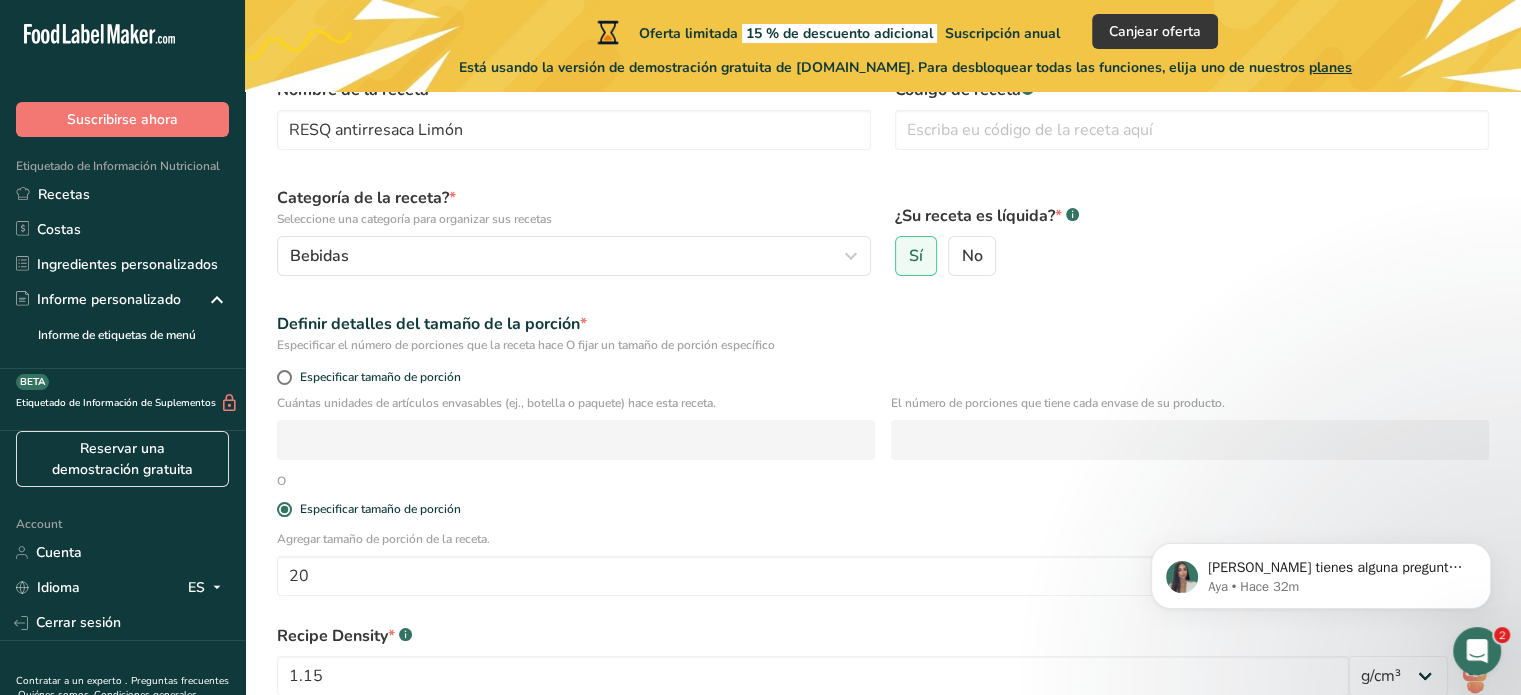 scroll, scrollTop: 324, scrollLeft: 0, axis: vertical 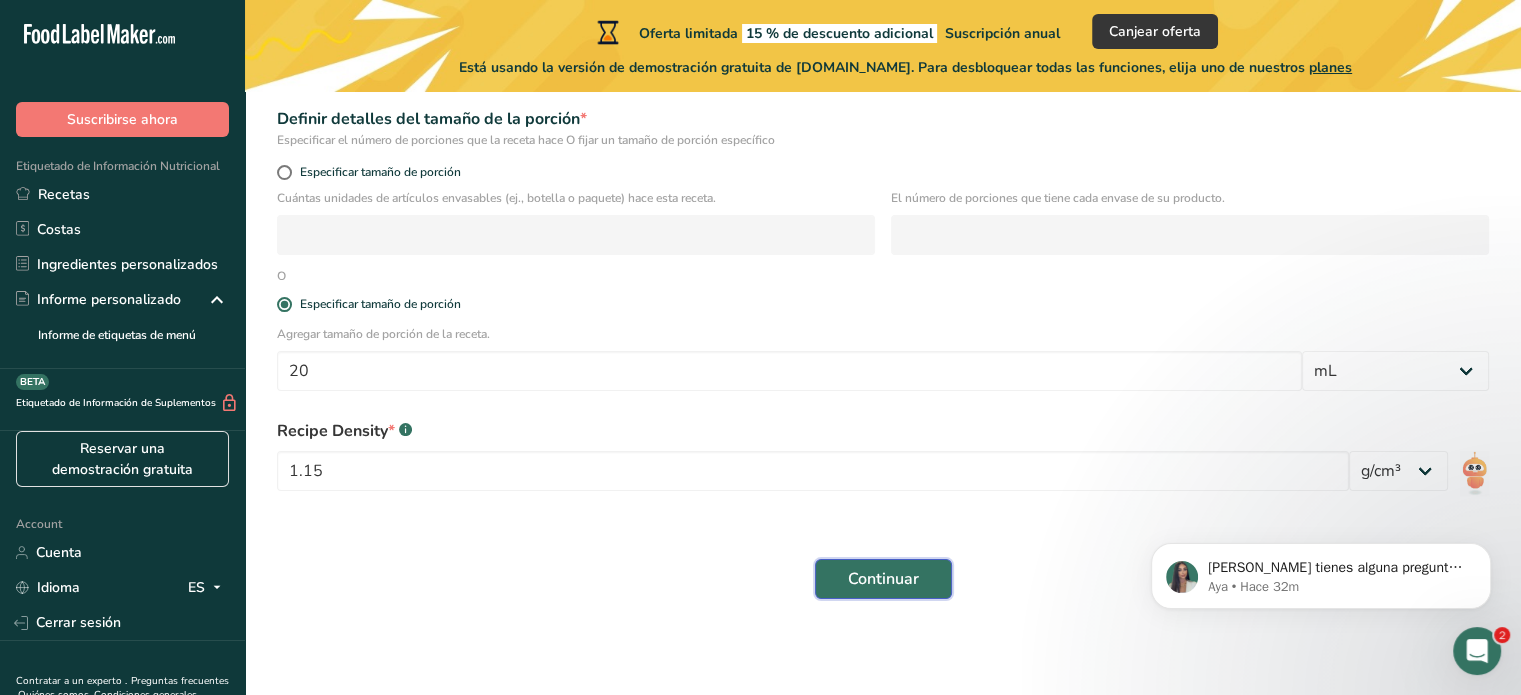 click on "Continuar" at bounding box center [883, 579] 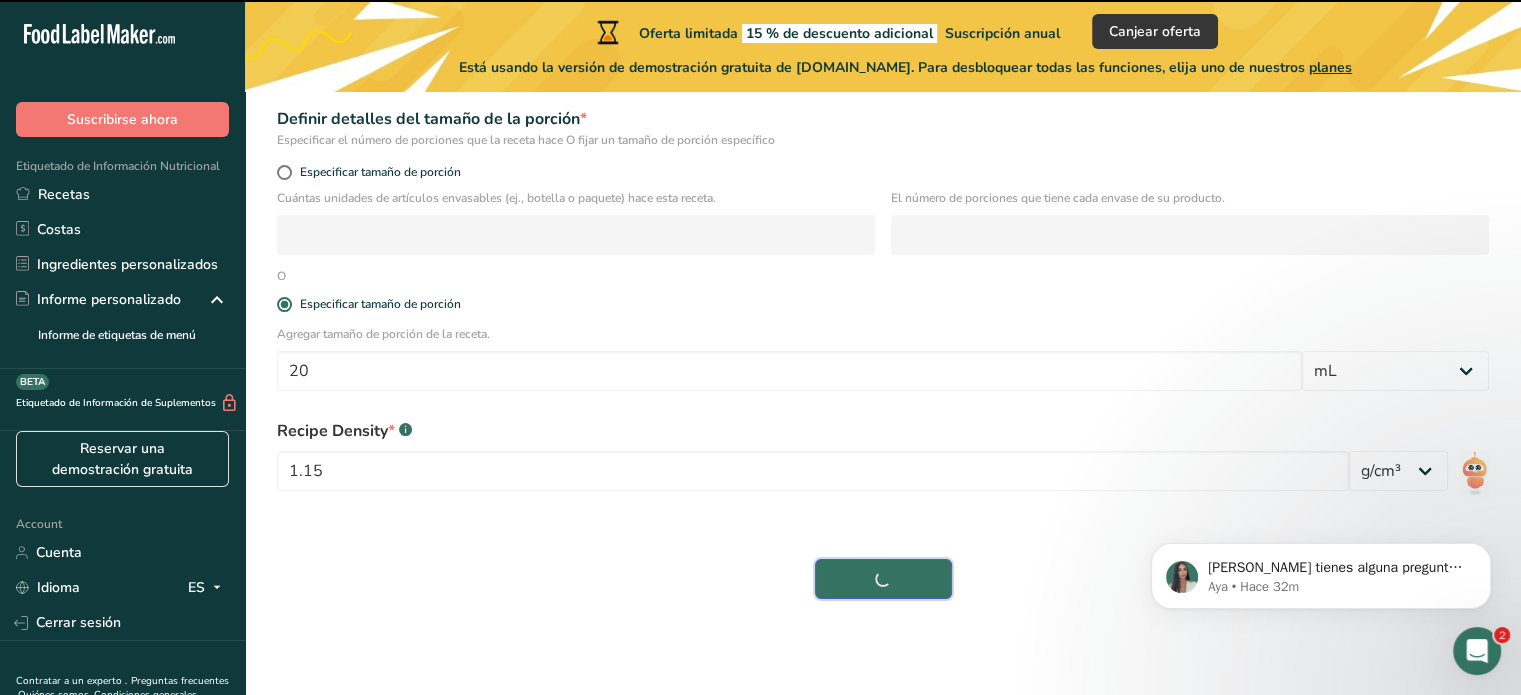 type 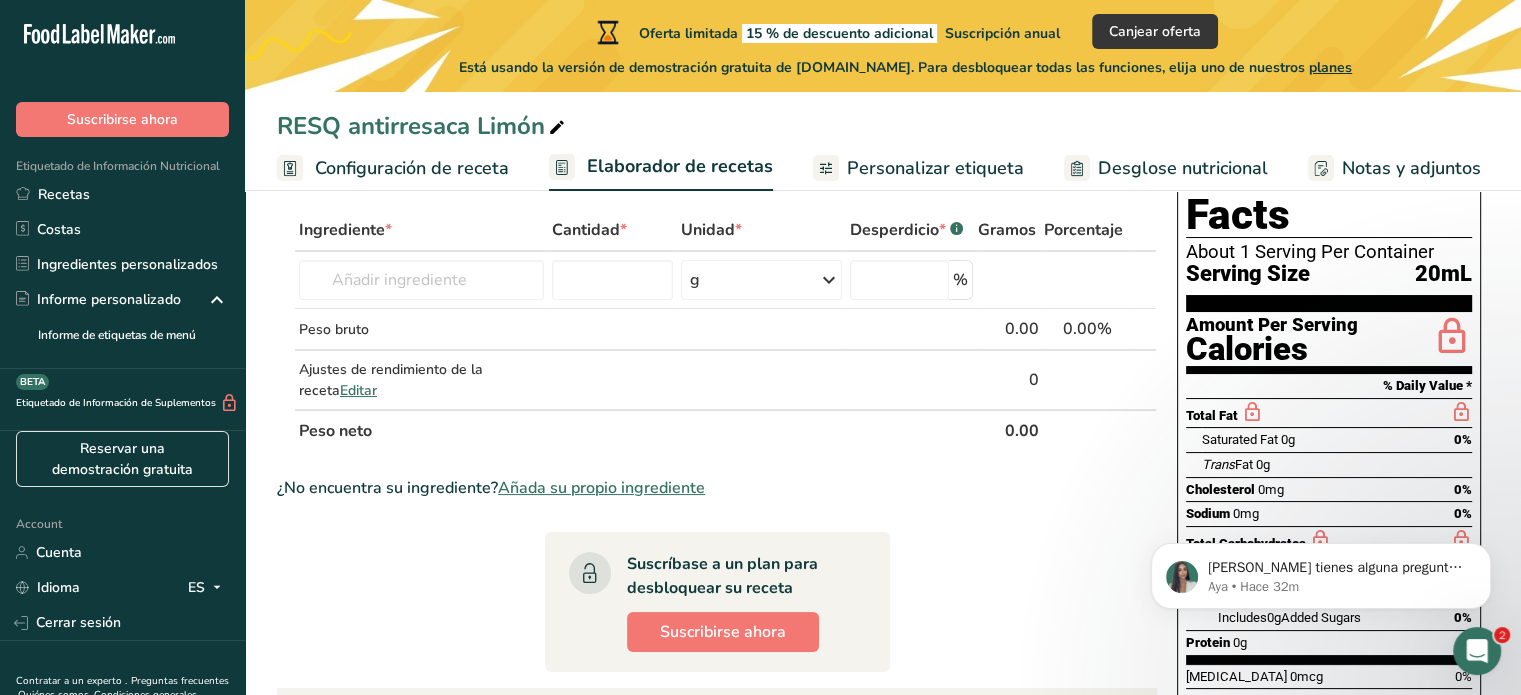 scroll, scrollTop: 100, scrollLeft: 0, axis: vertical 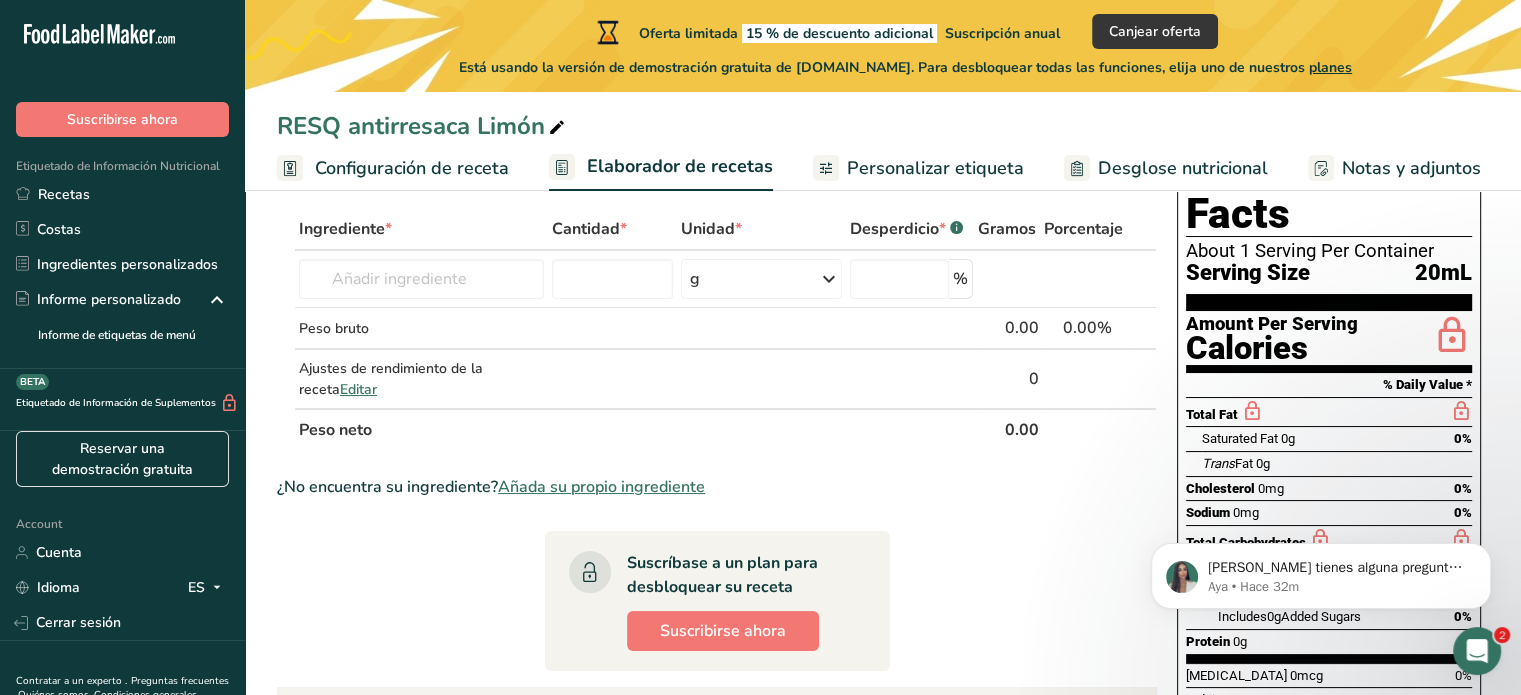 click on "Saturated Fat" at bounding box center (1240, 438) 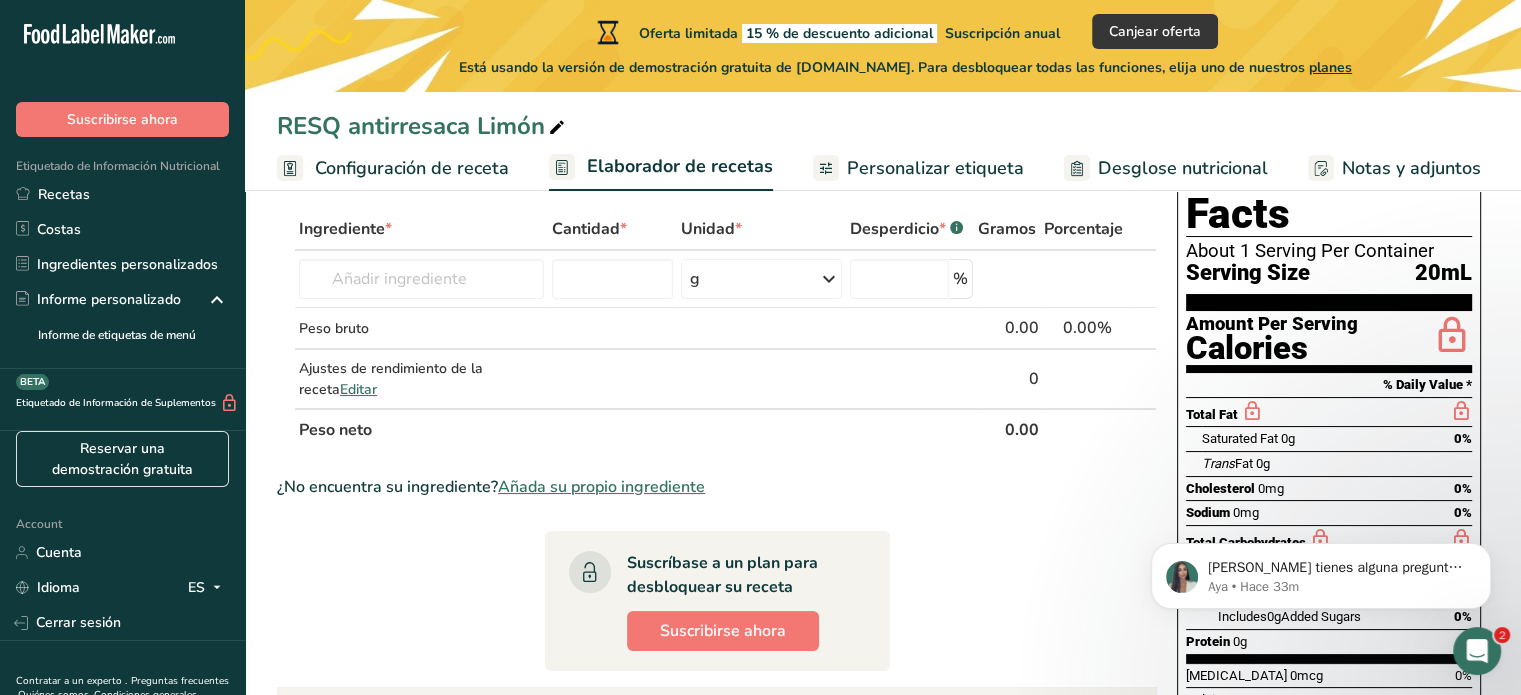 drag, startPoint x: 820, startPoint y: 295, endPoint x: 856, endPoint y: 452, distance: 161.07452 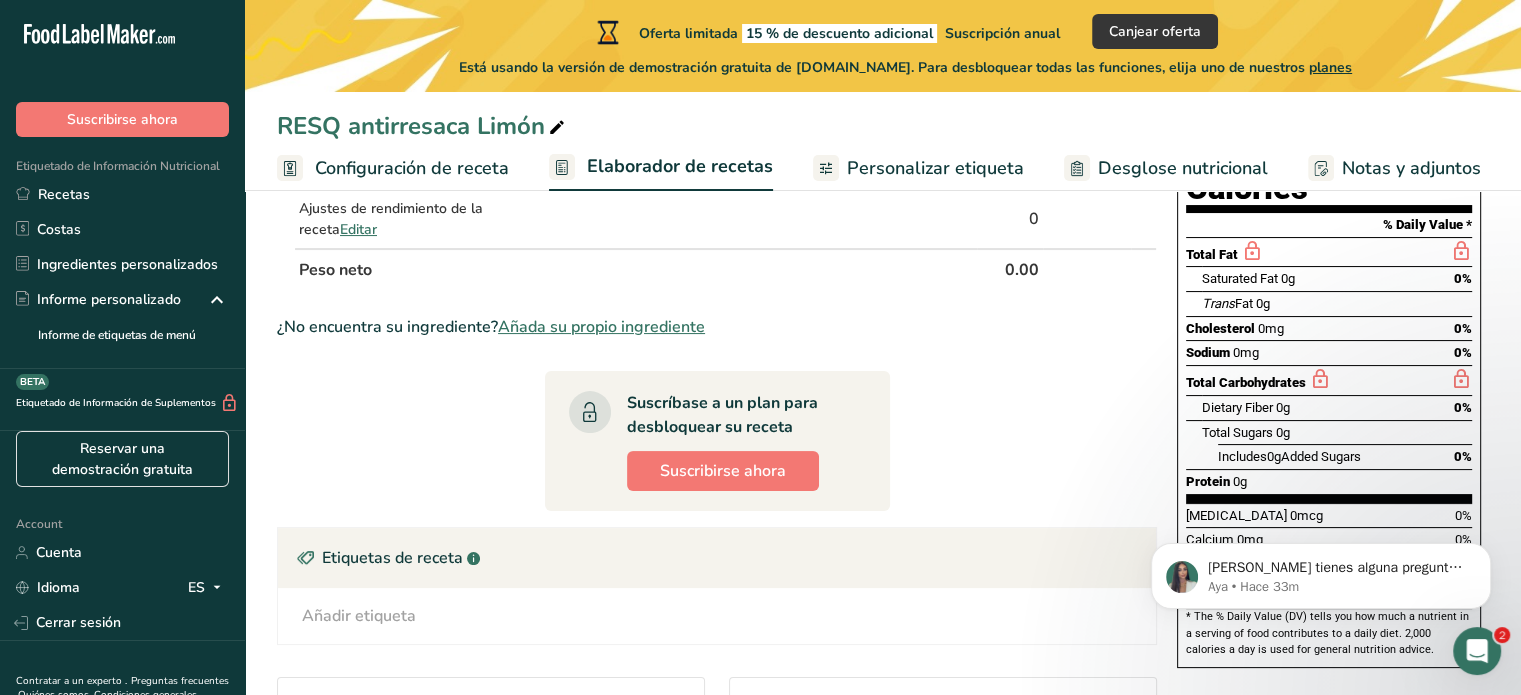 scroll, scrollTop: 574, scrollLeft: 0, axis: vertical 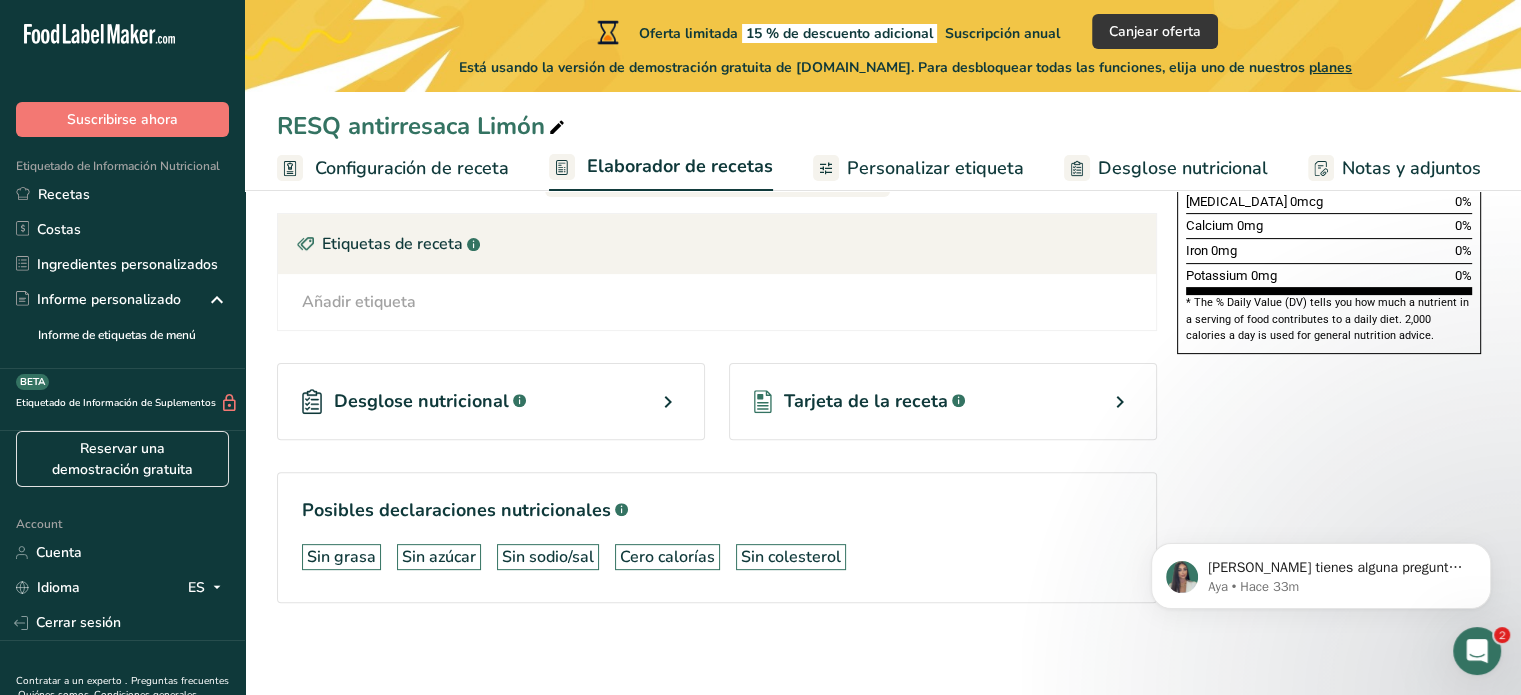click on "Desglose nutricional
.a-a{fill:#347362;}.b-a{fill:#fff;}" at bounding box center [491, 401] 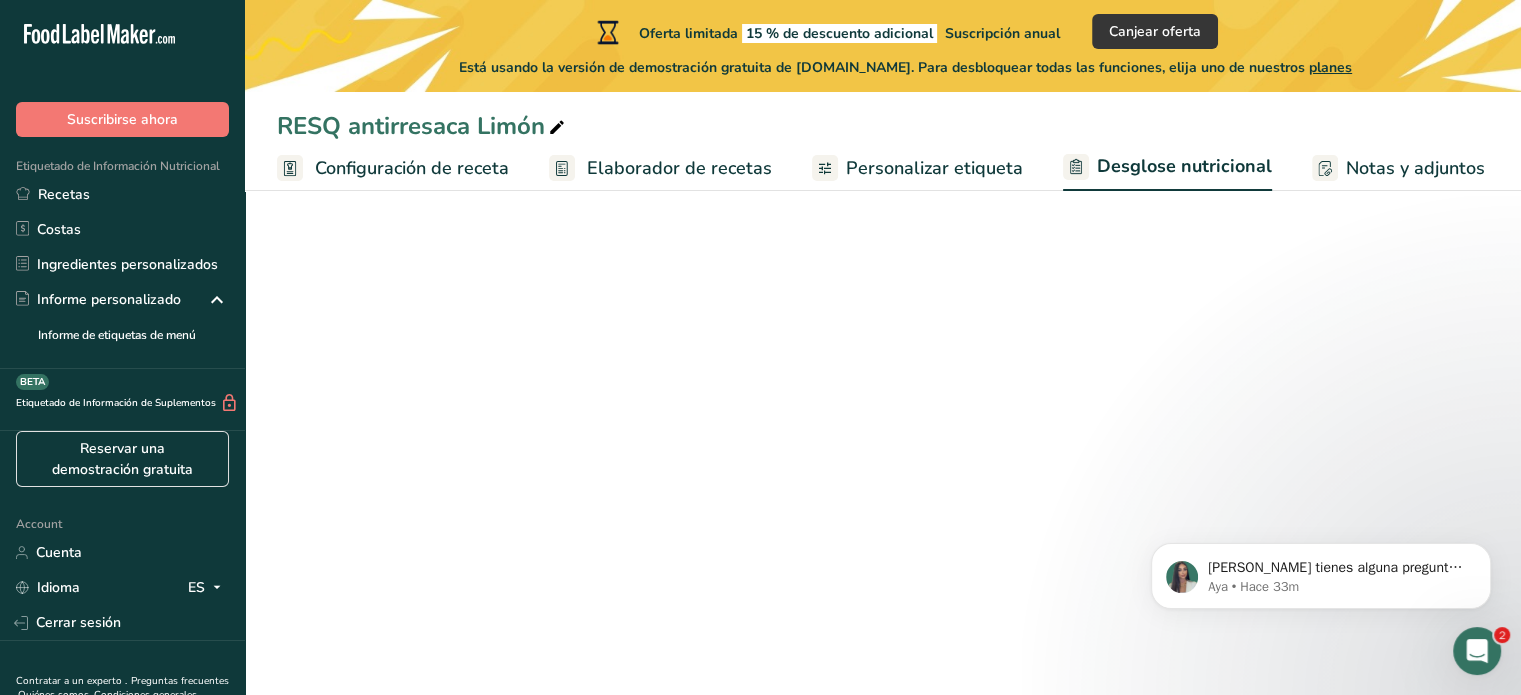 select on "Calories" 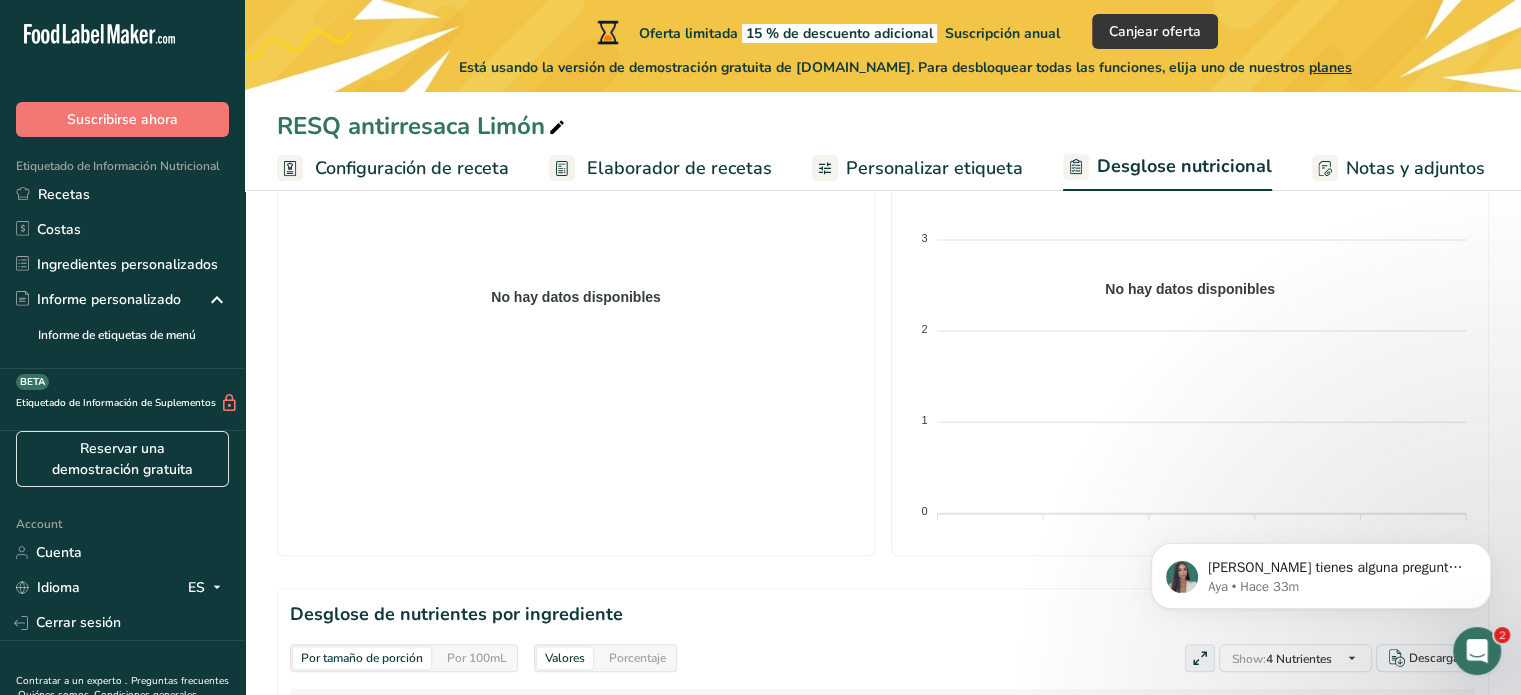 click on "Elaborador de recetas" at bounding box center (679, 168) 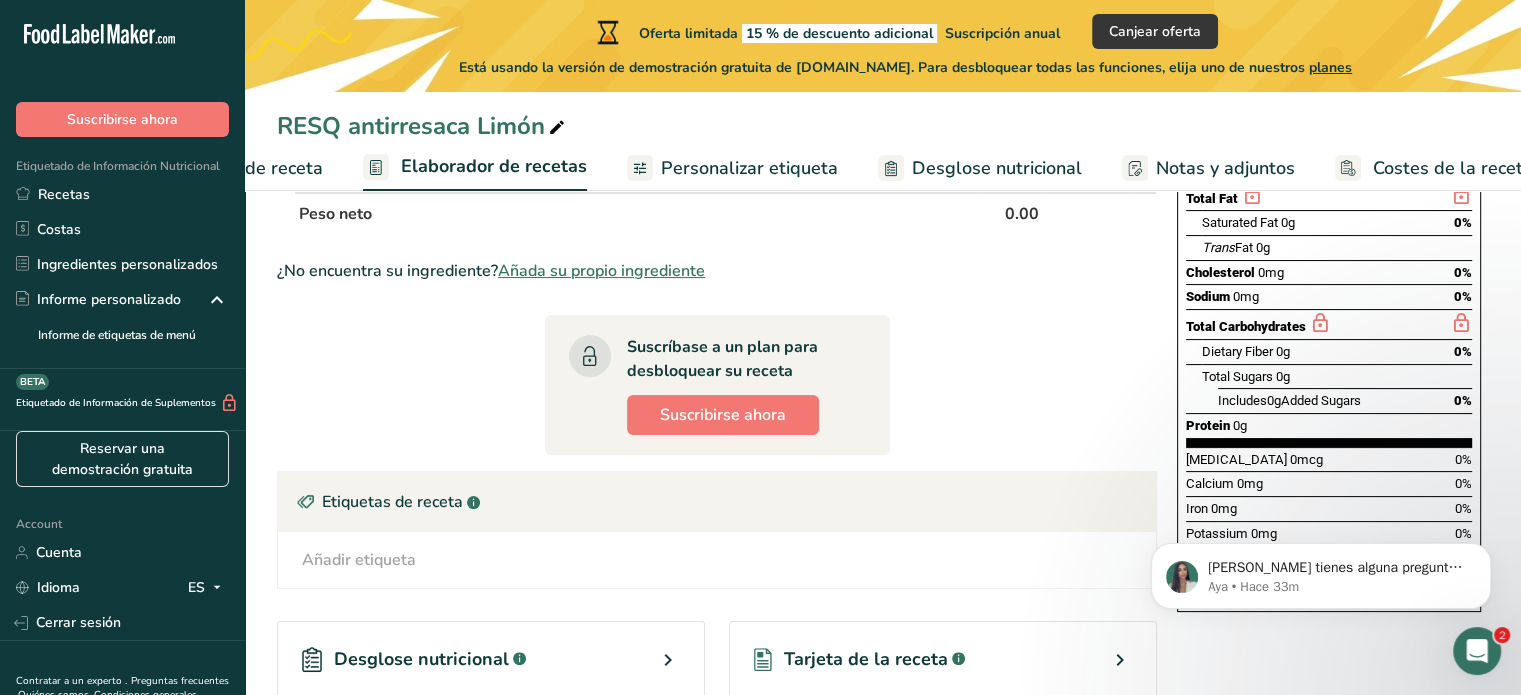 scroll, scrollTop: 0, scrollLeft: 223, axis: horizontal 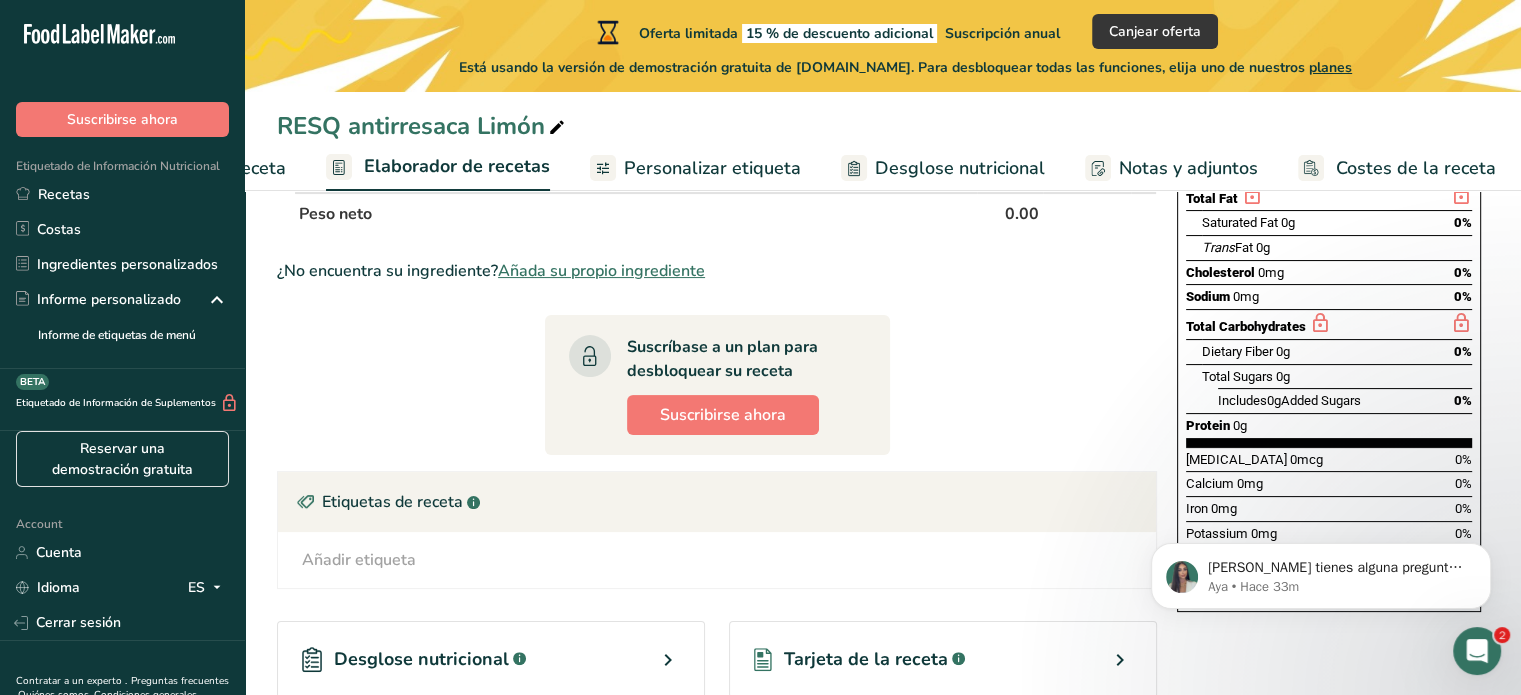 click on "Configuración de receta" at bounding box center (189, 168) 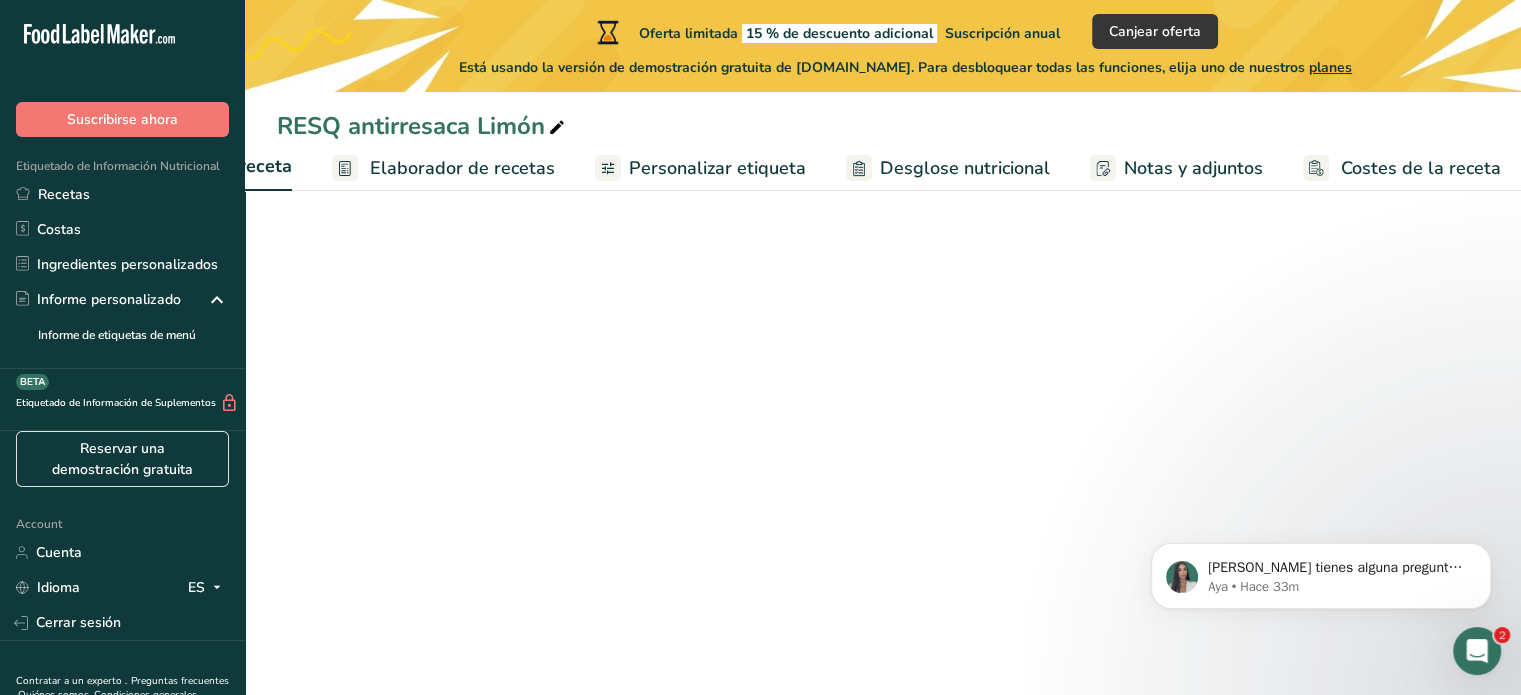 scroll, scrollTop: 0, scrollLeft: 16, axis: horizontal 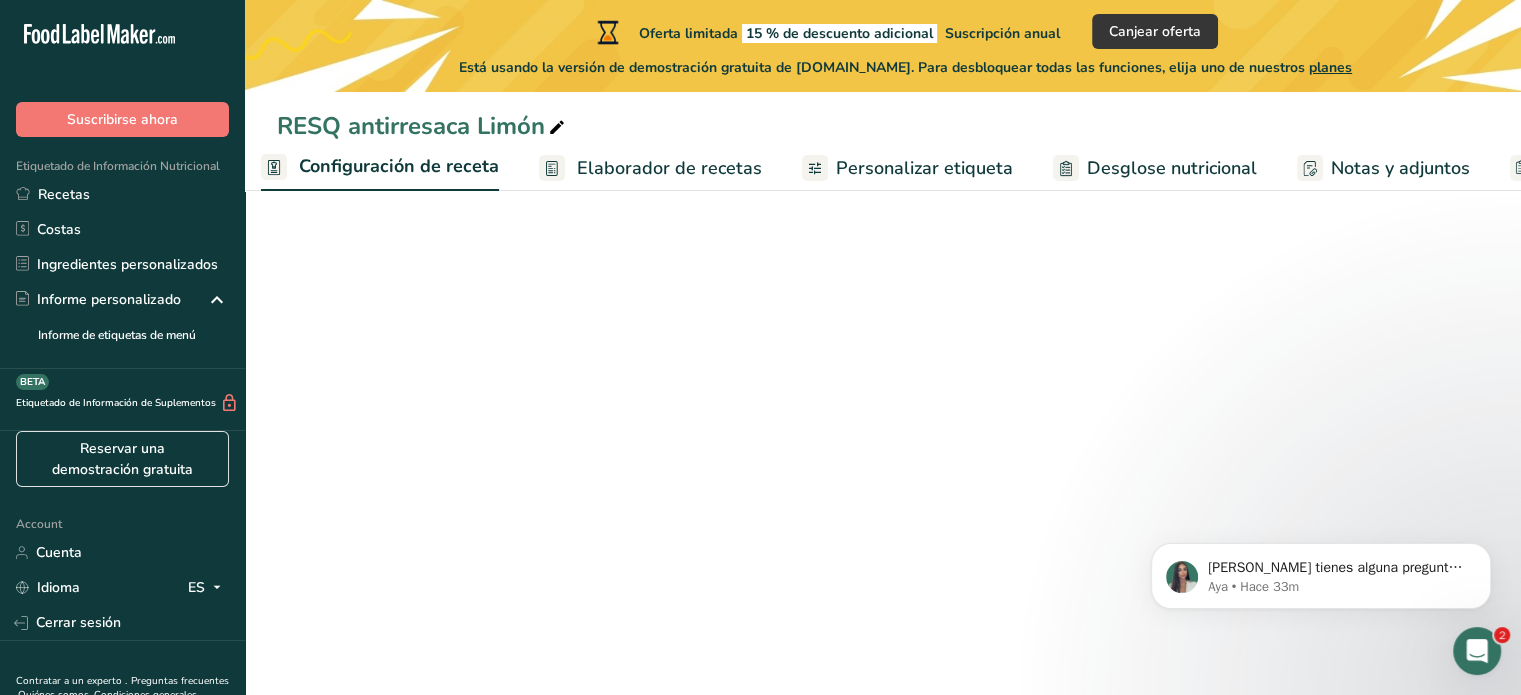 select on "17" 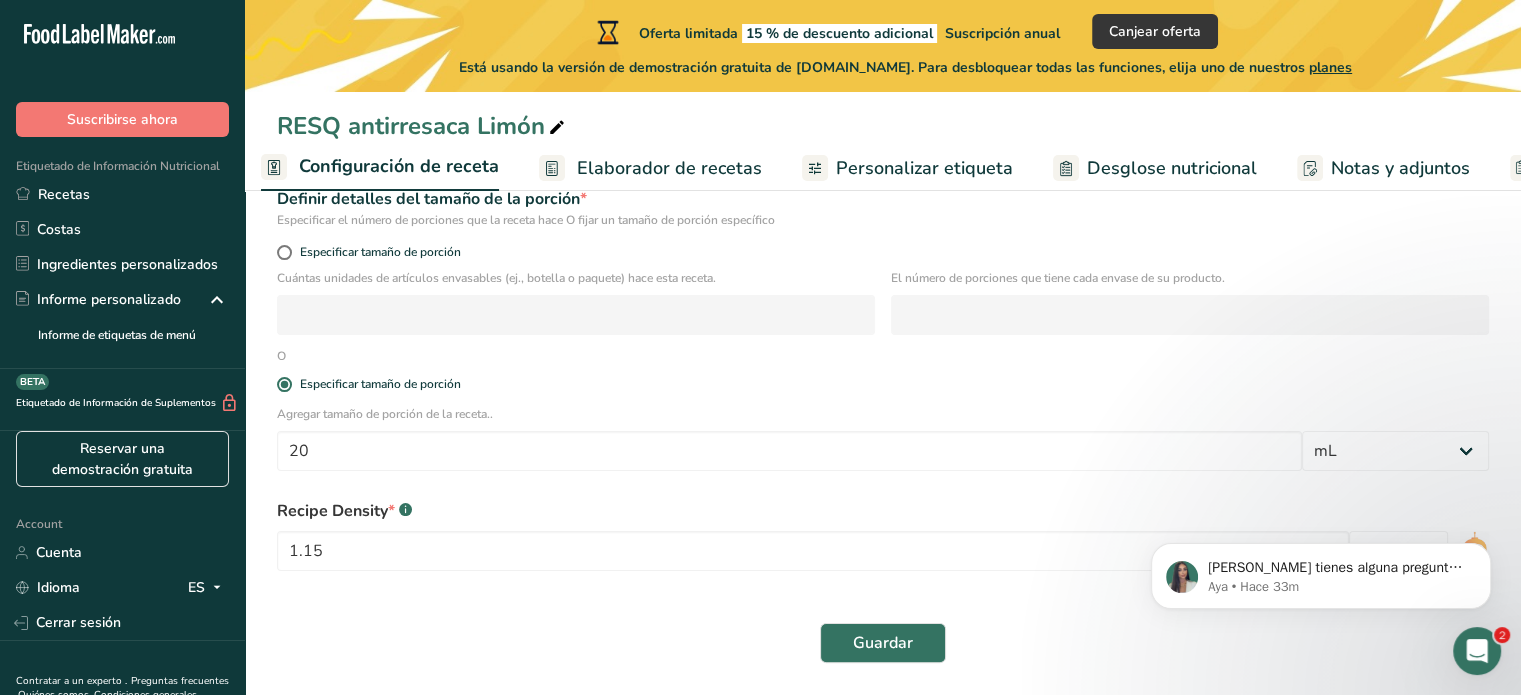 scroll, scrollTop: 295, scrollLeft: 0, axis: vertical 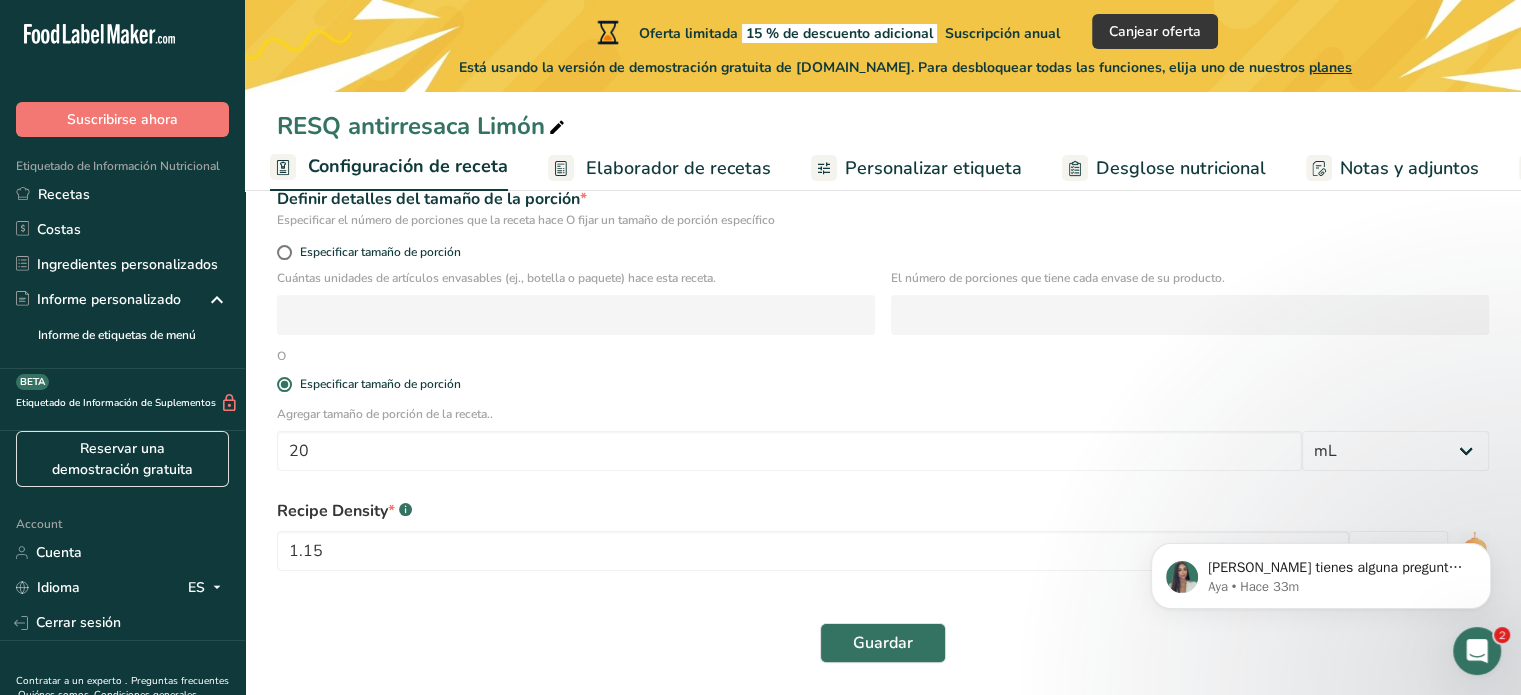 click on "Elaborador de recetas" at bounding box center (659, 168) 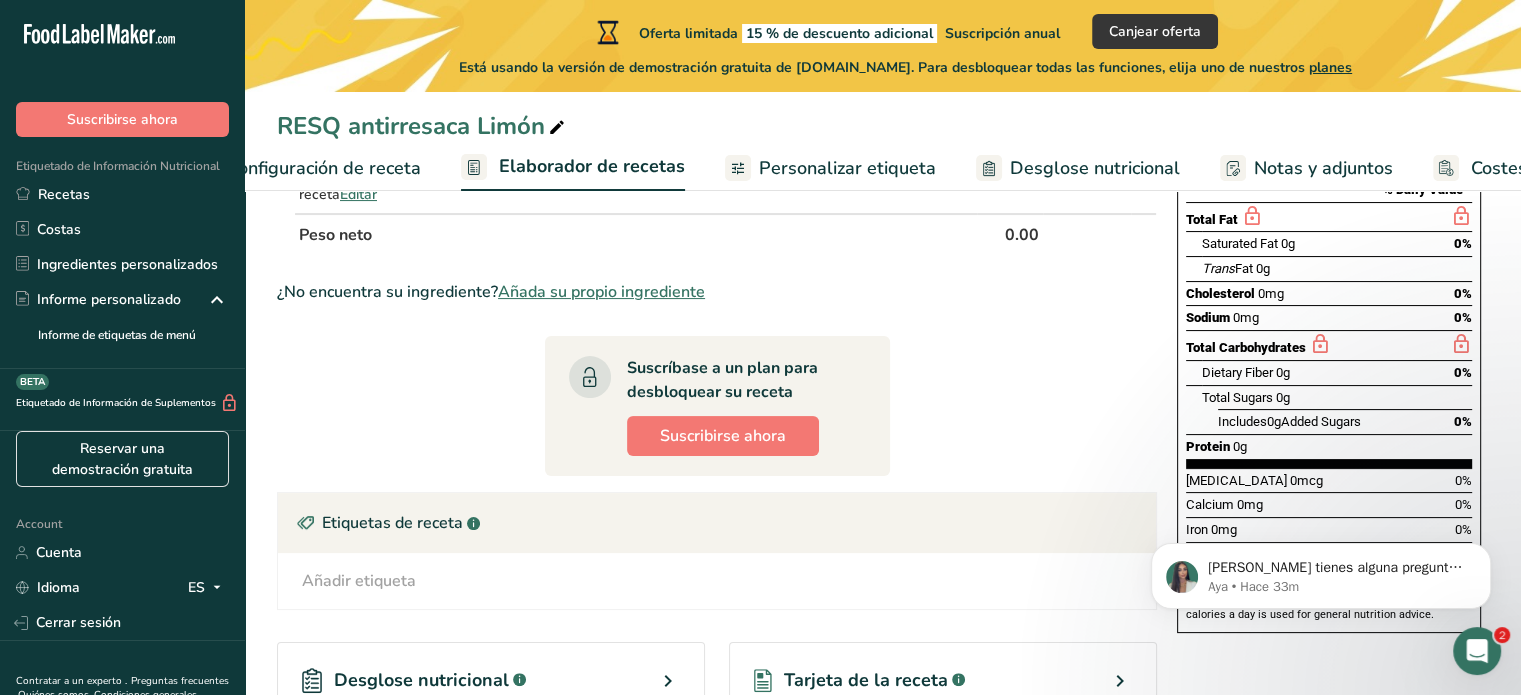 scroll, scrollTop: 0, scrollLeft: 223, axis: horizontal 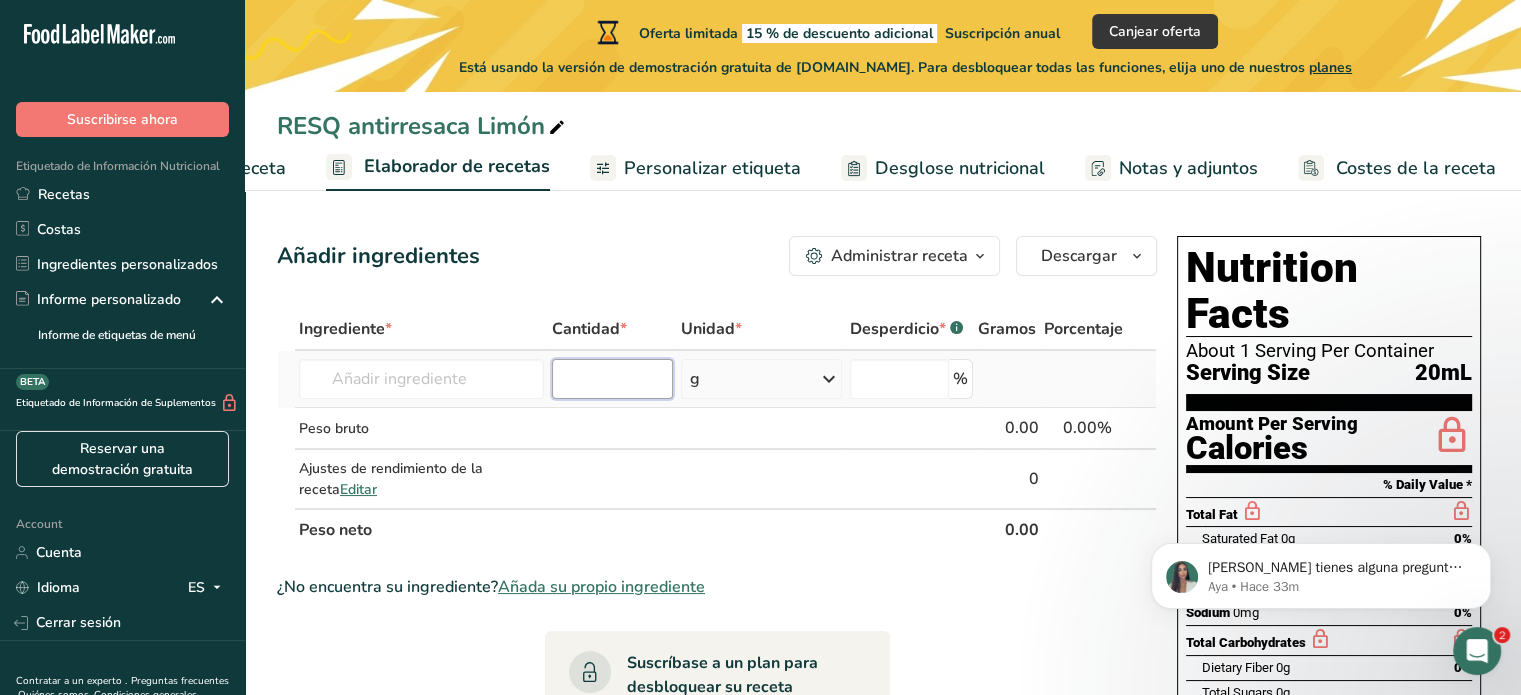 click at bounding box center (612, 379) 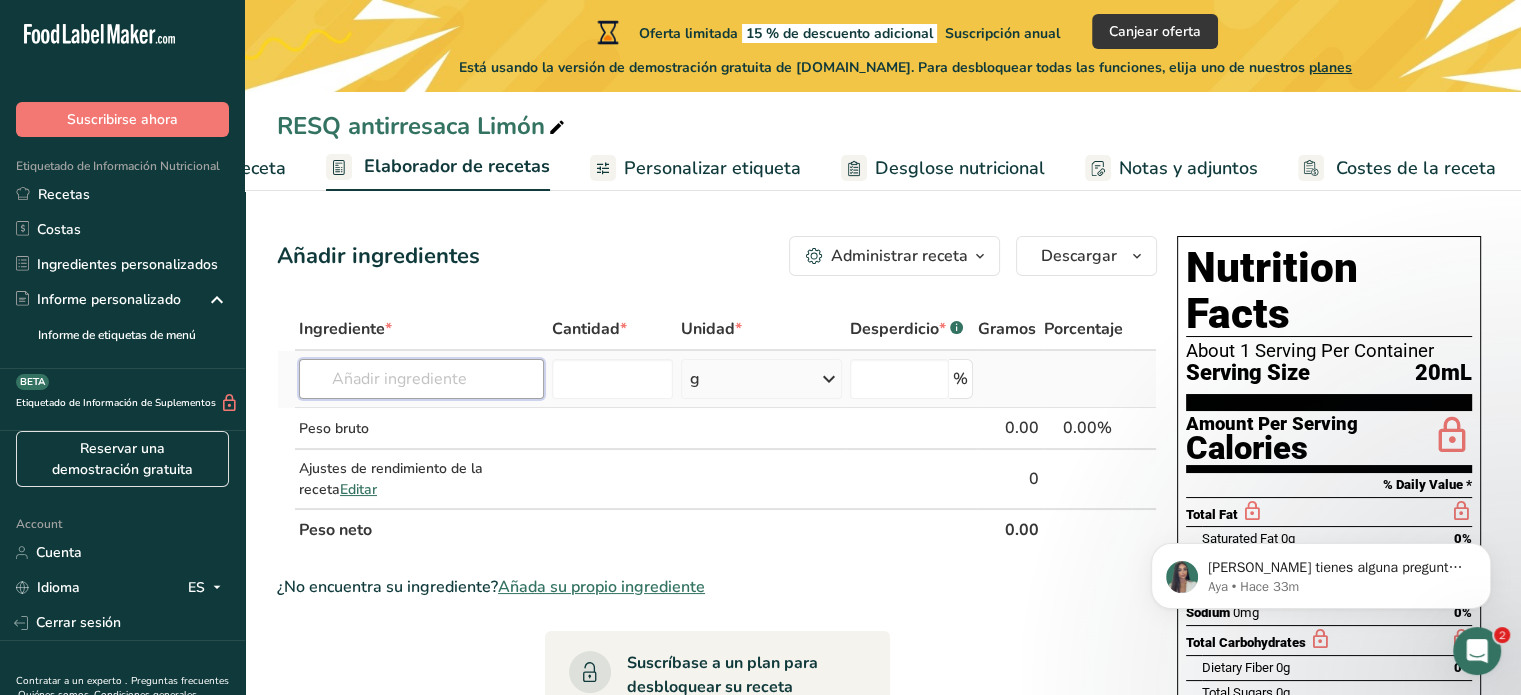 click at bounding box center (421, 379) 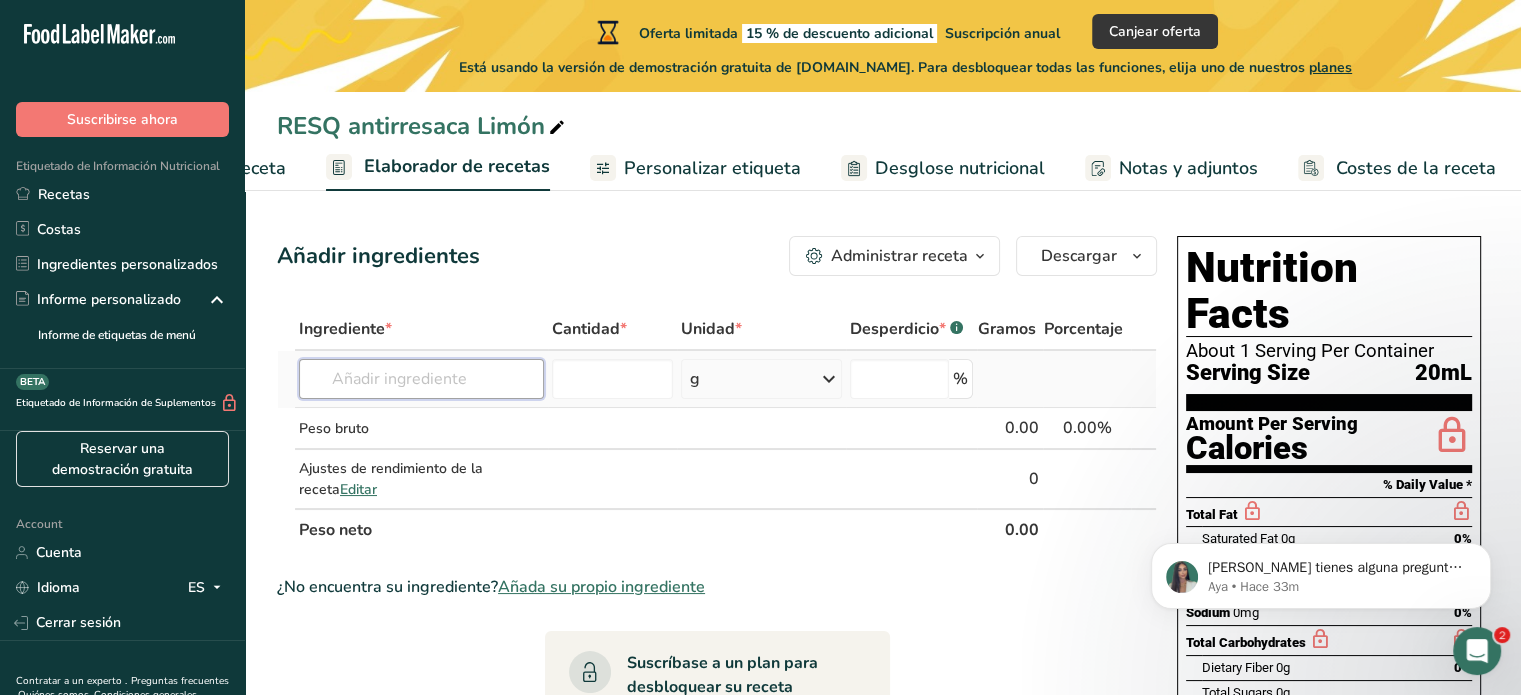 type on "s" 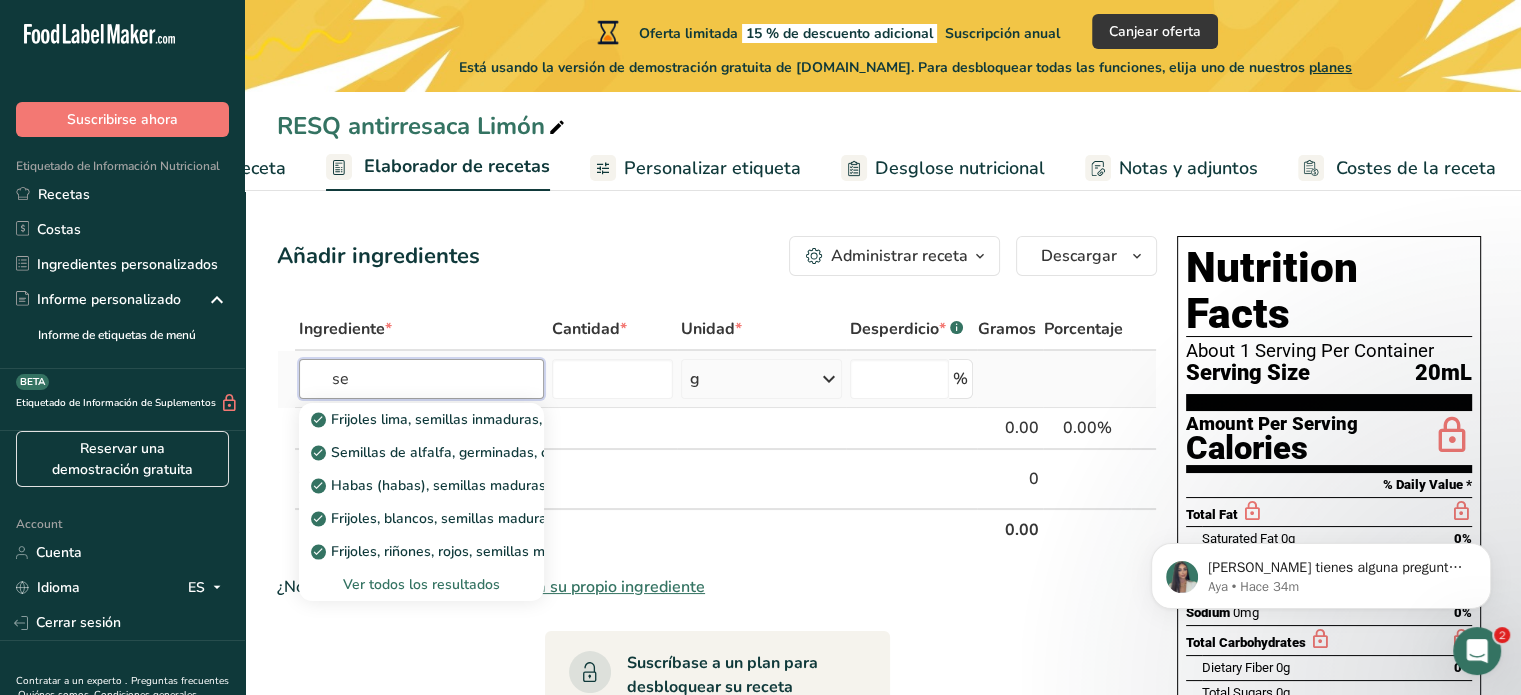 type on "s" 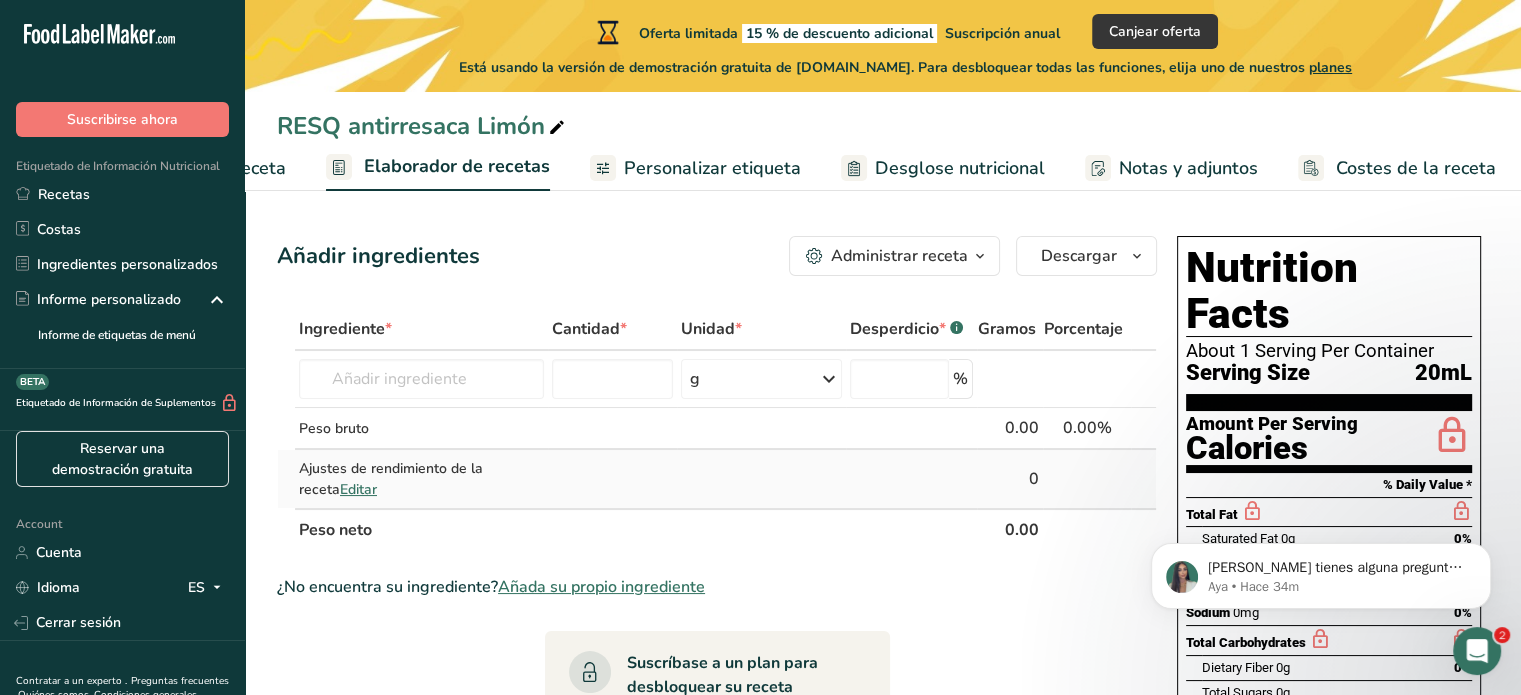 click at bounding box center (286, 479) 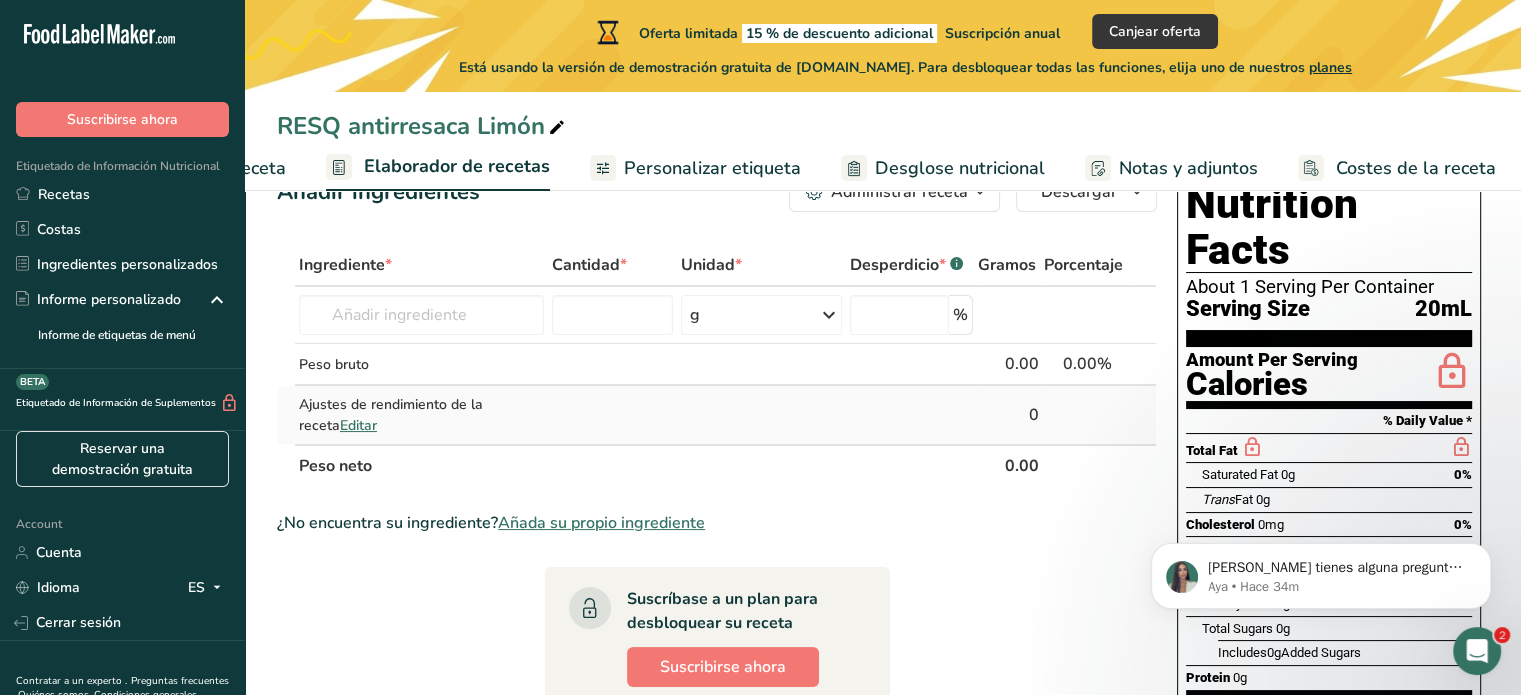 scroll, scrollTop: 100, scrollLeft: 0, axis: vertical 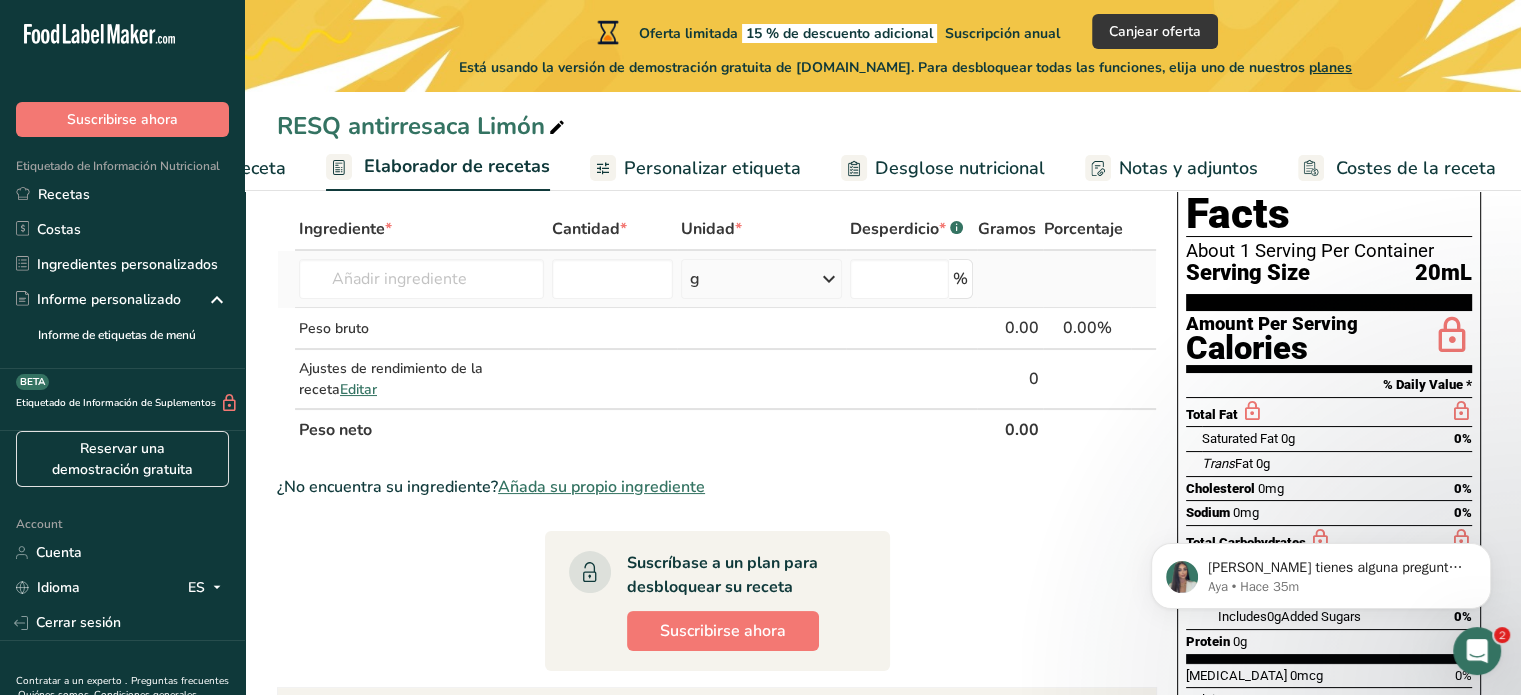 click on "Harina de almendra
Leche entera, 3,25 % de grasa láctea, sin vitamina A ni vitamina D añadidas
Carne de res, lomo, filete, sólo magro separable, recortado a 1/8 &quot;de grasa, todos los grados, crudo
Carne de res, alimentada con pasto, filetes, sólo magro, crudo
Carne de res, molida, 70% carne magra / 30% grasa, cruda
Ver todos los resultados" at bounding box center [421, 279] 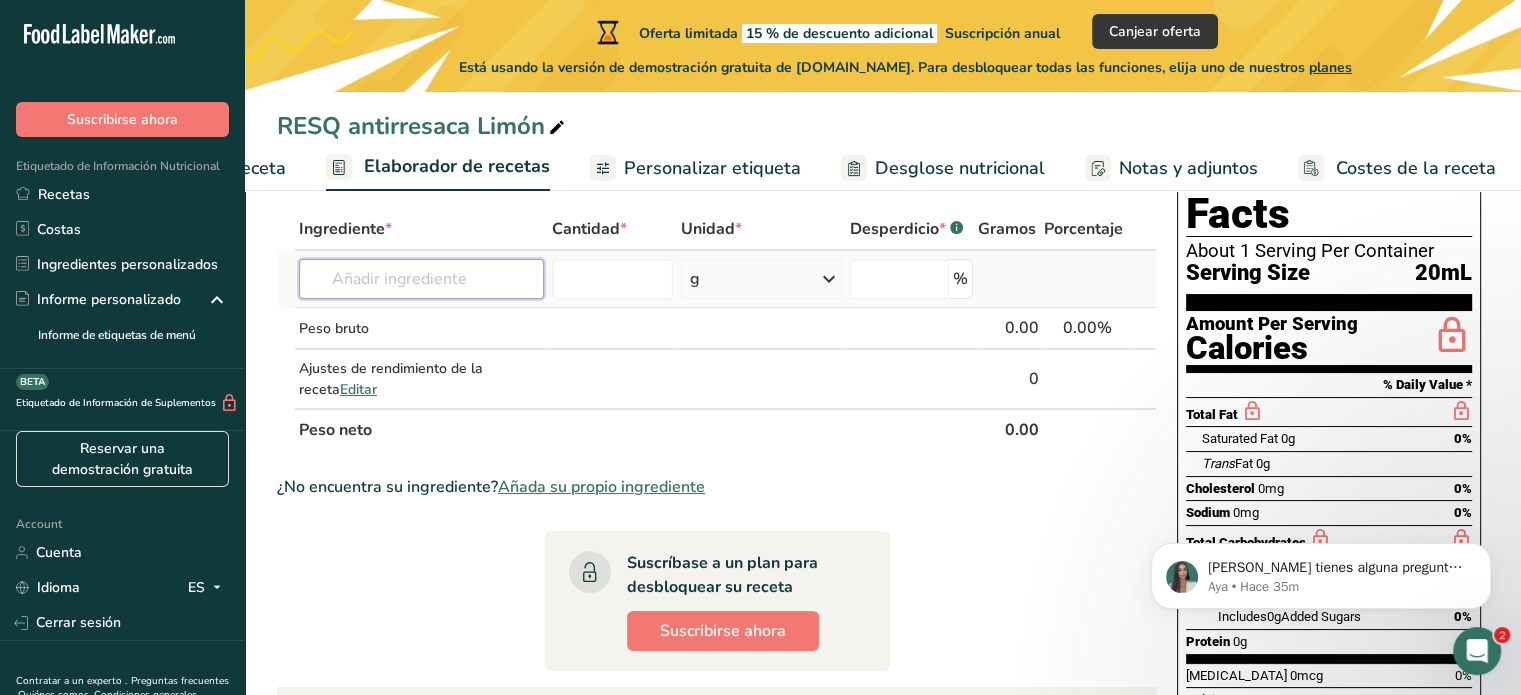 click at bounding box center [421, 279] 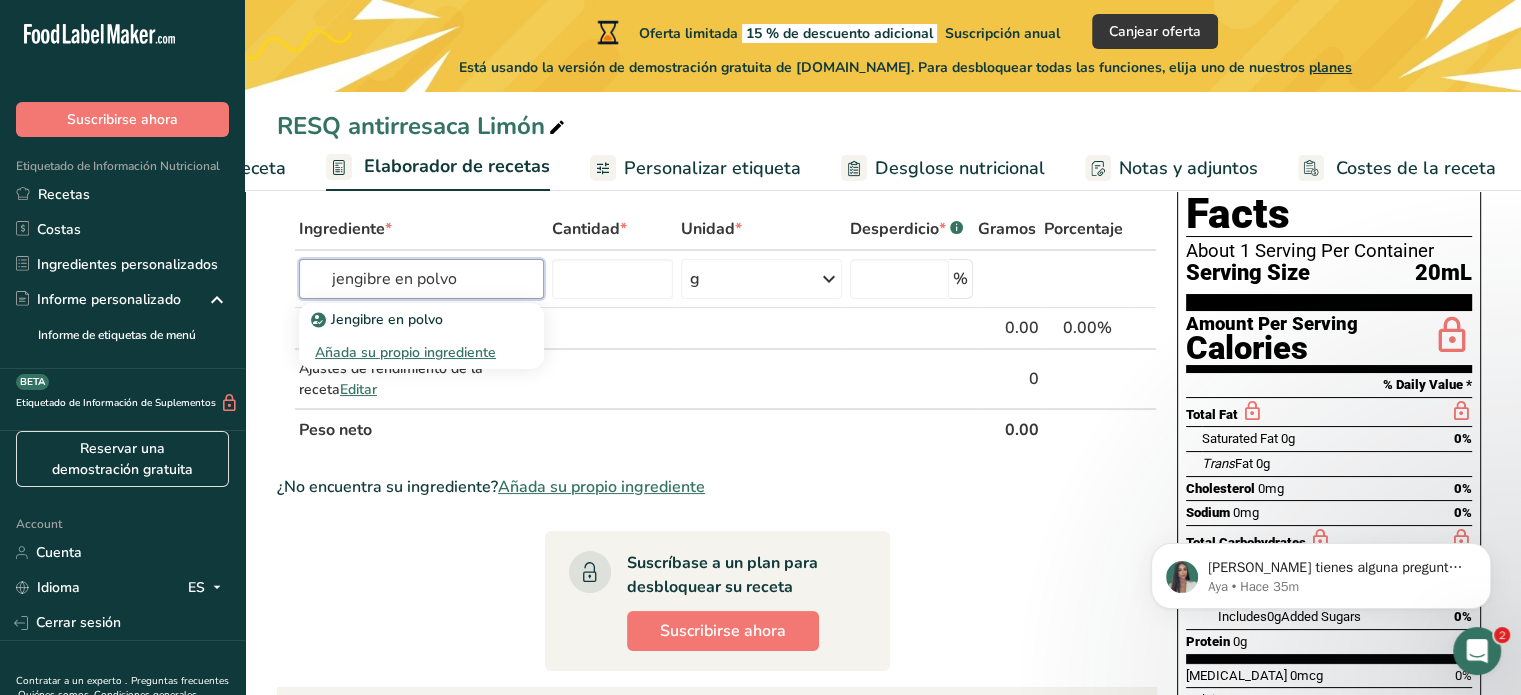 type on "jengibre en polvo" 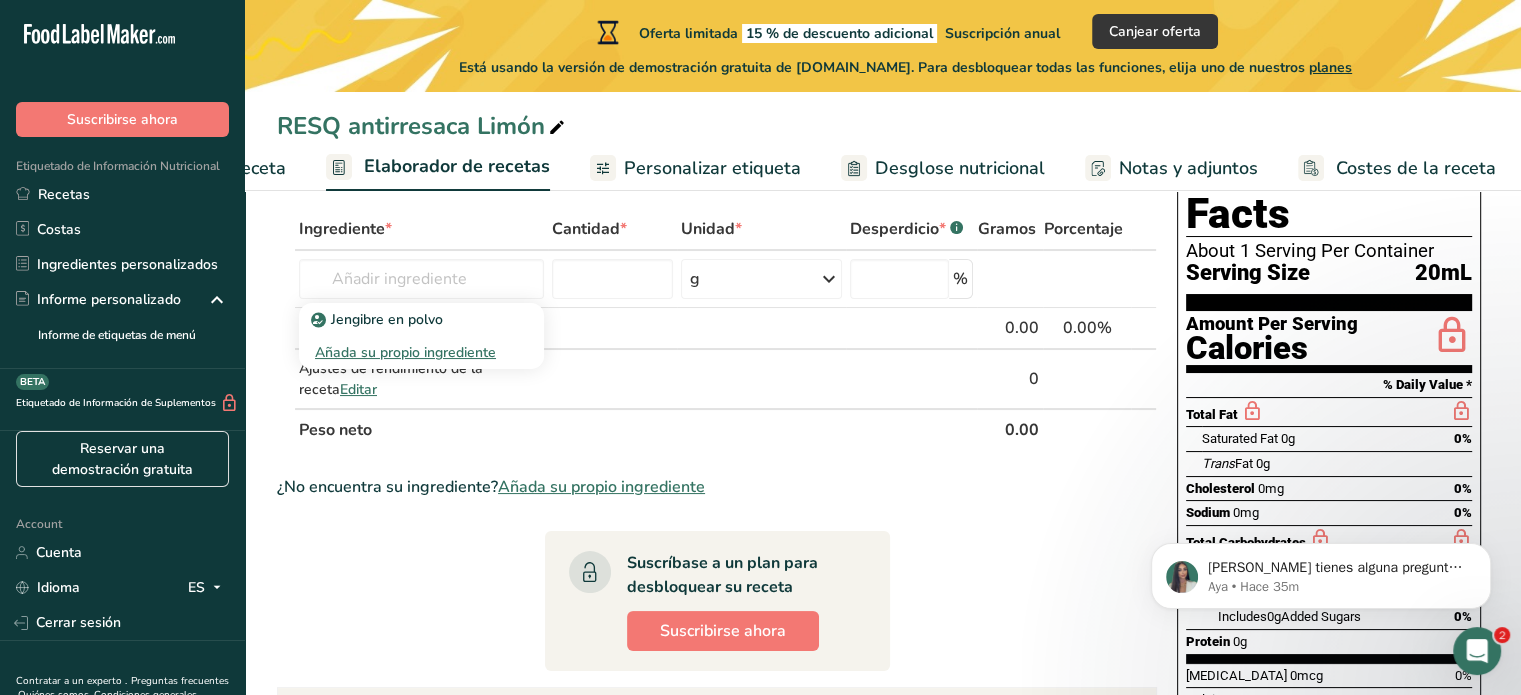 click on "Jengibre en polvo" at bounding box center (379, 319) 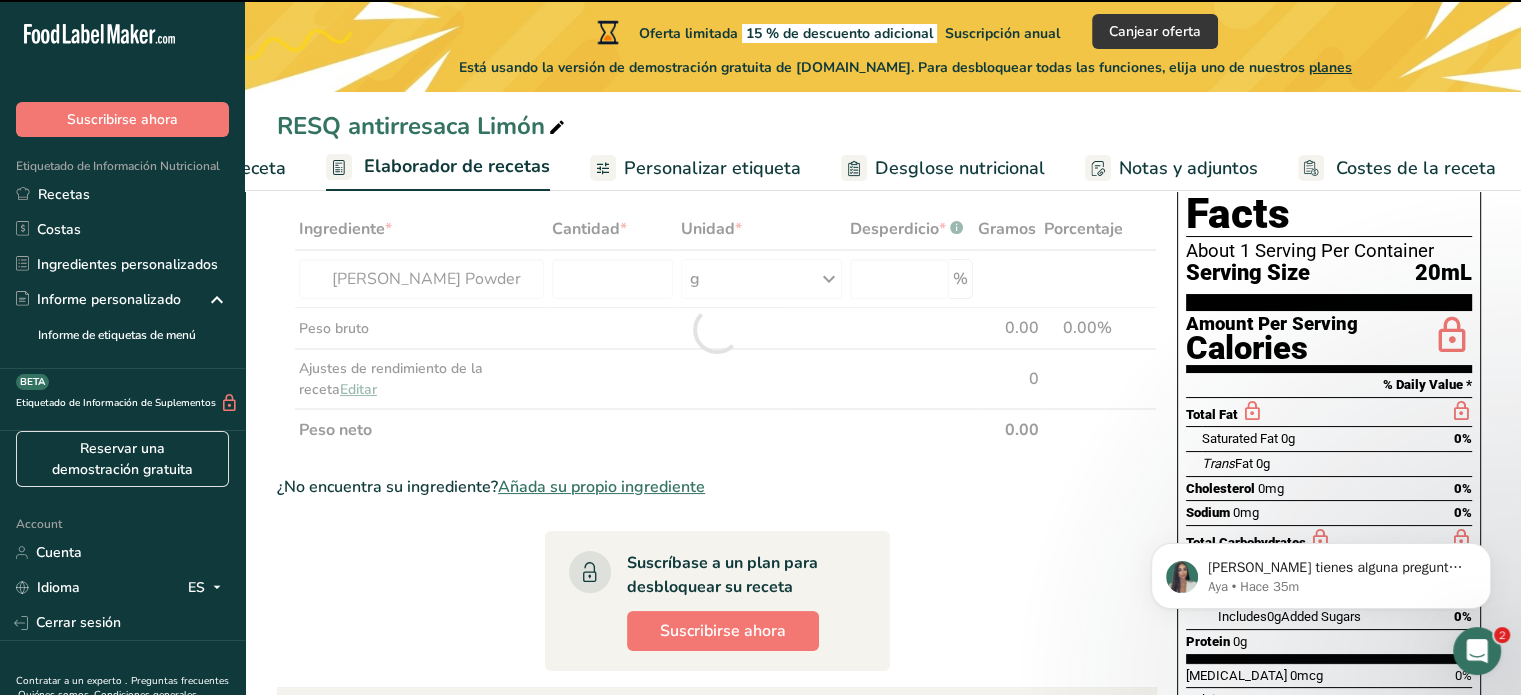 type on "0" 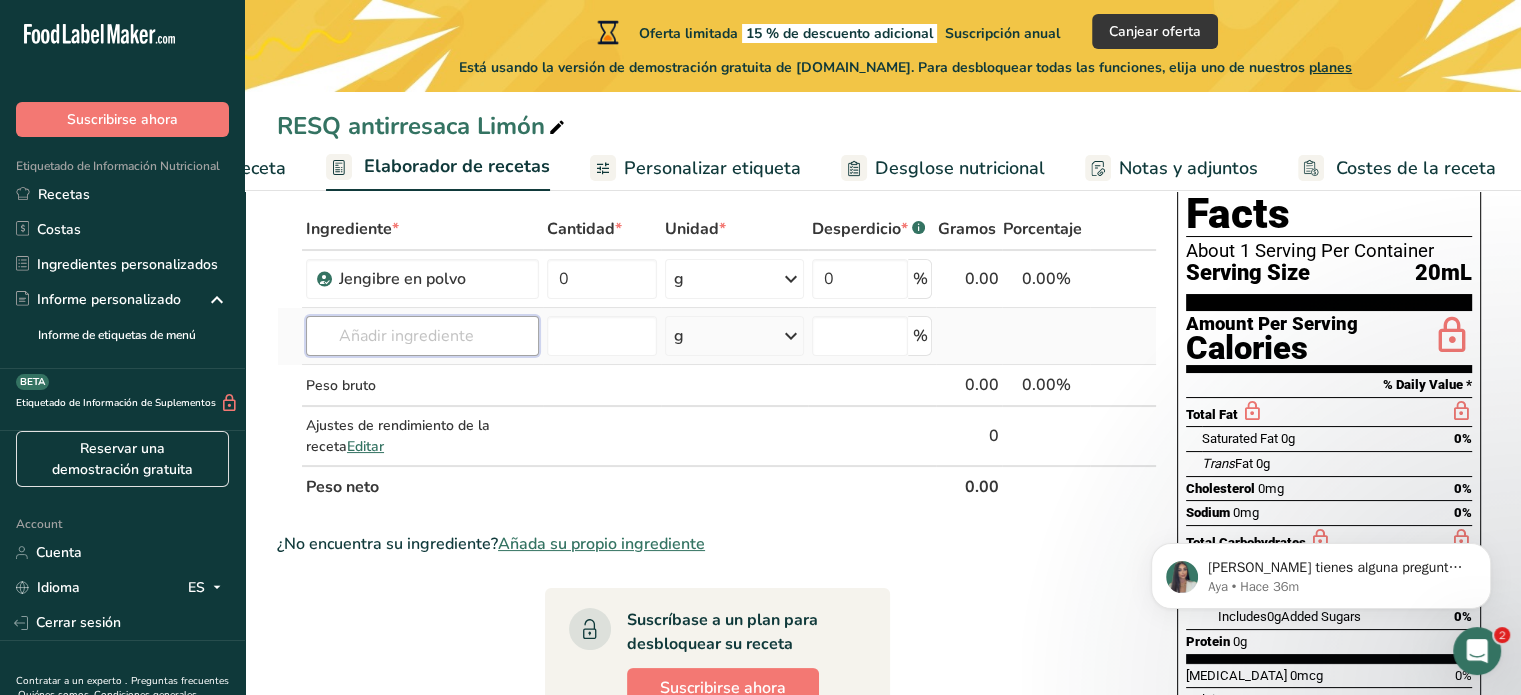 click at bounding box center (422, 336) 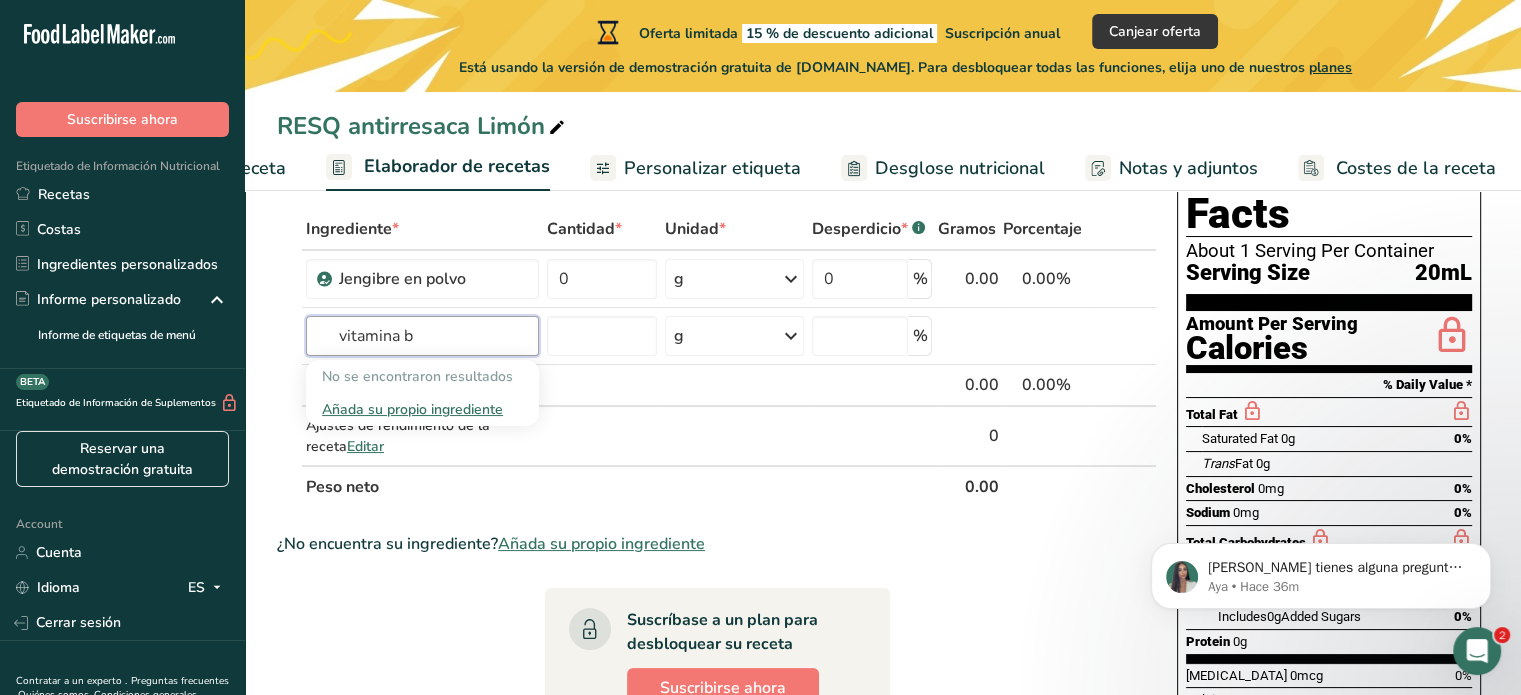 type on "vitamina b6" 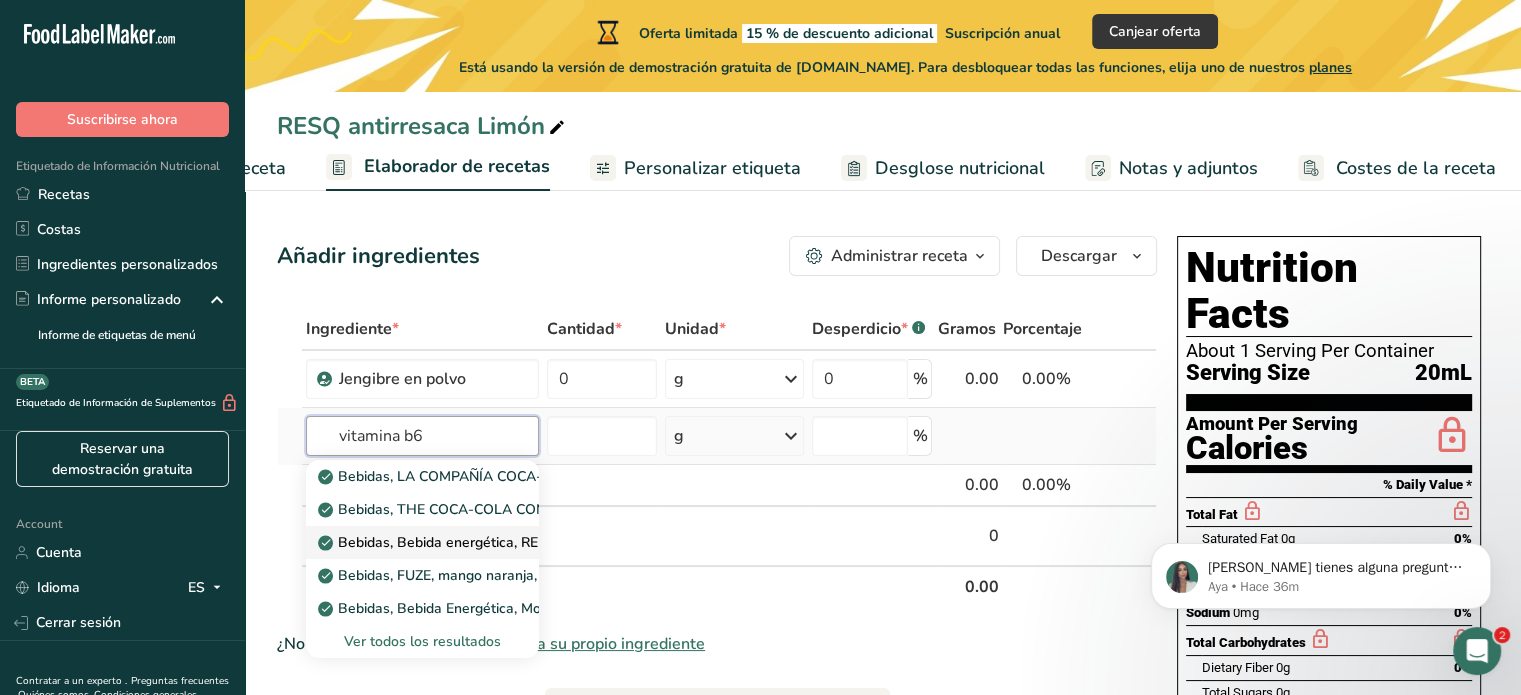 scroll, scrollTop: 100, scrollLeft: 0, axis: vertical 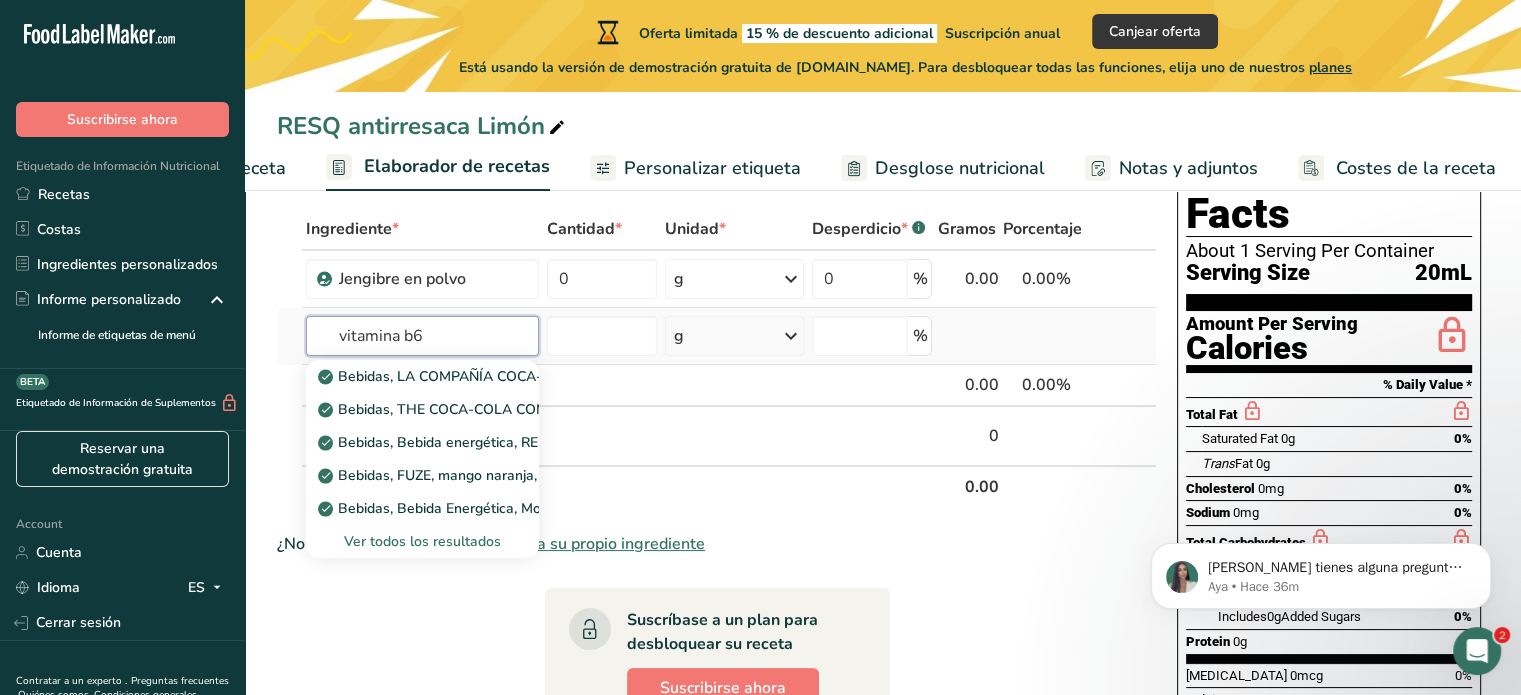 click on "vitamina b6" at bounding box center (422, 336) 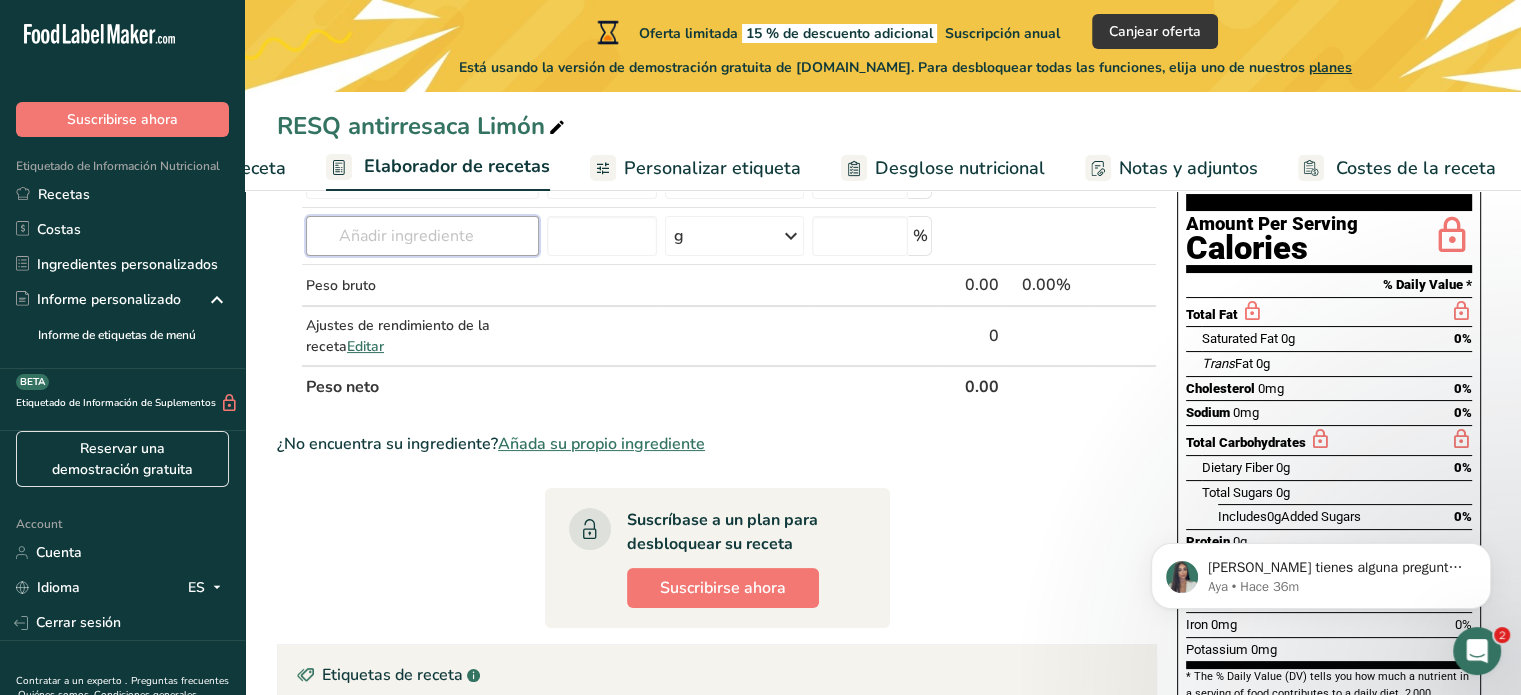 scroll, scrollTop: 100, scrollLeft: 0, axis: vertical 